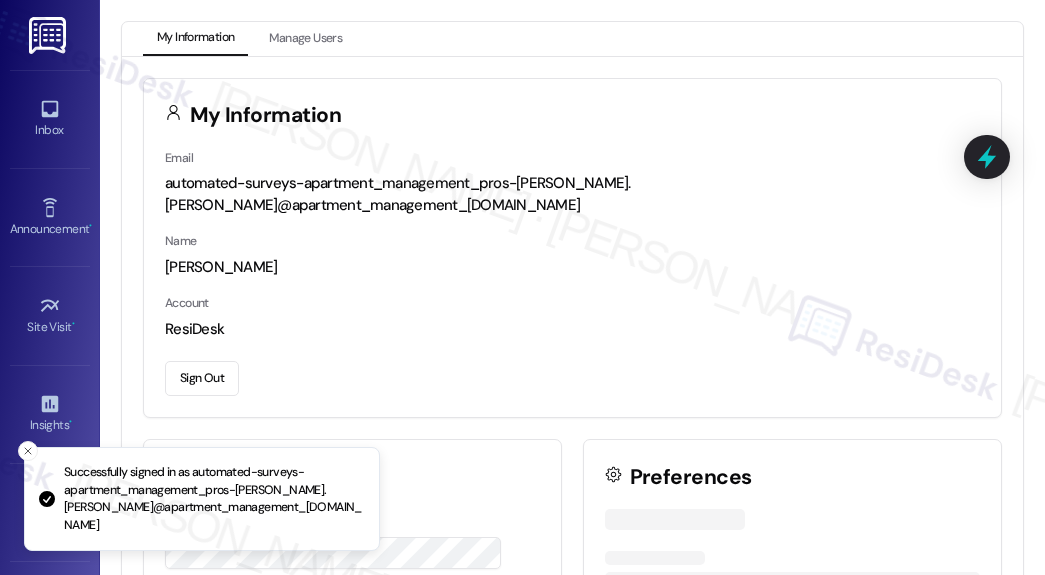 scroll, scrollTop: 0, scrollLeft: 0, axis: both 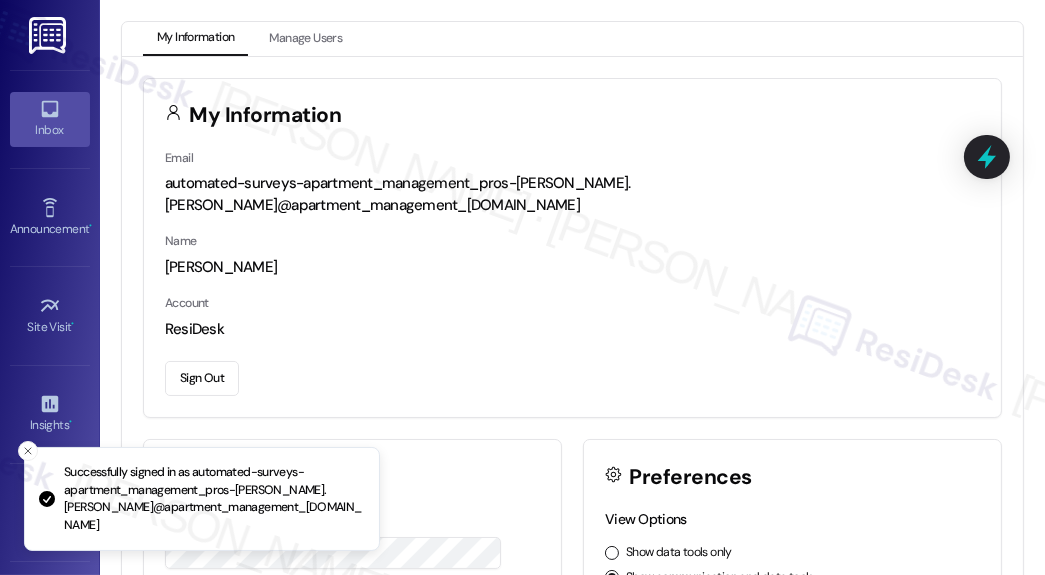 click on "Inbox" at bounding box center [50, 130] 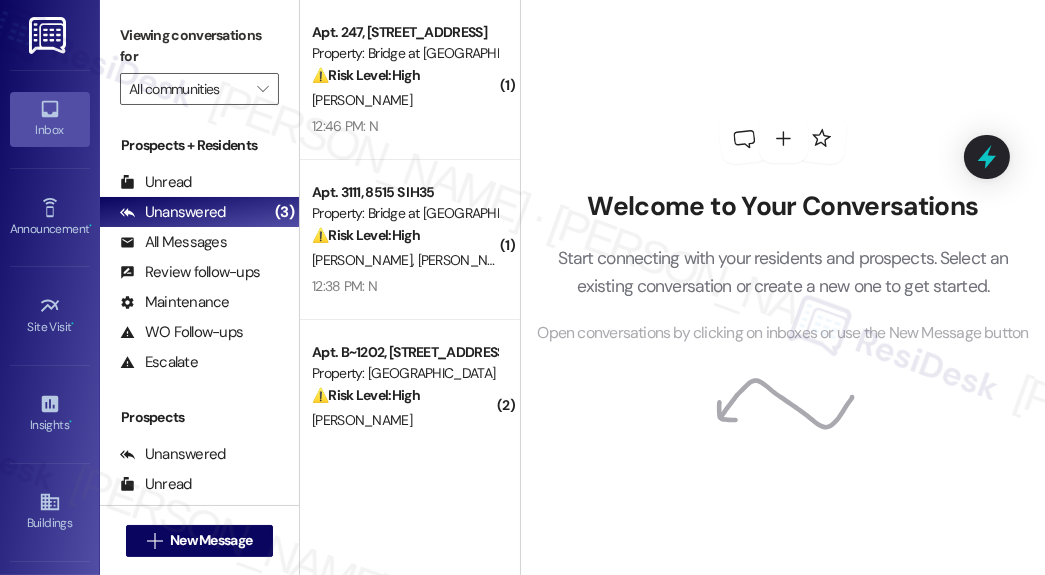 click on "Welcome to Your Conversations Start connecting with your residents and prospects. Select an existing conversation or create a new one to get started. Open conversations by clicking on inboxes or use the New Message button" at bounding box center (783, 268) 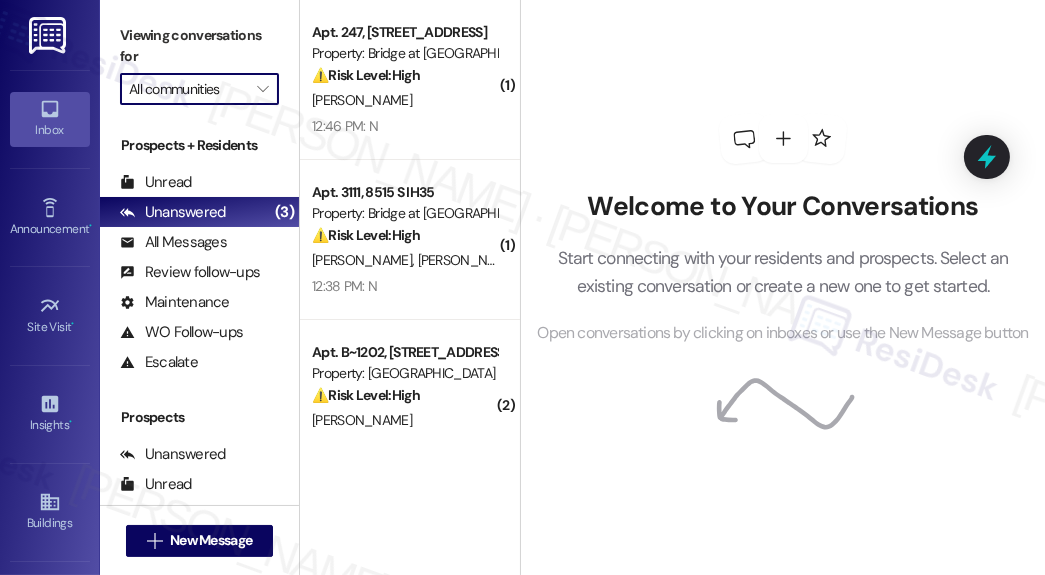 click on "All communities" at bounding box center (188, 89) 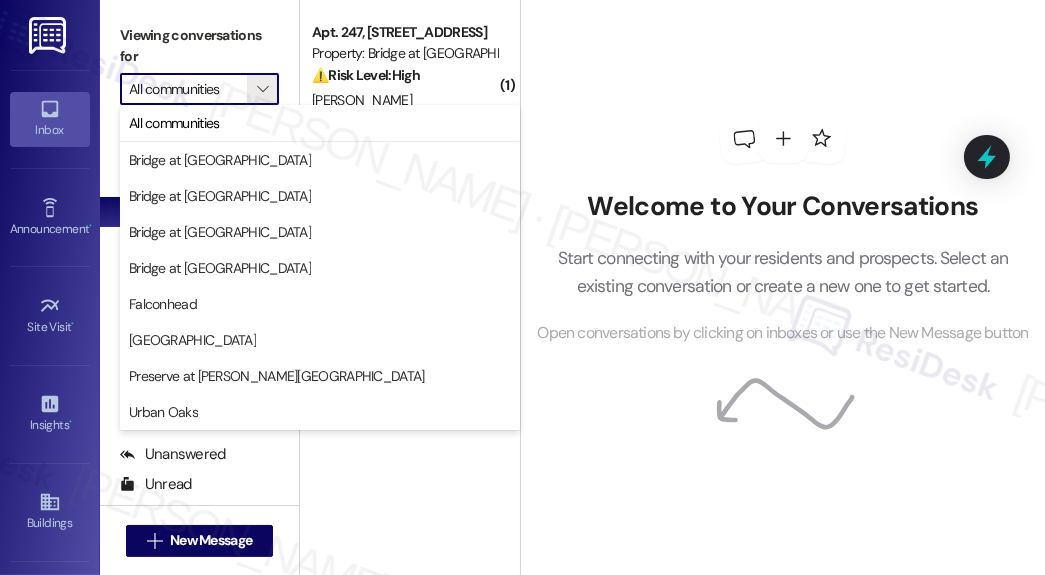 click on "Welcome to Your Conversations Start connecting with your residents and prospects. Select an existing conversation or create a new one to get started. Open conversations by clicking on inboxes or use the New Message button" at bounding box center [783, 230] 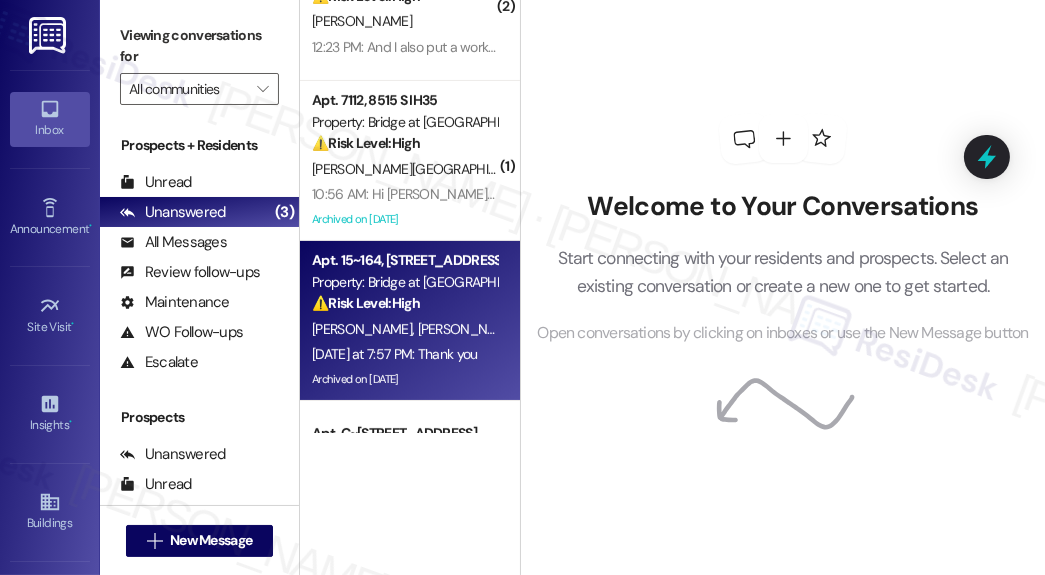 scroll, scrollTop: 720, scrollLeft: 0, axis: vertical 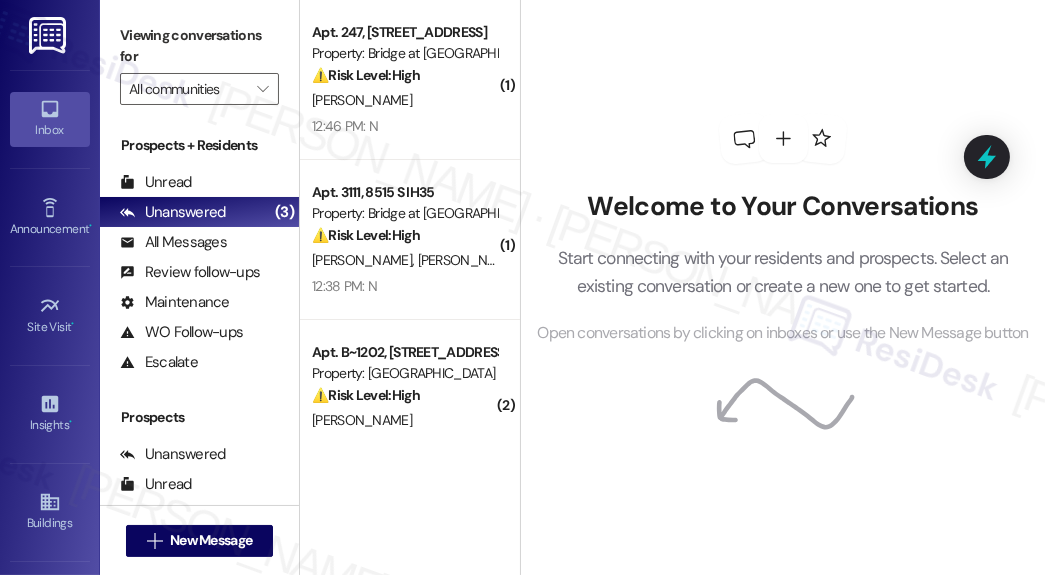 click on "Welcome to Your Conversations Start connecting with your residents and prospects. Select an existing conversation or create a new one to get started. Open conversations by clicking on inboxes or use the New Message button" at bounding box center (783, 230) 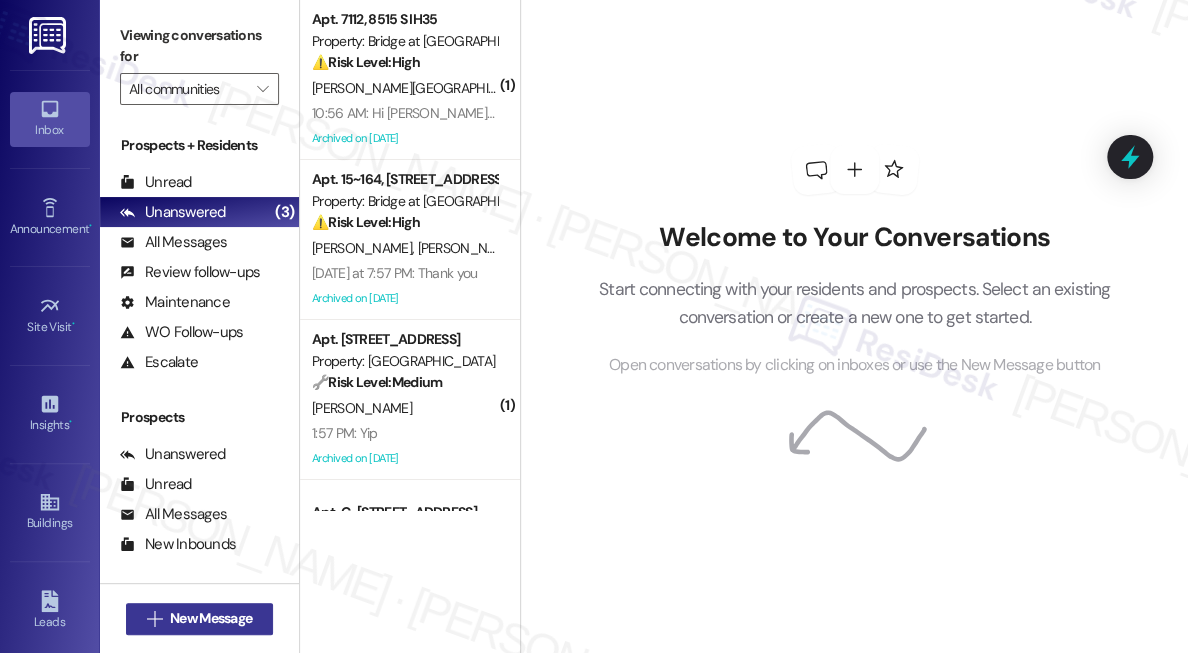click on "New Message" at bounding box center [211, 618] 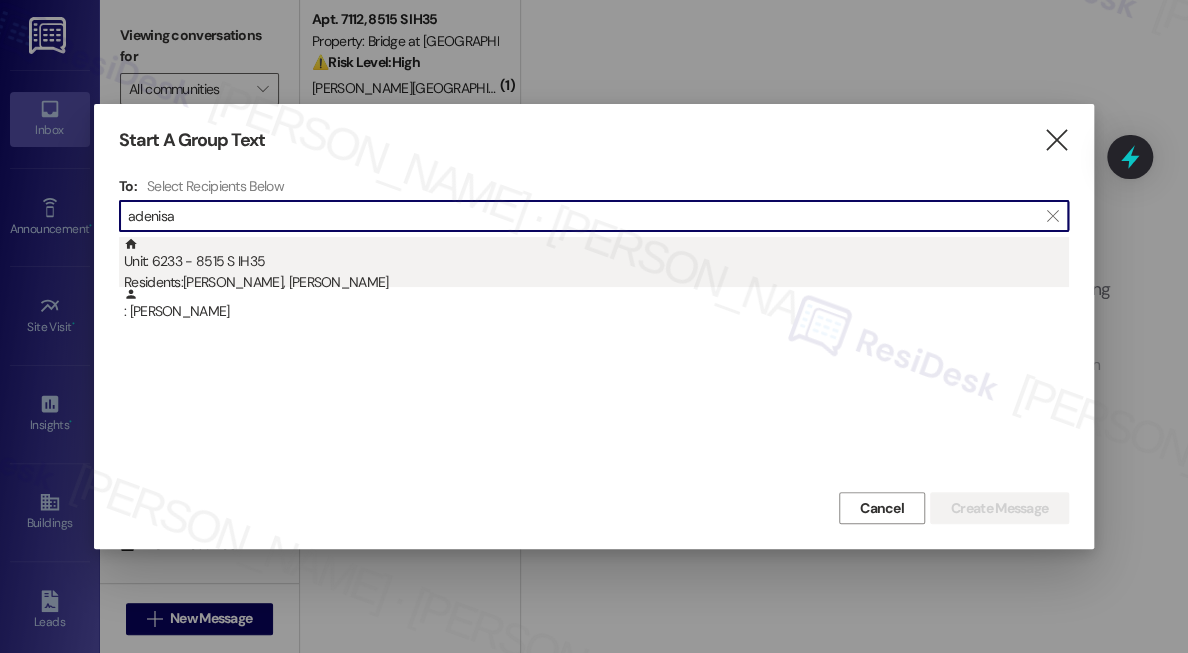 type on "adenisa" 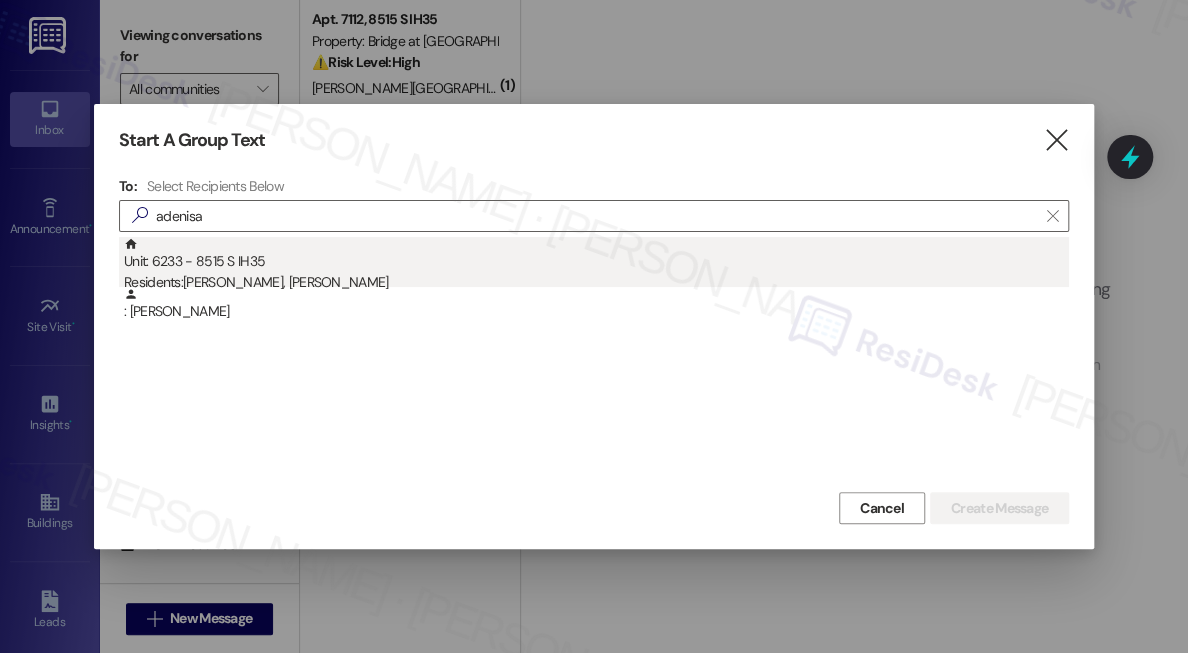 click on "Unit: 6233 - 8515 S IH35 Residents:  Angel Colston, Adenisa Agunbiade" at bounding box center (596, 265) 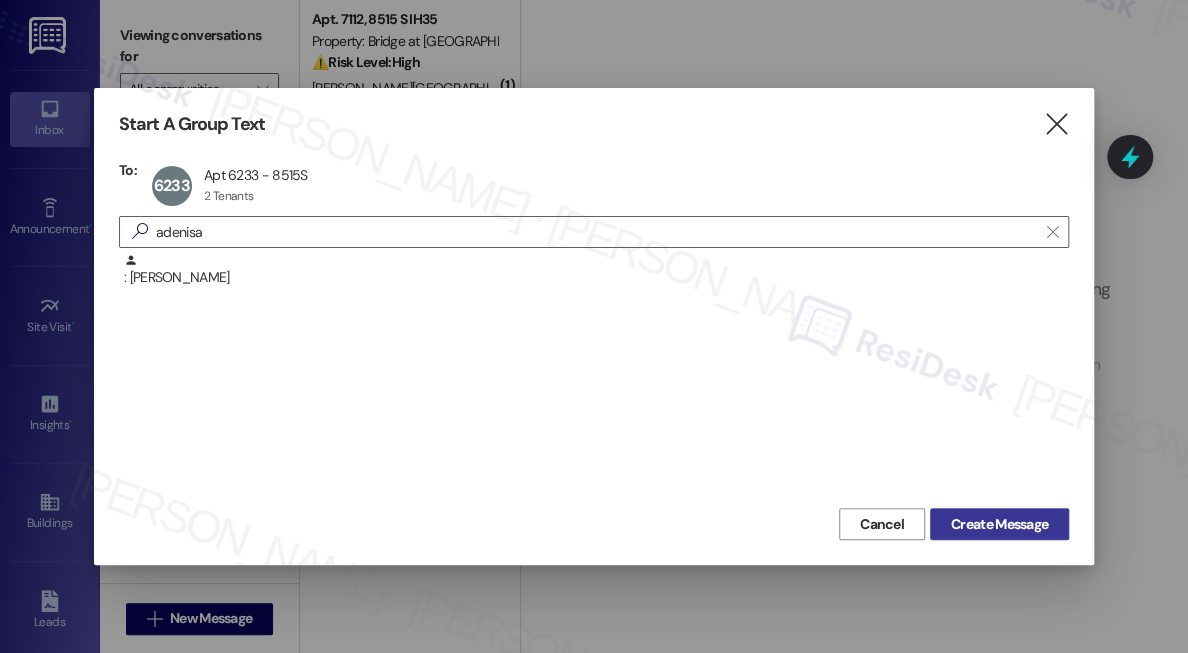 click on "Create Message" at bounding box center [999, 524] 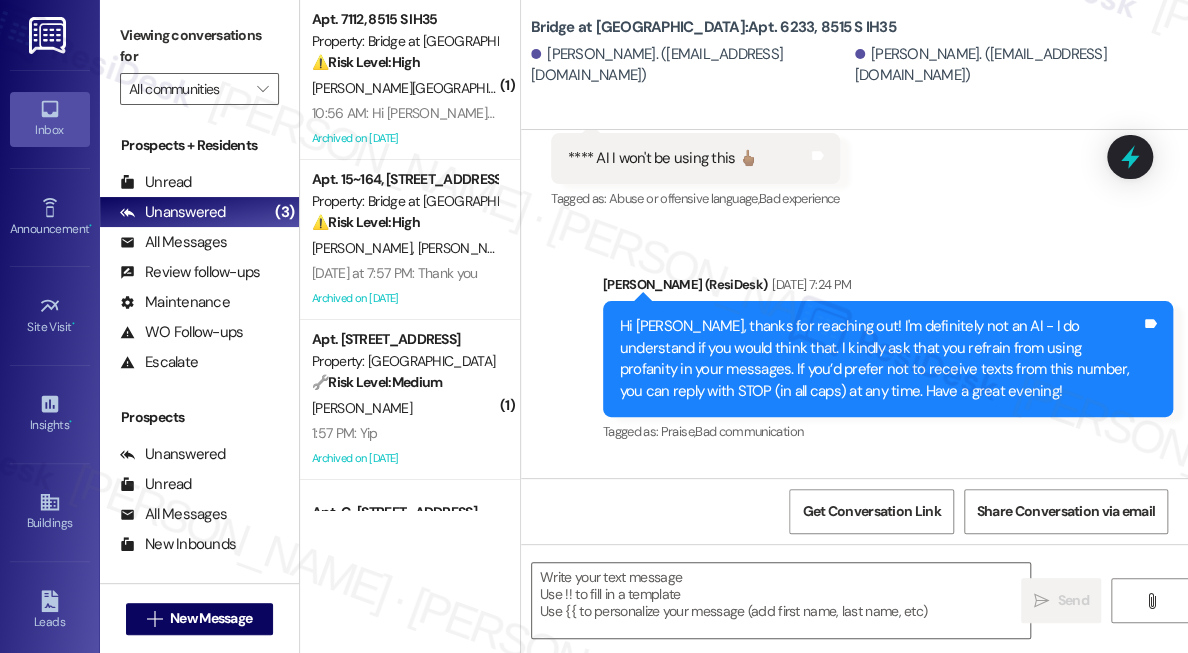 type on "Fetching suggested responses. Please feel free to read through the conversation in the meantime." 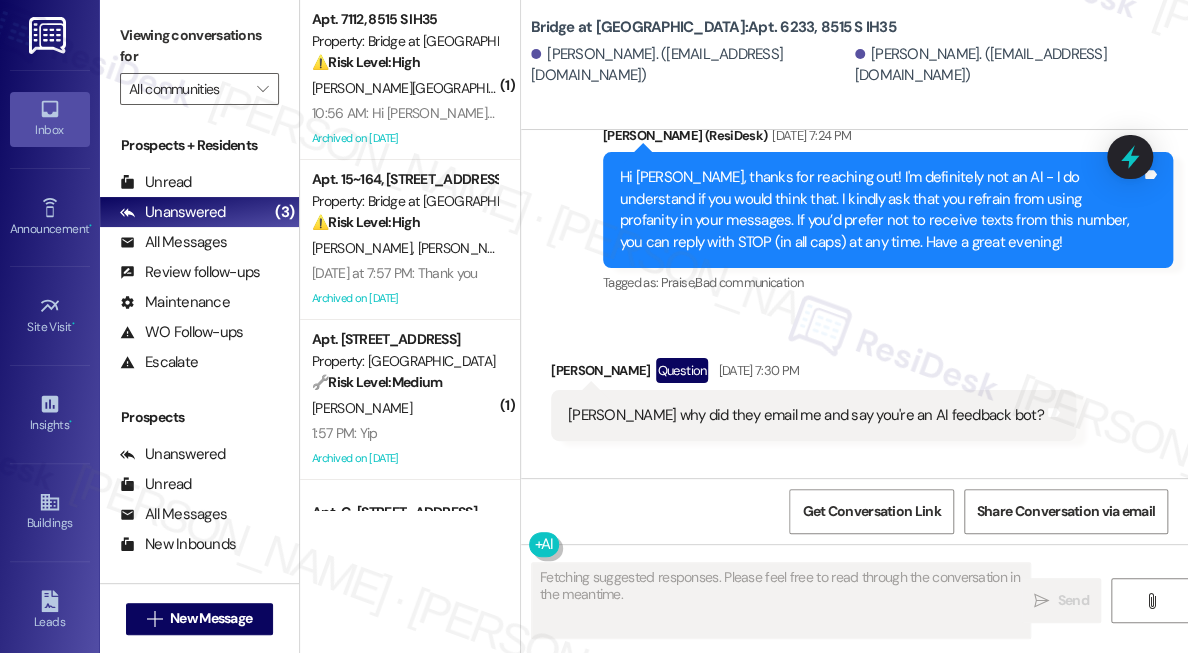 scroll, scrollTop: 961, scrollLeft: 0, axis: vertical 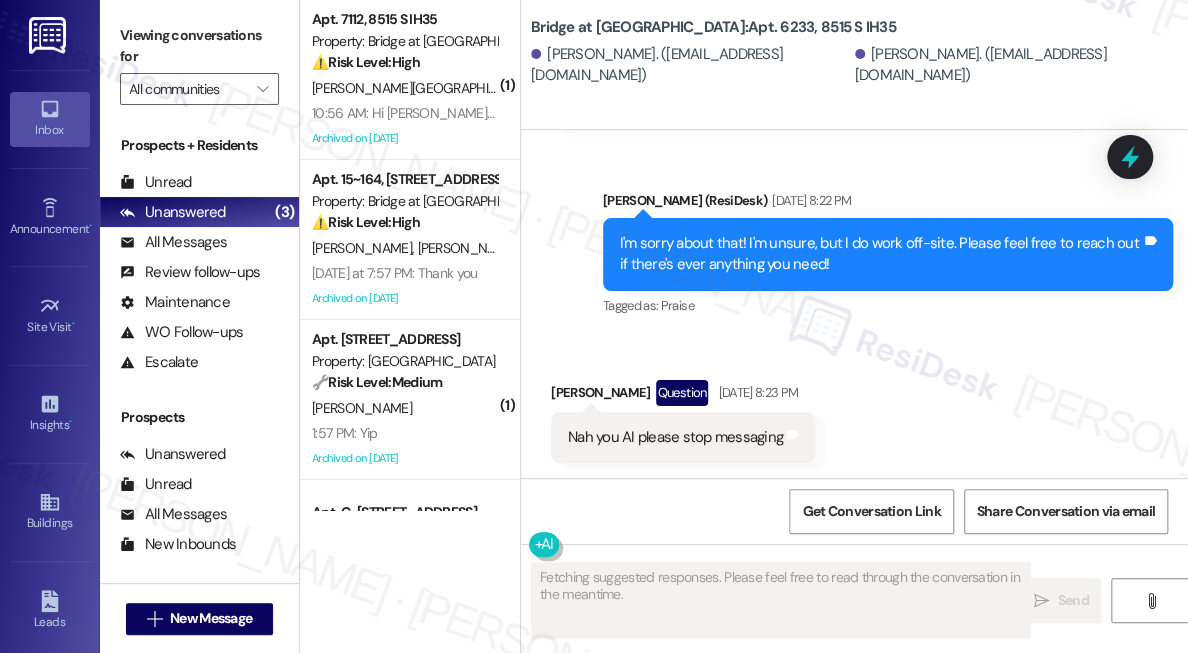 type 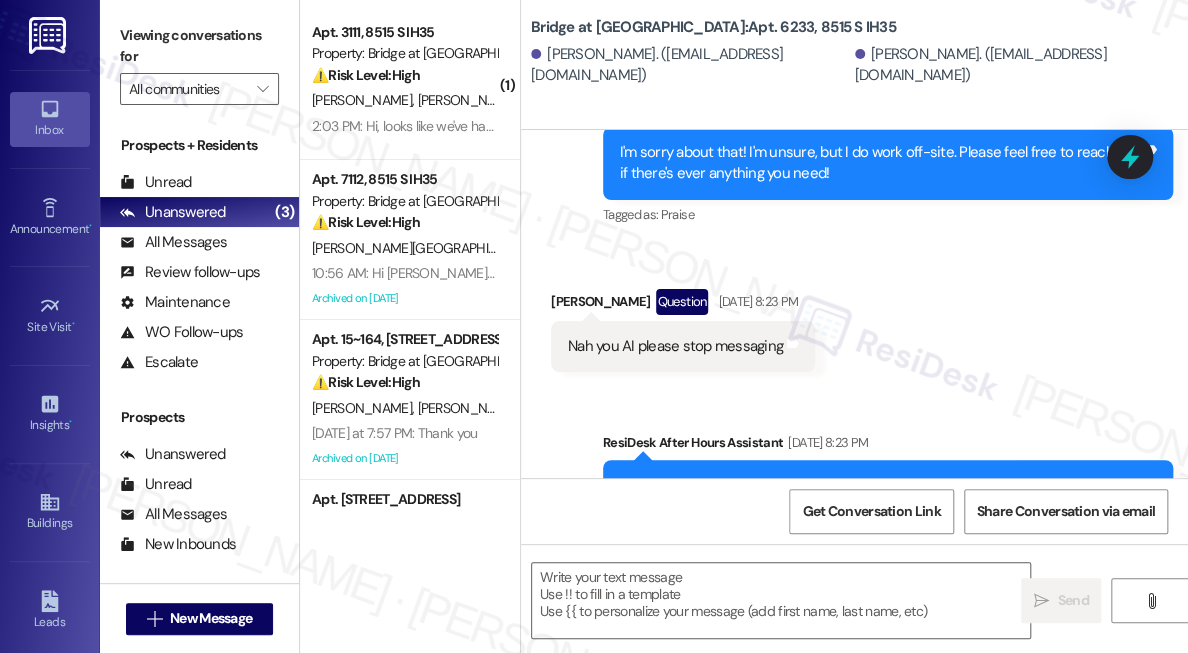 scroll, scrollTop: 961, scrollLeft: 0, axis: vertical 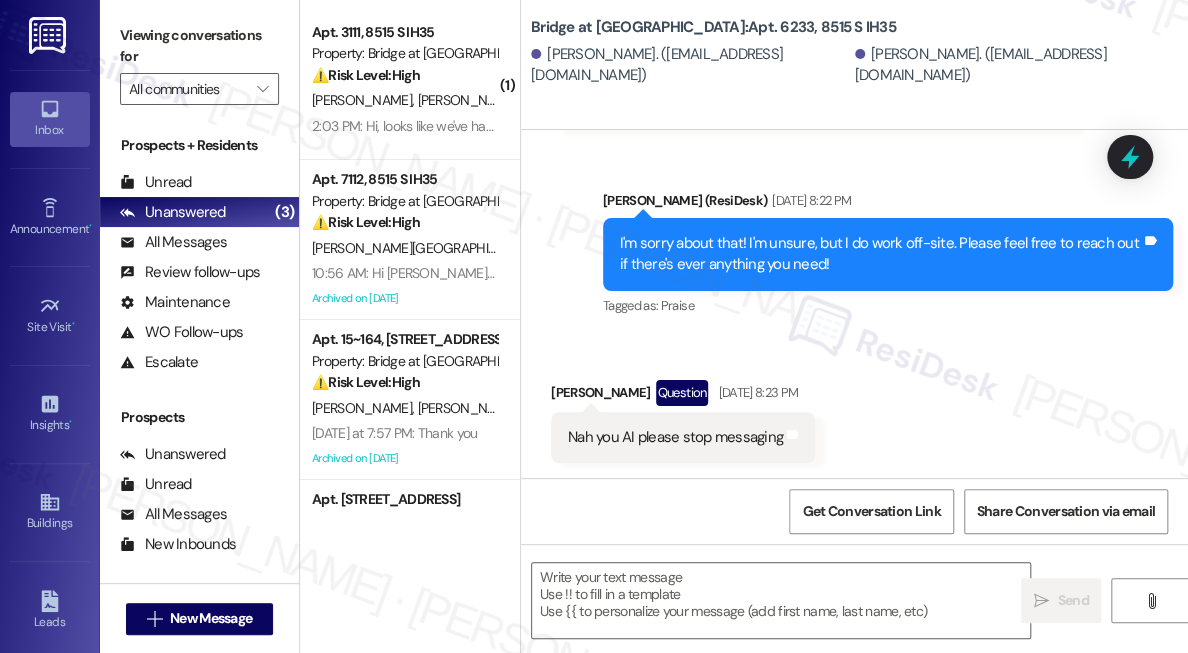 click on "I'm sorry about that! I'm unsure, but I do work off-site. Please feel free to reach out if there's ever anything you need!" at bounding box center [880, 254] 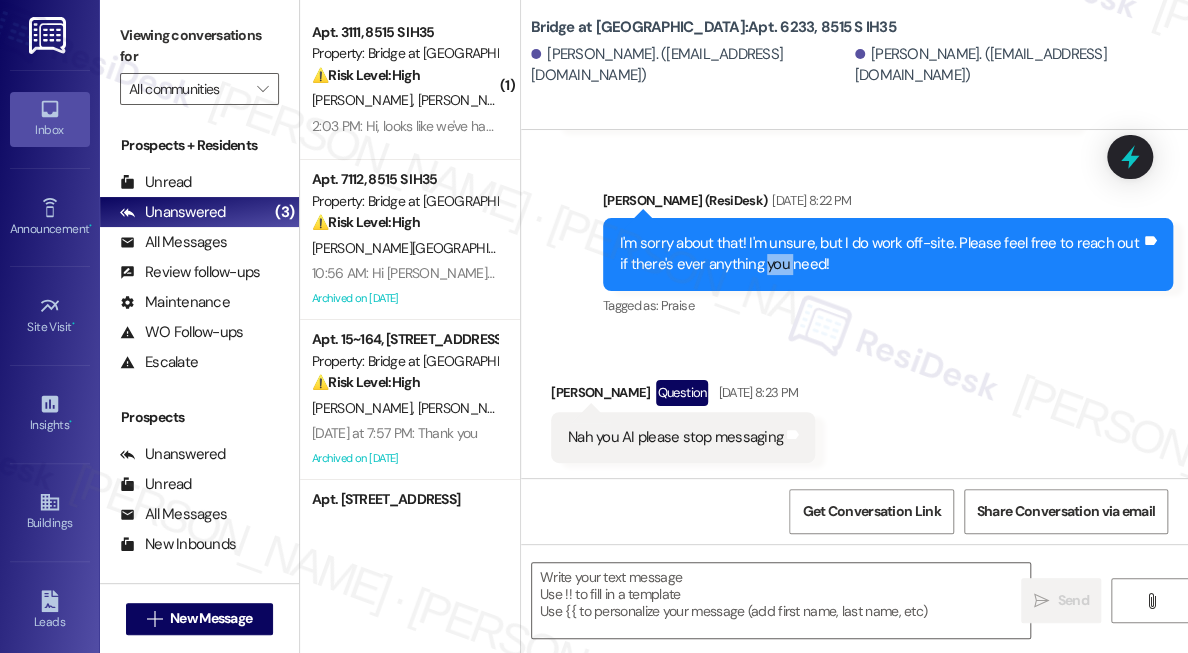 click on "I'm sorry about that! I'm unsure, but I do work off-site. Please feel free to reach out if there's ever anything you need!" at bounding box center [880, 254] 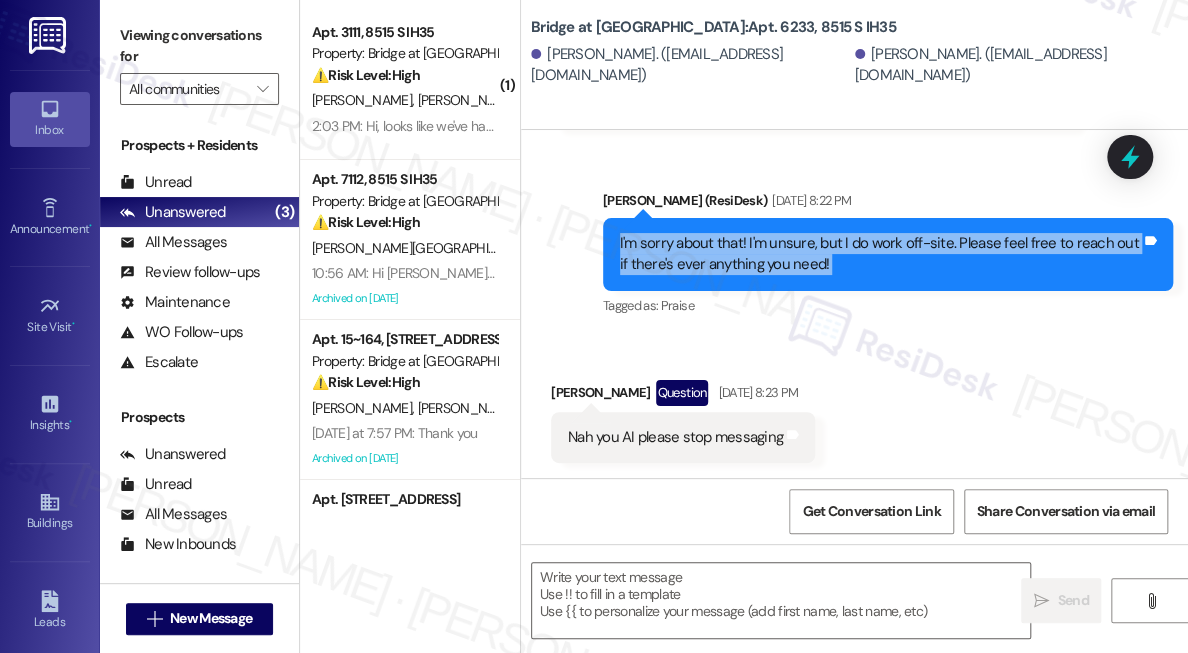 click on "I'm sorry about that! I'm unsure, but I do work off-site. Please feel free to reach out if there's ever anything you need!" at bounding box center (880, 254) 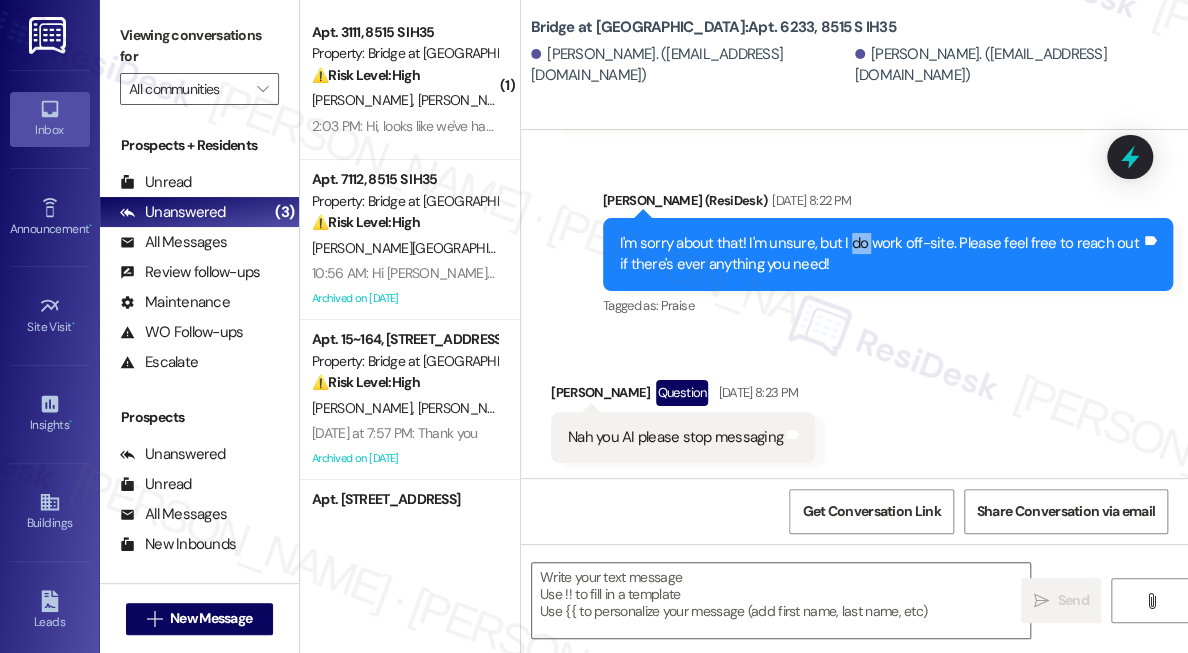 click on "I'm sorry about that! I'm unsure, but I do work off-site. Please feel free to reach out if there's ever anything you need!" at bounding box center (880, 254) 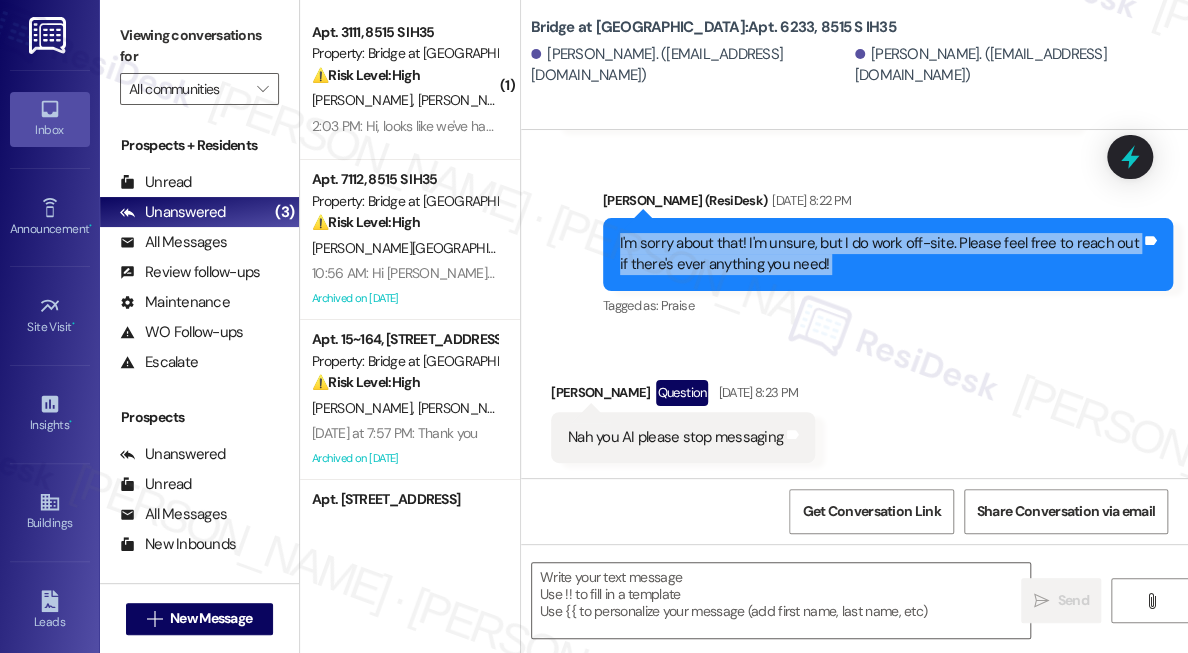 click on "I'm sorry about that! I'm unsure, but I do work off-site. Please feel free to reach out if there's ever anything you need!" at bounding box center [880, 254] 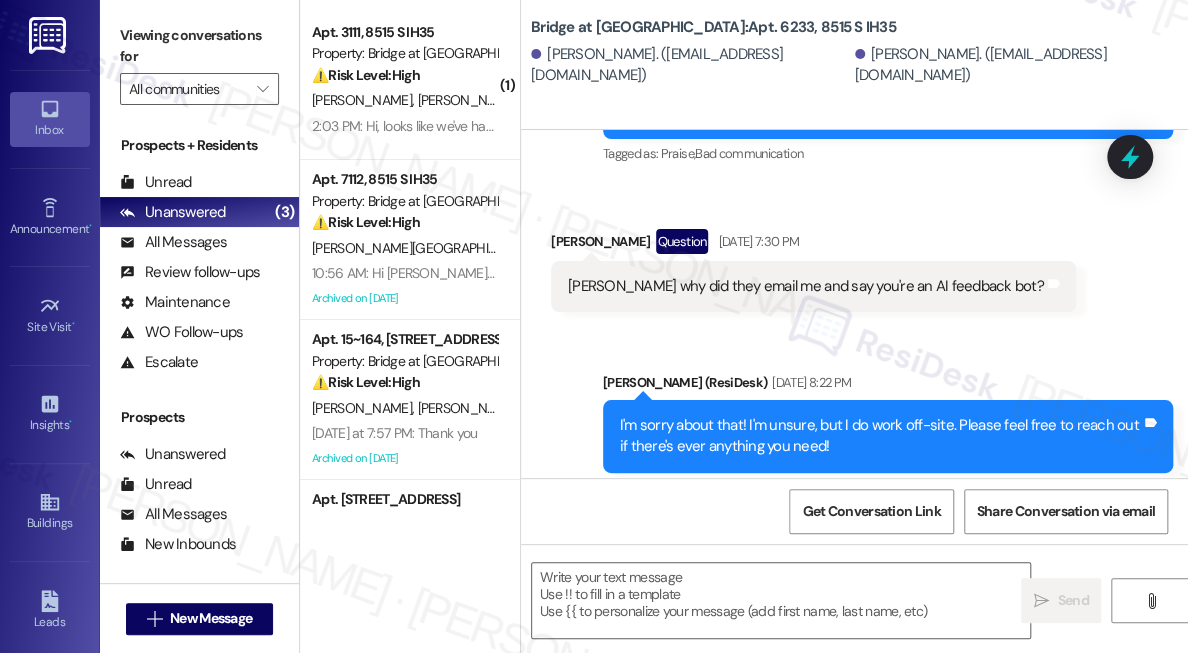 click on "Sarah why did they email me and say you're an AI feedback bot?" at bounding box center [806, 286] 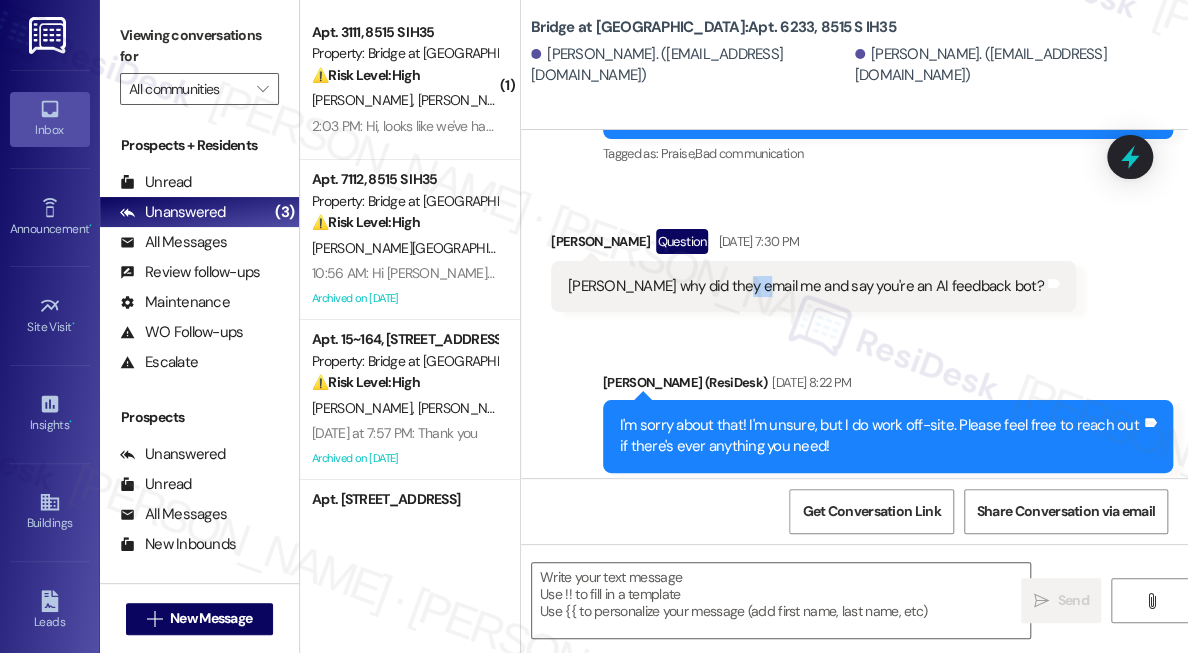 click on "Sarah why did they email me and say you're an AI feedback bot?" at bounding box center (806, 286) 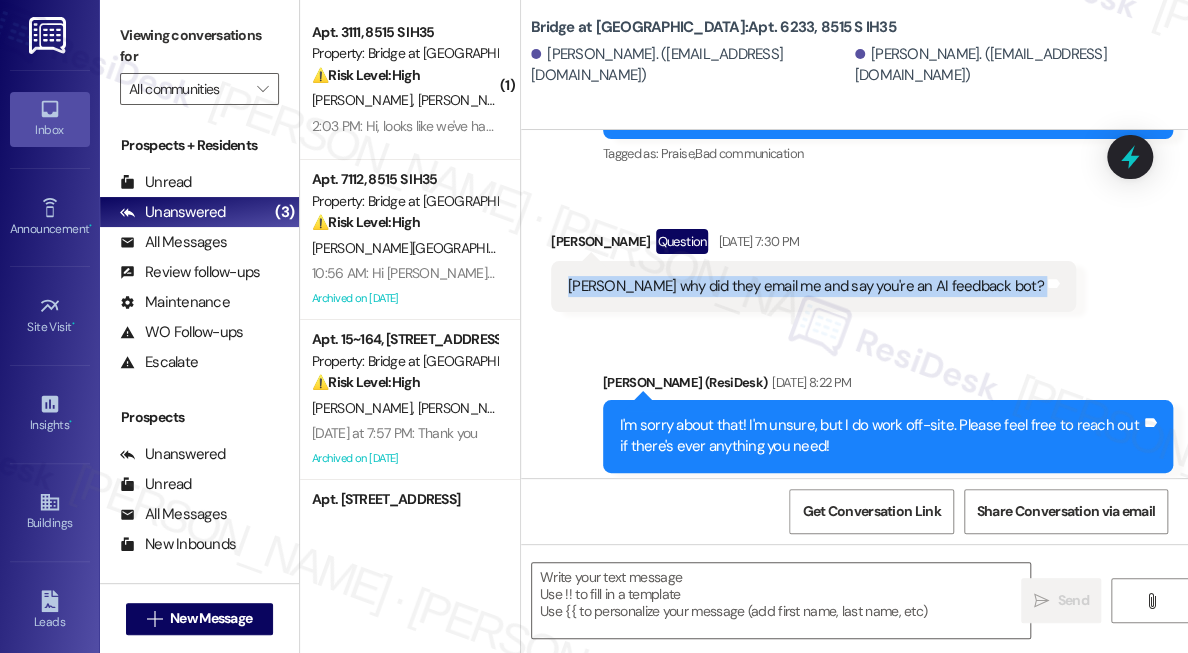 click on "Sarah why did they email me and say you're an AI feedback bot?" at bounding box center [806, 286] 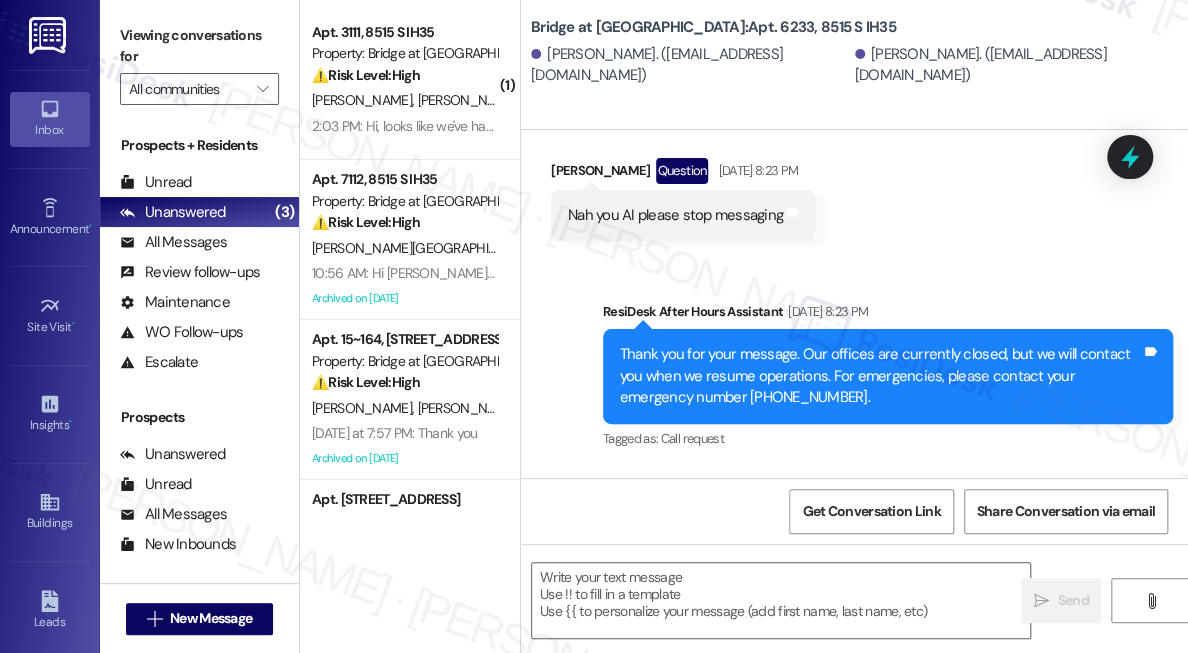 scroll, scrollTop: 1325, scrollLeft: 0, axis: vertical 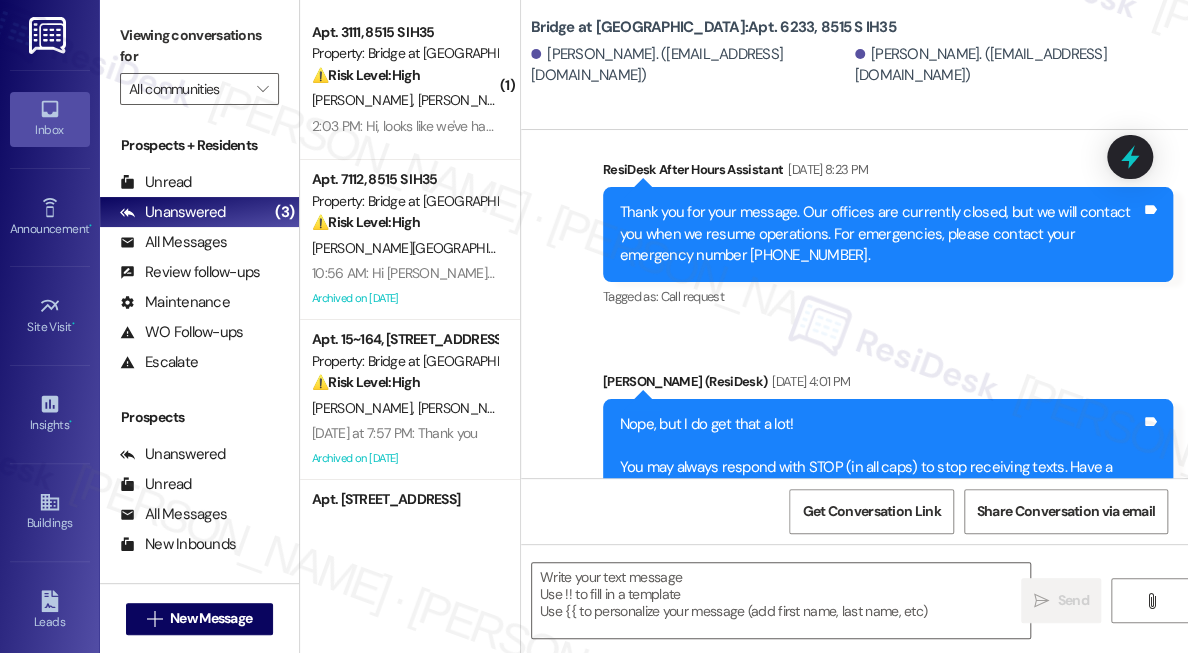 click on "Thank you for your message. Our offices are currently closed, but we will contact you when we resume operations. For emergencies, please contact your emergency number [PHONE_NUMBER]." at bounding box center [880, 234] 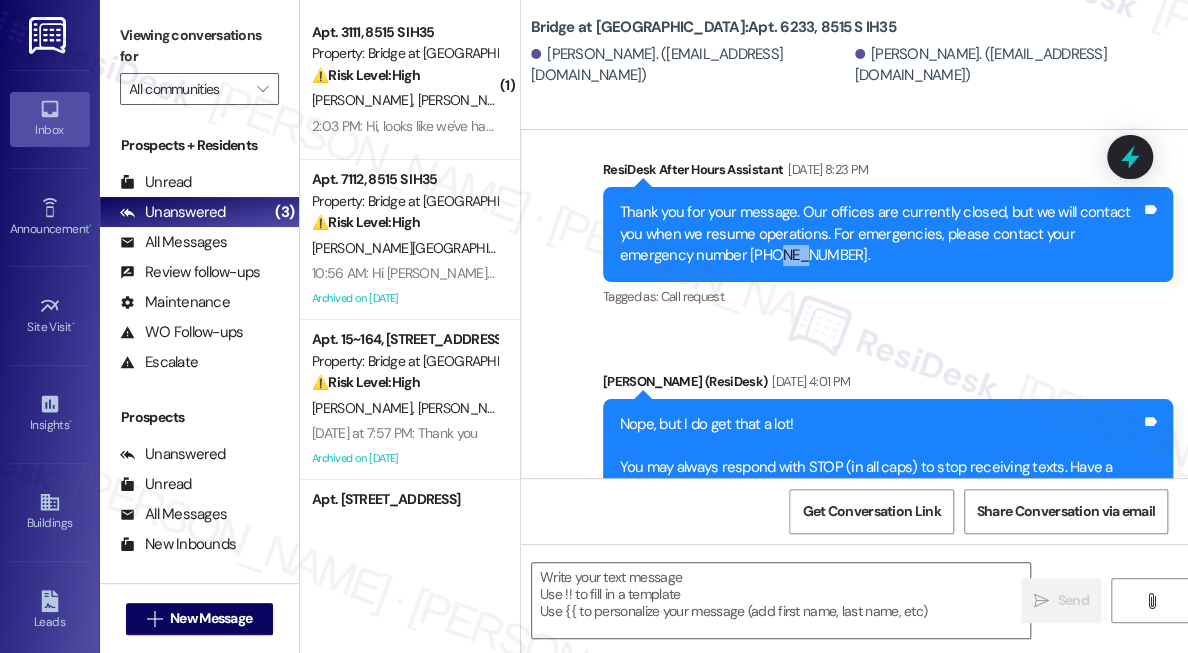 click on "Thank you for your message. Our offices are currently closed, but we will contact you when we resume operations. For emergencies, please contact your emergency number [PHONE_NUMBER]." at bounding box center [880, 234] 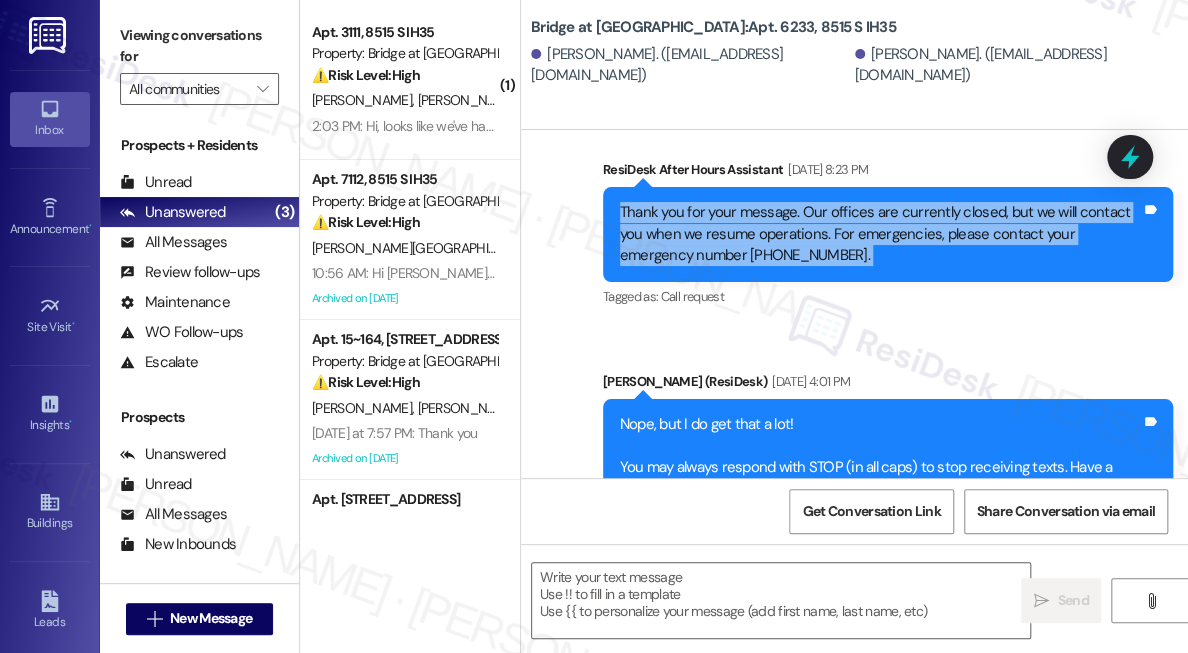 click on "Thank you for your message. Our offices are currently closed, but we will contact you when we resume operations. For emergencies, please contact your emergency number [PHONE_NUMBER]." at bounding box center (880, 234) 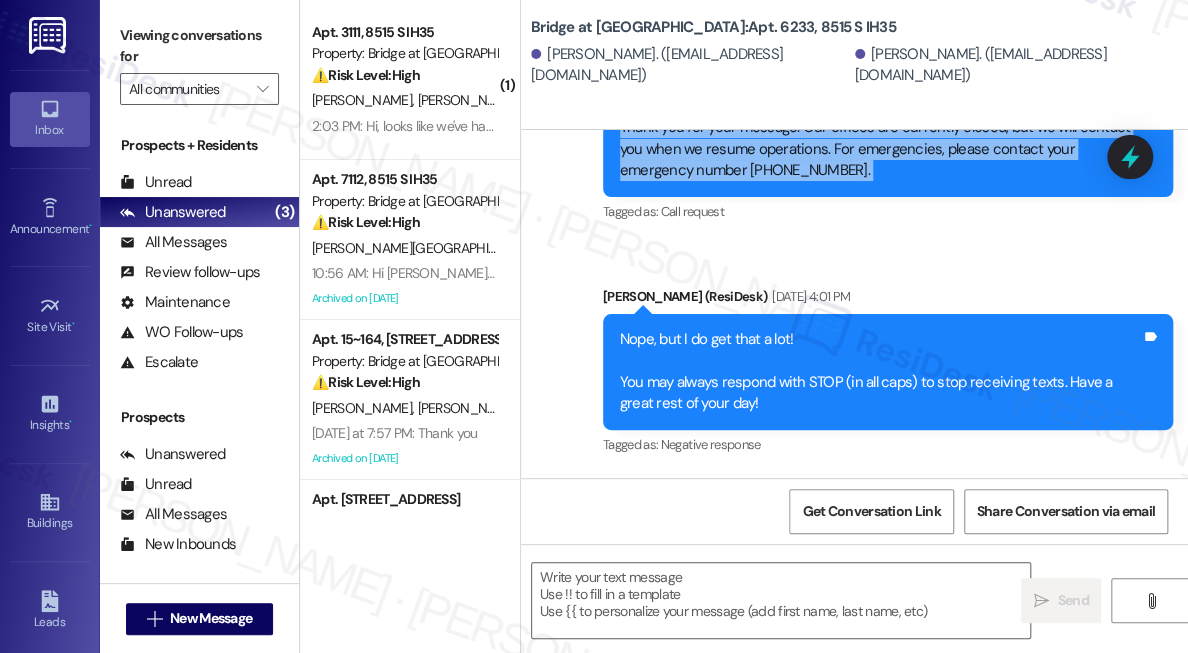 scroll, scrollTop: 1597, scrollLeft: 0, axis: vertical 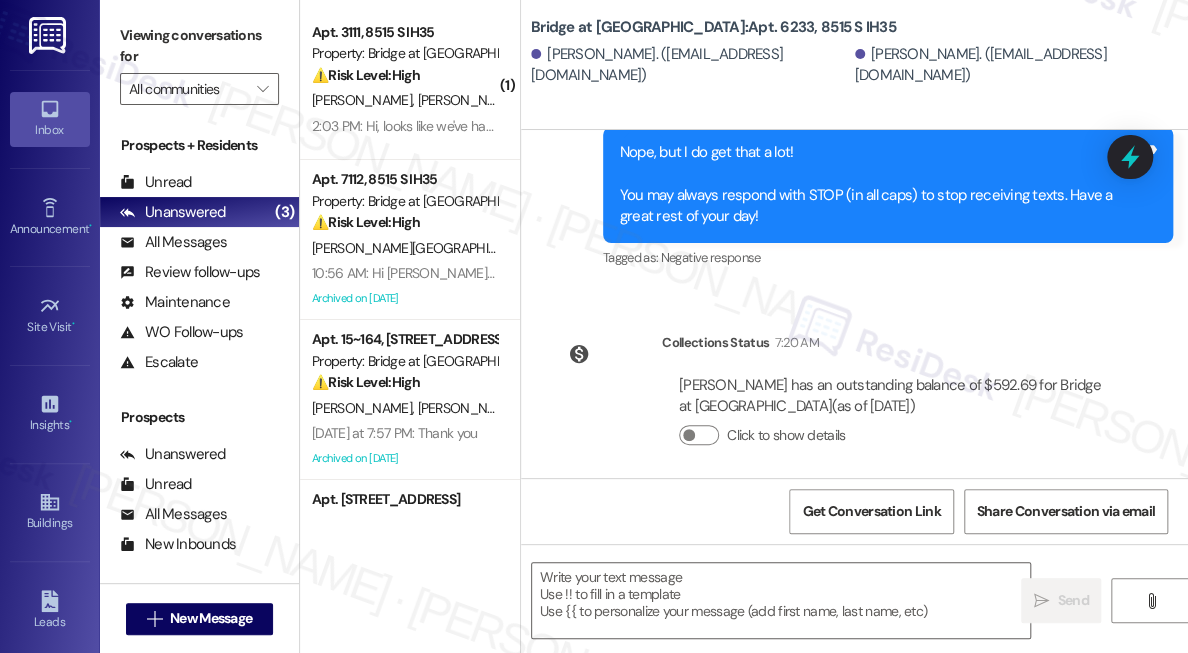 click on "Nope, but I do get that a lot!
You may always respond with STOP (in all caps) to stop receiving texts. Have a great rest of your day!" at bounding box center (880, 185) 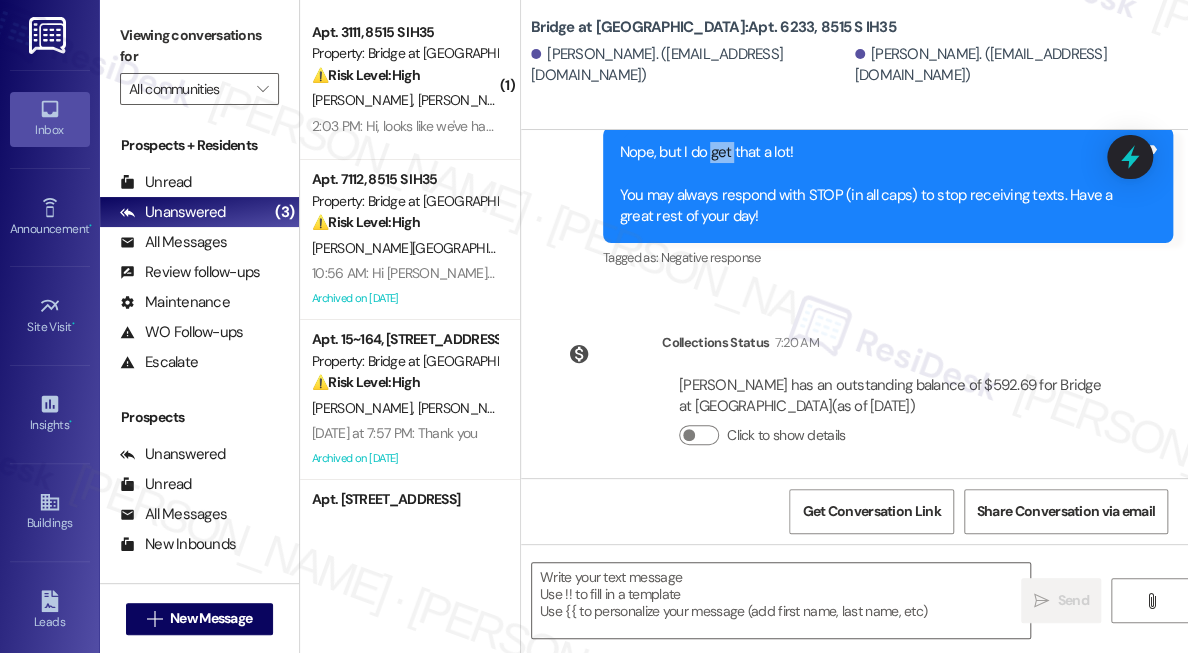 click on "Nope, but I do get that a lot!
You may always respond with STOP (in all caps) to stop receiving texts. Have a great rest of your day!" at bounding box center (880, 185) 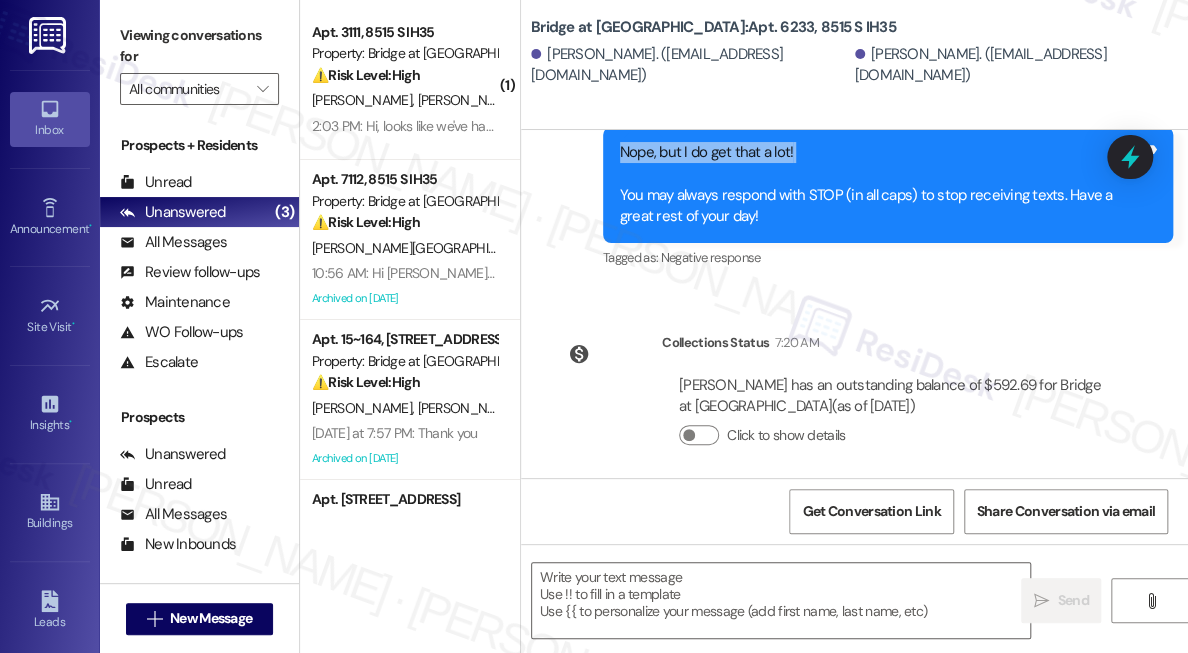 click on "Nope, but I do get that a lot!
You may always respond with STOP (in all caps) to stop receiving texts. Have a great rest of your day!" at bounding box center [880, 185] 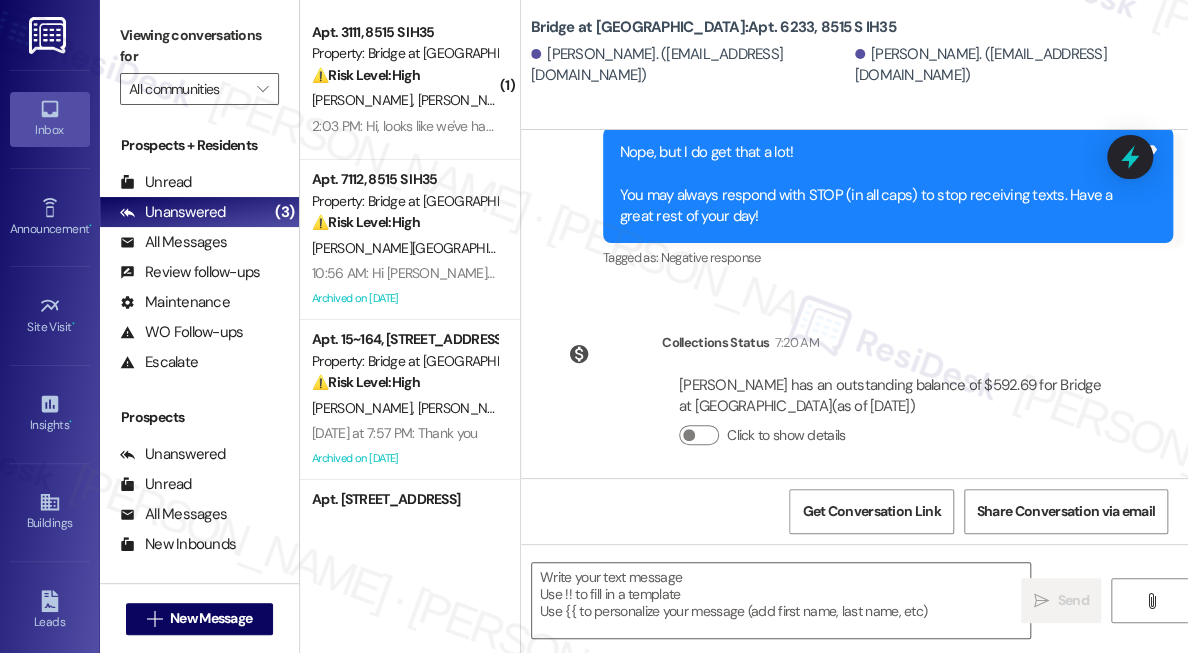 click on "Nope, but I do get that a lot!
You may always respond with STOP (in all caps) to stop receiving texts. Have a great rest of your day! Tags and notes" at bounding box center (888, 185) 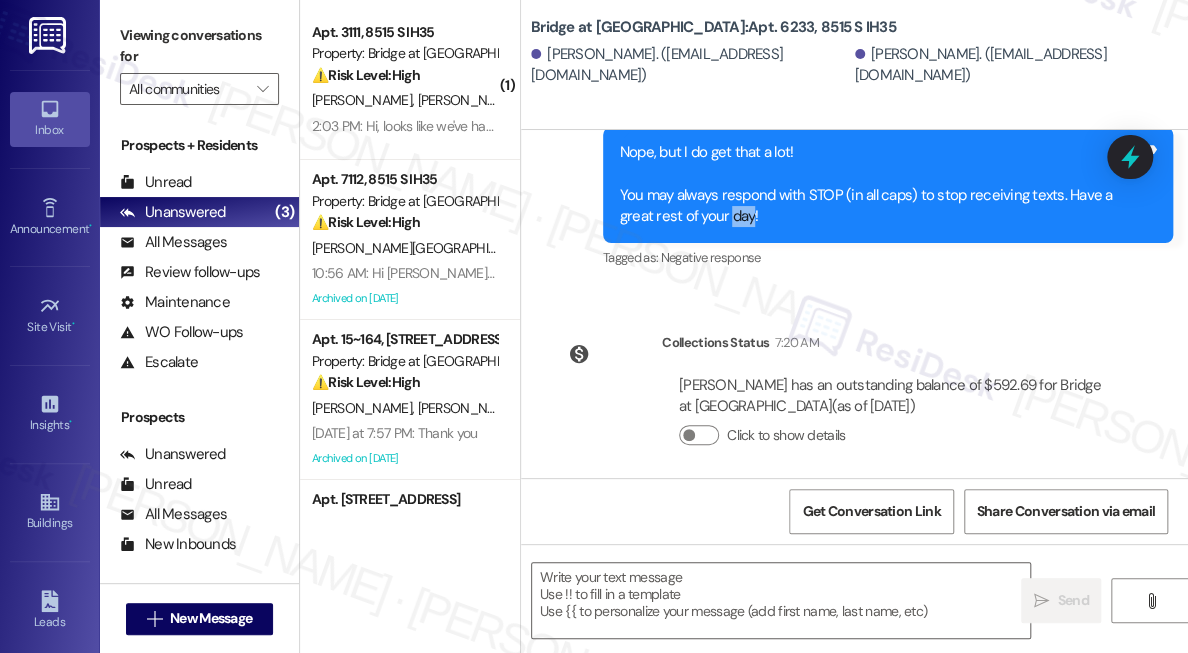 click on "Nope, but I do get that a lot!
You may always respond with STOP (in all caps) to stop receiving texts. Have a great rest of your day! Tags and notes" at bounding box center (888, 185) 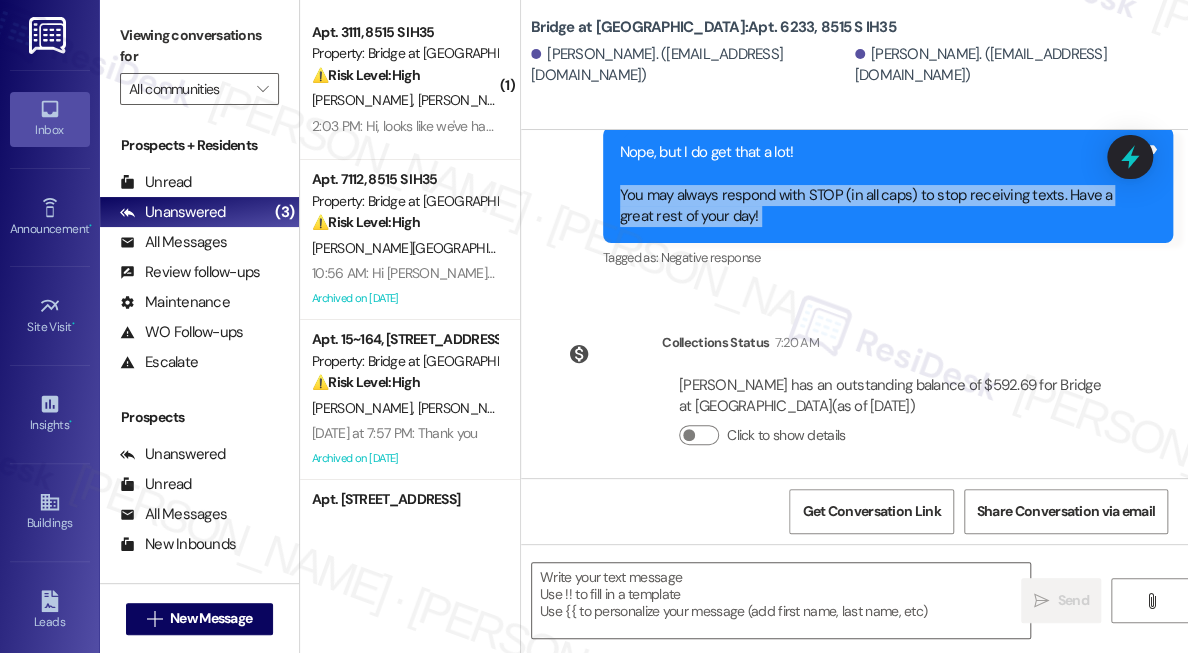 click on "Nope, but I do get that a lot!
You may always respond with STOP (in all caps) to stop receiving texts. Have a great rest of your day! Tags and notes" at bounding box center [888, 185] 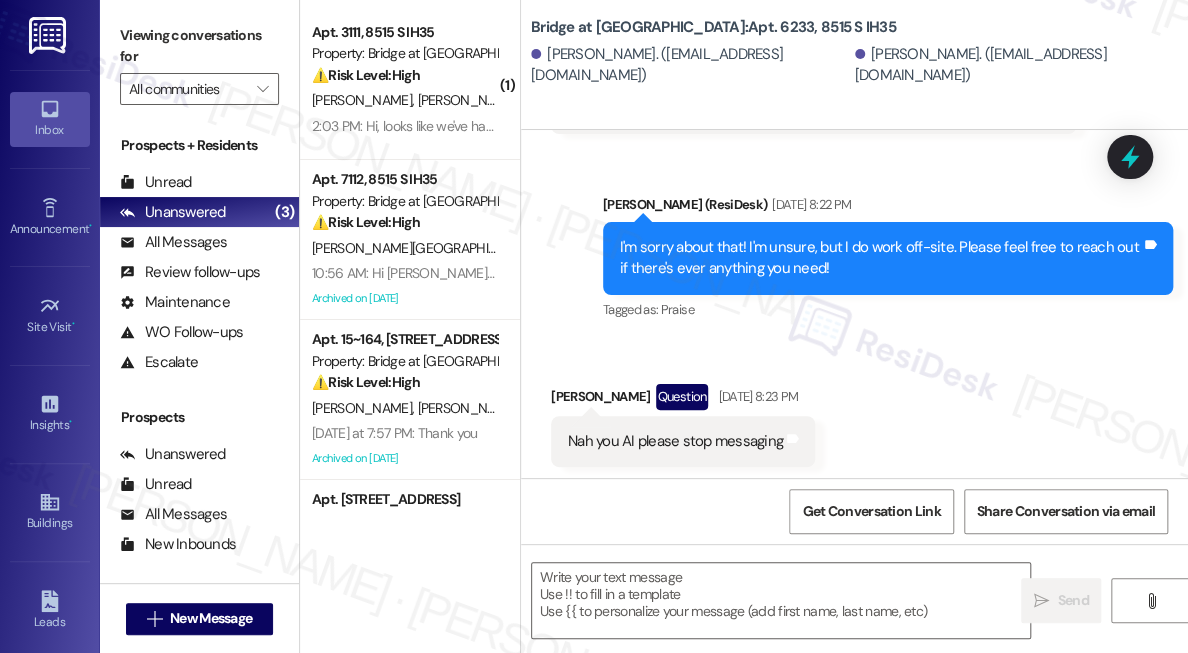 scroll, scrollTop: 703, scrollLeft: 0, axis: vertical 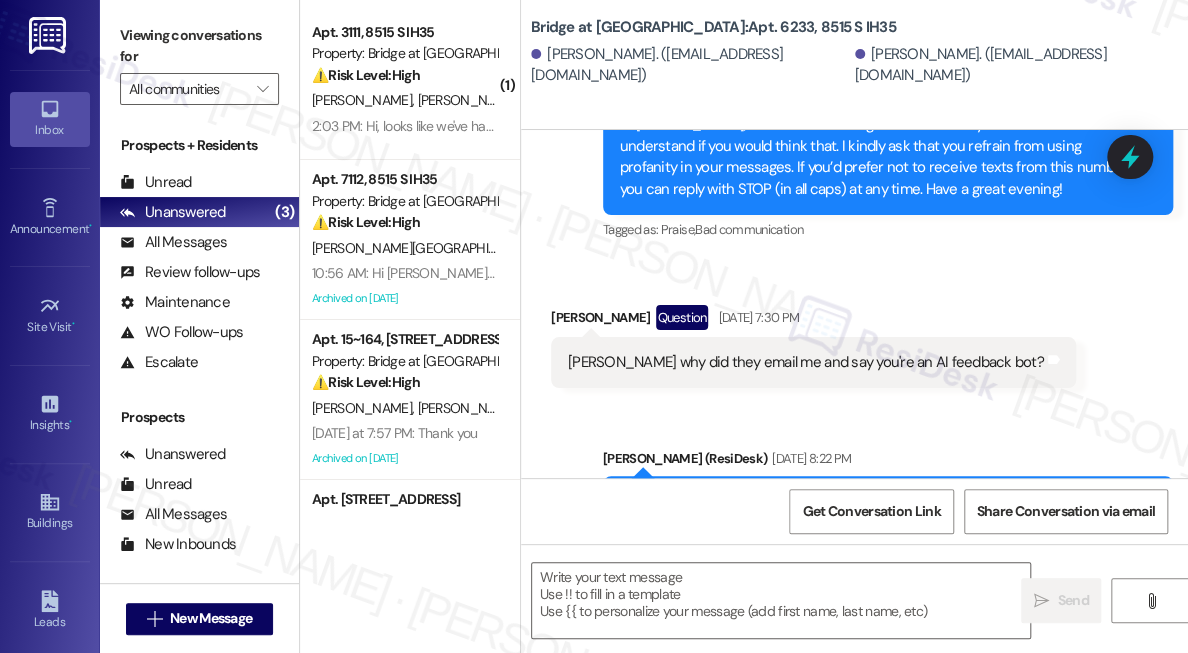 click on "Sarah why did they email me and say you're an AI feedback bot?" at bounding box center (806, 362) 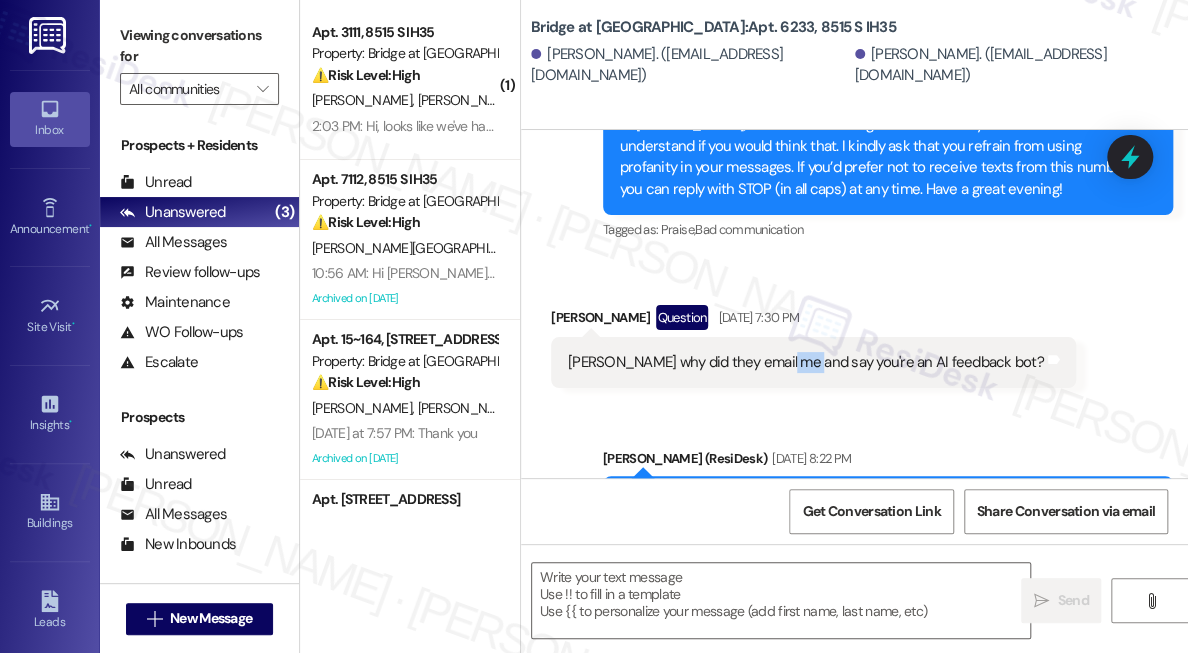 click on "Sarah why did they email me and say you're an AI feedback bot?" at bounding box center (806, 362) 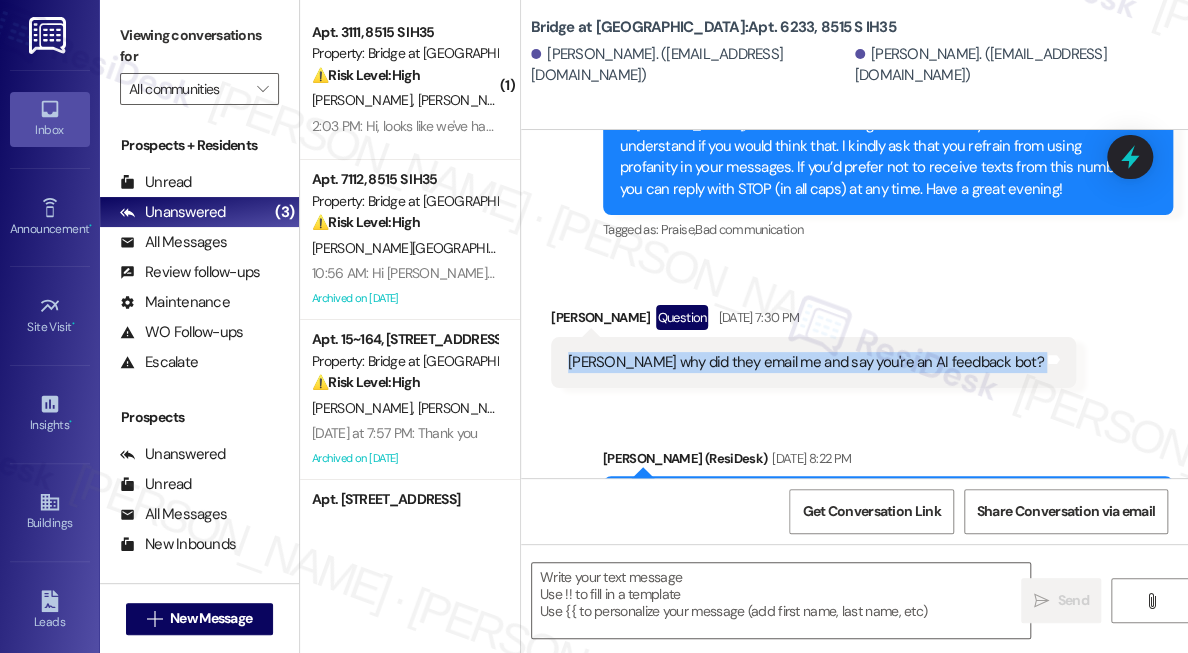 click on "Sarah why did they email me and say you're an AI feedback bot?" at bounding box center (806, 362) 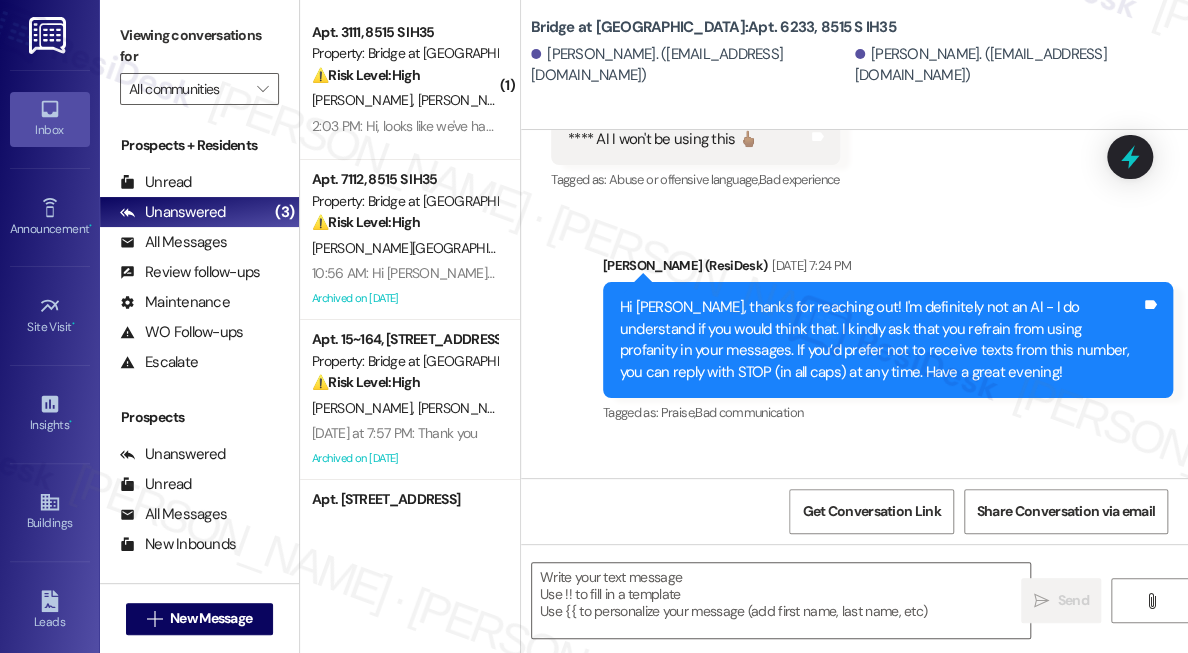 scroll, scrollTop: 339, scrollLeft: 0, axis: vertical 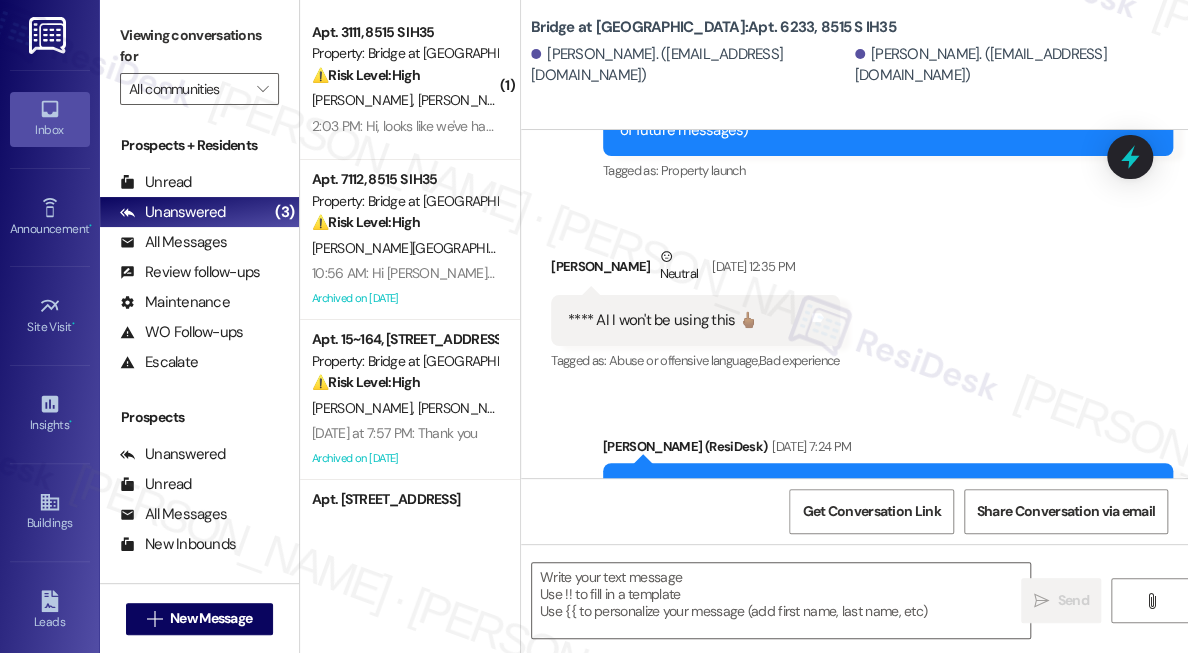 click on "**** AI I won't be using this 🖕🏽" at bounding box center [662, 320] 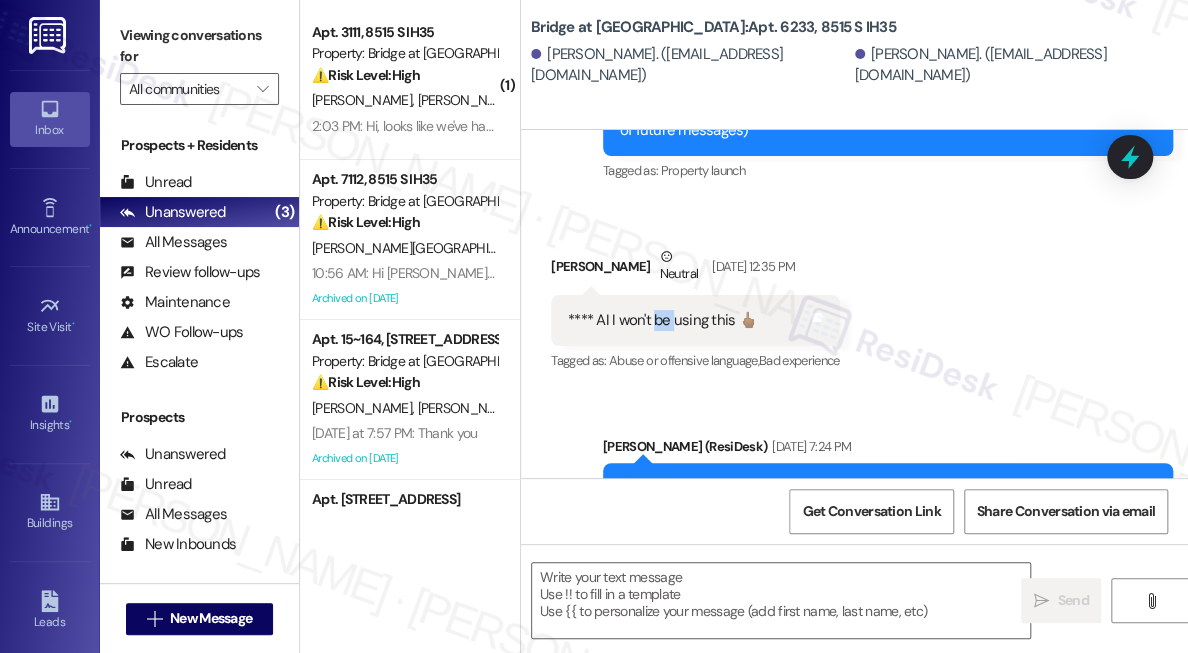 click on "**** AI I won't be using this 🖕🏽" at bounding box center [662, 320] 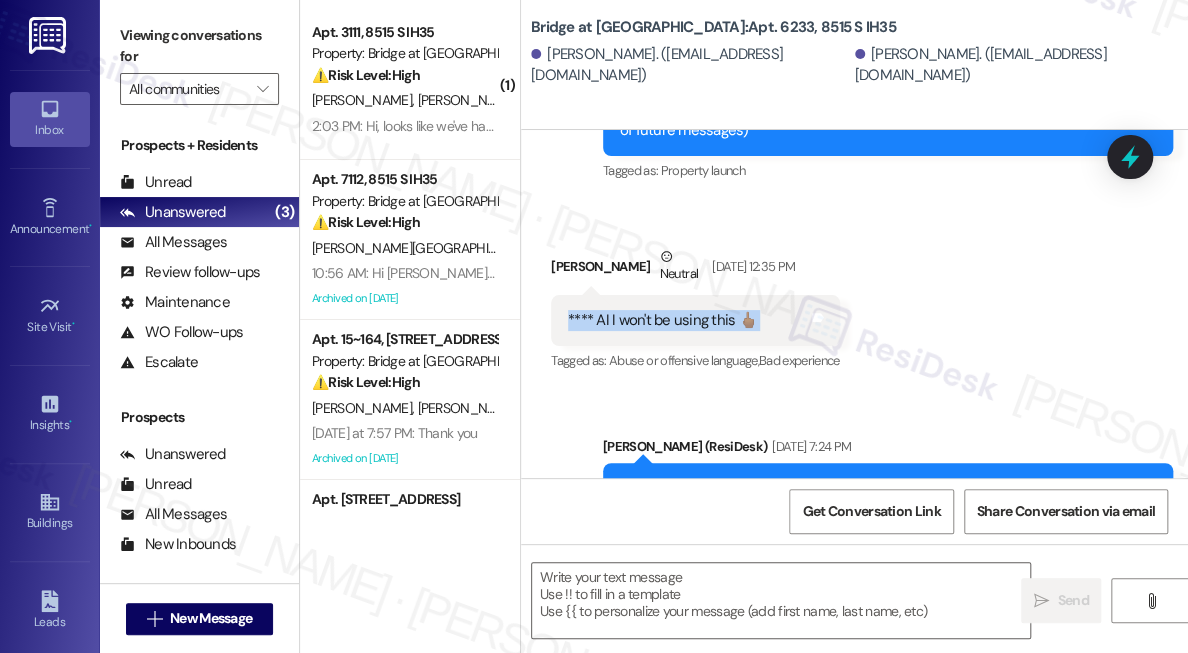click on "**** AI I won't be using this 🖕🏽" at bounding box center [662, 320] 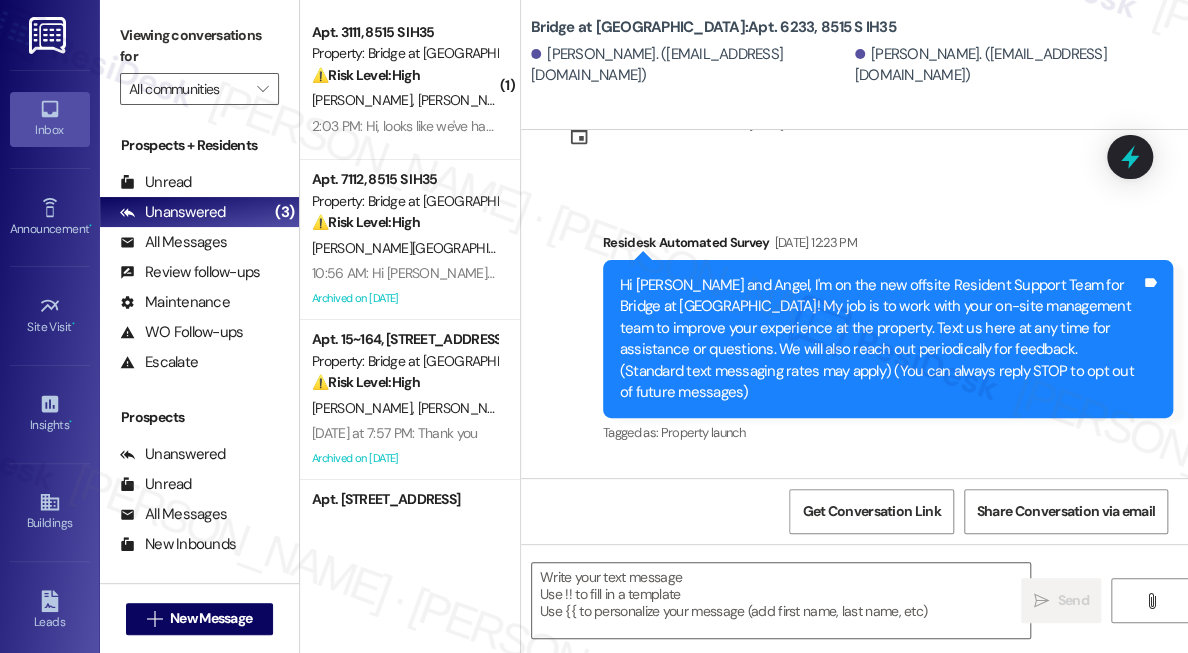 scroll, scrollTop: 181, scrollLeft: 0, axis: vertical 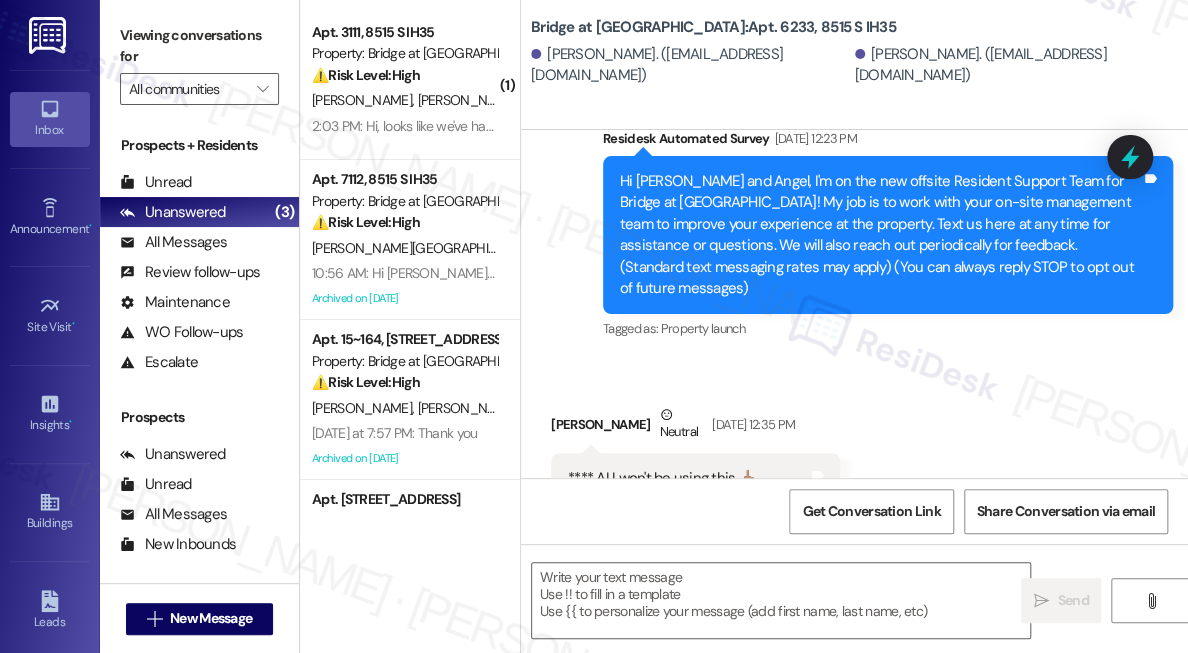 click on "Hi Adenisa and Angel, I'm on the new offsite Resident Support Team for Bridge at Monarch Bluffs! My job is to work with your on-site management team to improve your experience at the property. Text us here at any time for assistance or questions. We will also reach out periodically for feedback. (Standard text messaging rates may apply) (You can always reply STOP to opt out of future messages)" at bounding box center (880, 235) 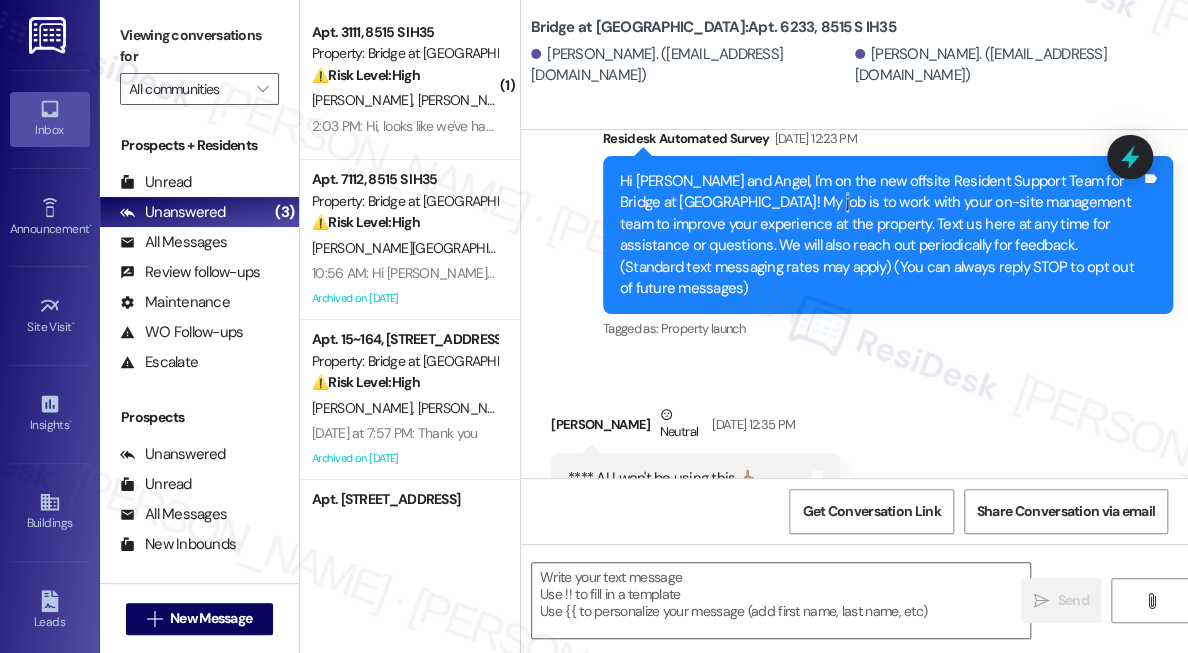 click on "Hi Adenisa and Angel, I'm on the new offsite Resident Support Team for Bridge at Monarch Bluffs! My job is to work with your on-site management team to improve your experience at the property. Text us here at any time for assistance or questions. We will also reach out periodically for feedback. (Standard text messaging rates may apply) (You can always reply STOP to opt out of future messages)" at bounding box center (880, 235) 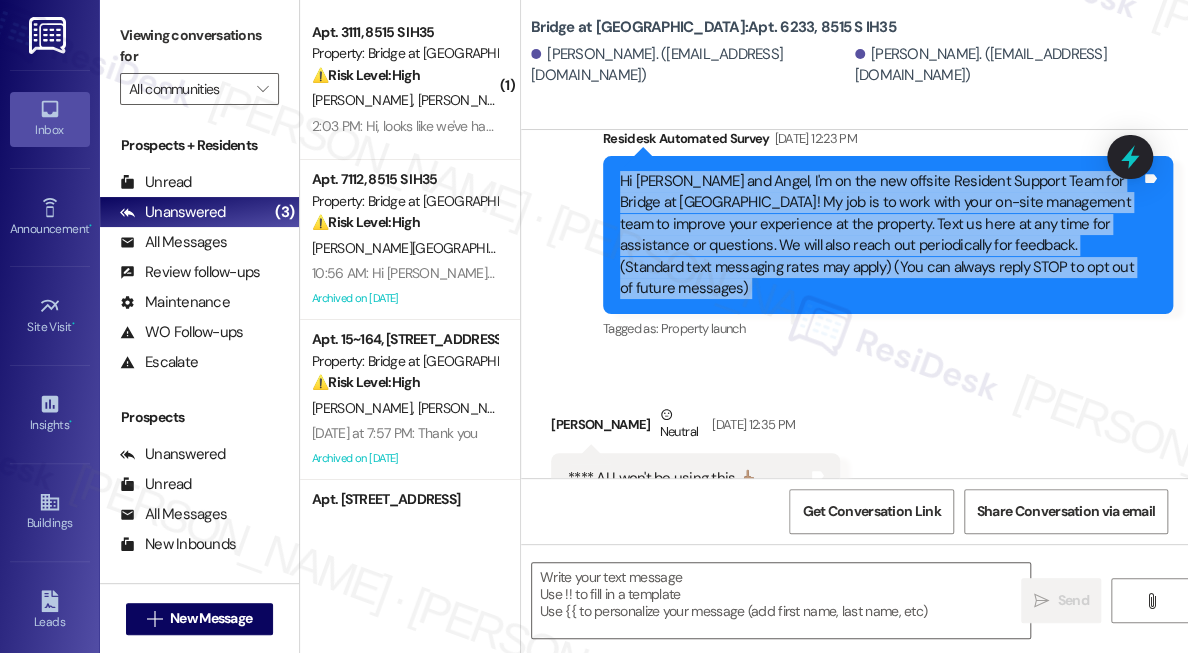 click on "Hi Adenisa and Angel, I'm on the new offsite Resident Support Team for Bridge at Monarch Bluffs! My job is to work with your on-site management team to improve your experience at the property. Text us here at any time for assistance or questions. We will also reach out periodically for feedback. (Standard text messaging rates may apply) (You can always reply STOP to opt out of future messages)" at bounding box center [880, 235] 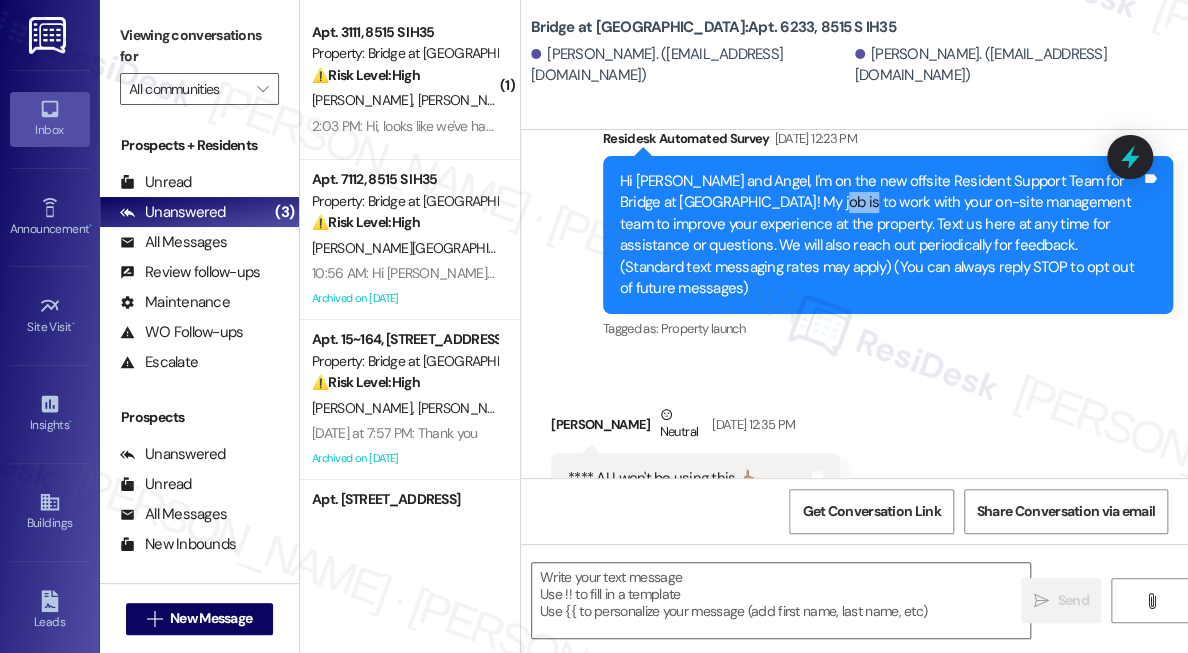 click on "Hi Adenisa and Angel, I'm on the new offsite Resident Support Team for Bridge at Monarch Bluffs! My job is to work with your on-site management team to improve your experience at the property. Text us here at any time for assistance or questions. We will also reach out periodically for feedback. (Standard text messaging rates may apply) (You can always reply STOP to opt out of future messages)" at bounding box center [880, 235] 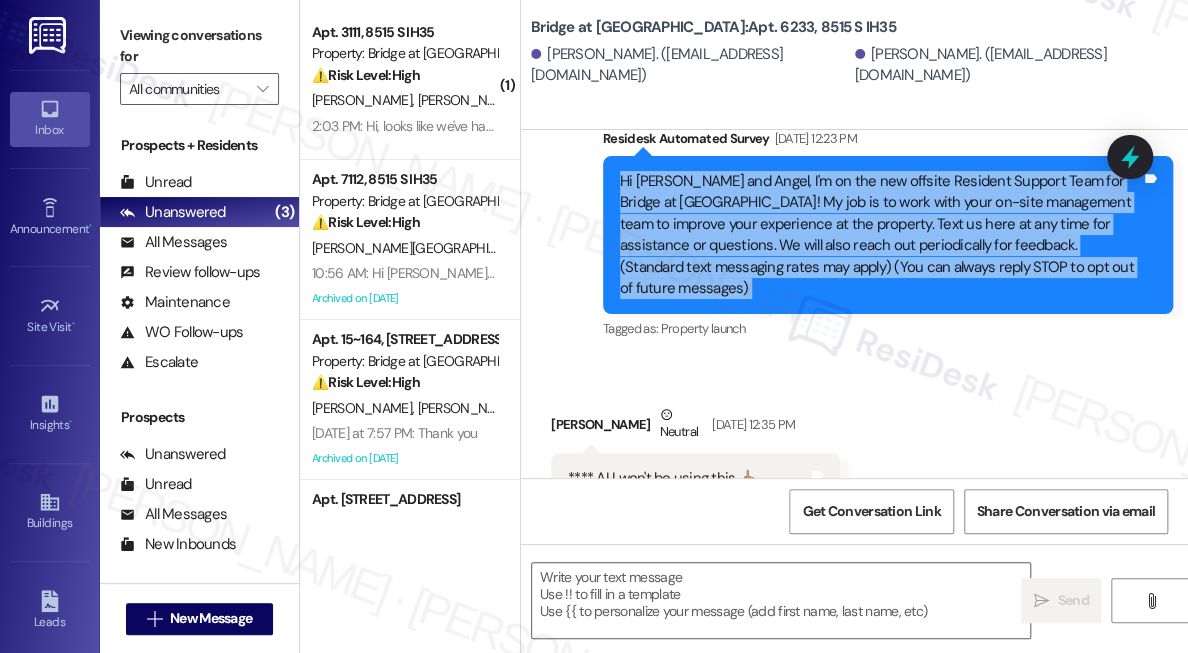 click on "Hi Adenisa and Angel, I'm on the new offsite Resident Support Team for Bridge at Monarch Bluffs! My job is to work with your on-site management team to improve your experience at the property. Text us here at any time for assistance or questions. We will also reach out periodically for feedback. (Standard text messaging rates may apply) (You can always reply STOP to opt out of future messages)" at bounding box center [880, 235] 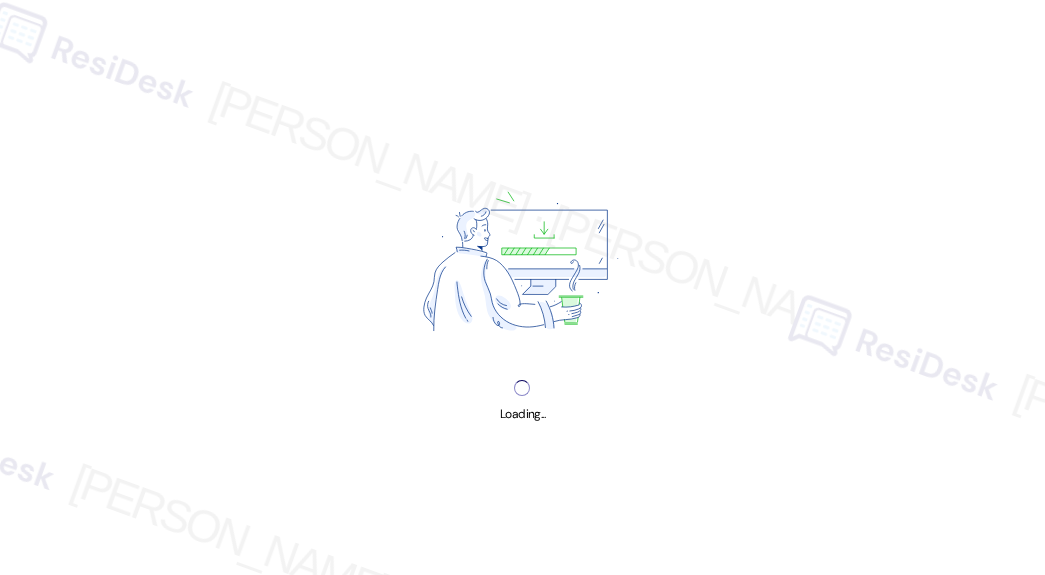 scroll, scrollTop: 0, scrollLeft: 0, axis: both 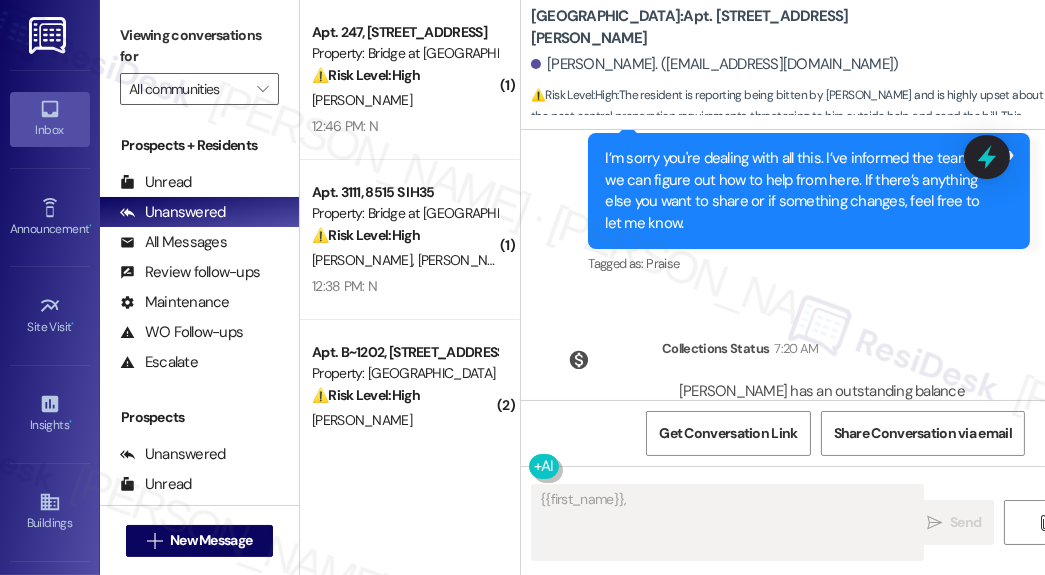 click on "I’m sorry you're dealing with all this. I’ve informed the team so we can figure out how to help from here. If there’s anything else you want to share or if something changes, feel free to let me know." at bounding box center [801, 191] 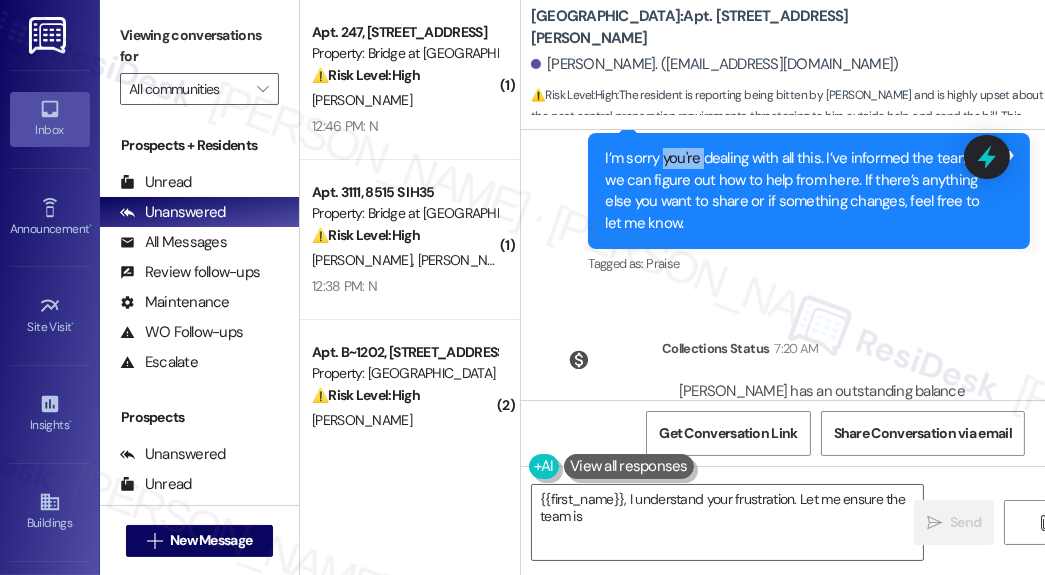 click on "I’m sorry you're dealing with all this. I’ve informed the team so we can figure out how to help from here. If there’s anything else you want to share or if something changes, feel free to let me know." at bounding box center (801, 191) 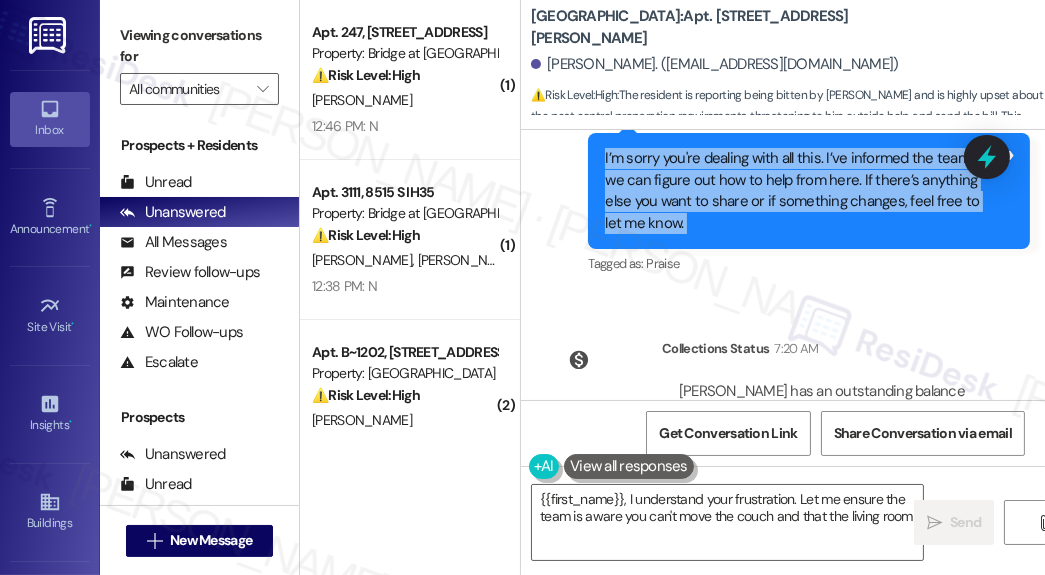 click on "I’m sorry you're dealing with all this. I’ve informed the team so we can figure out how to help from here. If there’s anything else you want to share or if something changes, feel free to let me know." at bounding box center [801, 191] 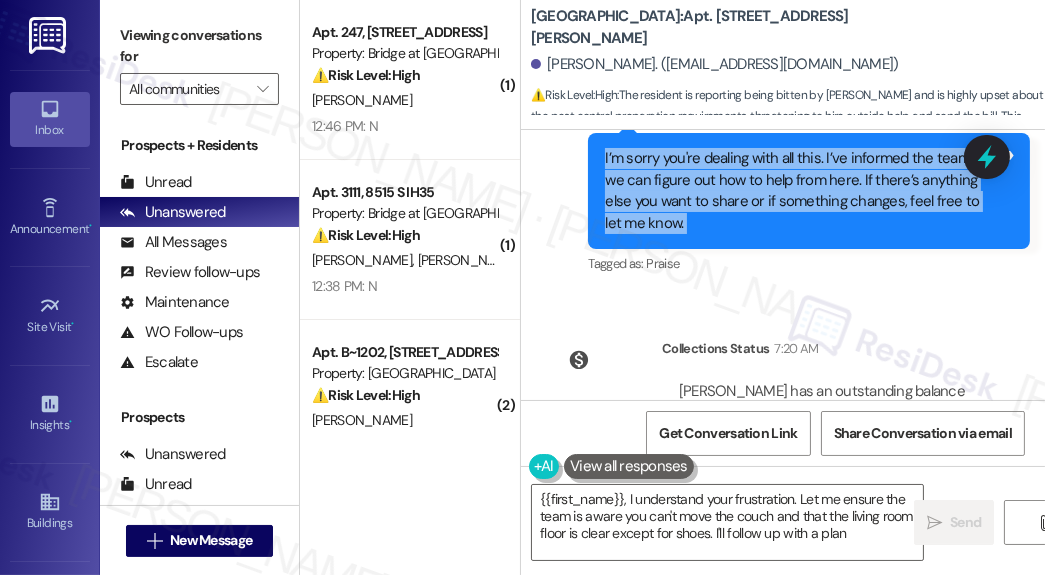 type on "{{first_name}}, I understand your frustration. Let me ensure the team is aware you can't move the couch and that the living room floor is clear except for shoes. I'll follow up with a plan." 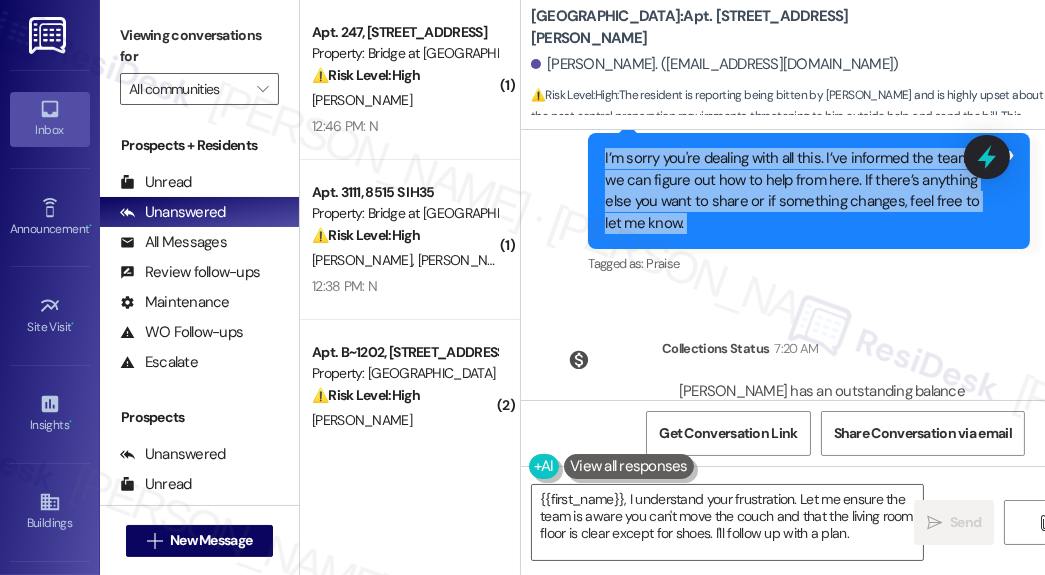 click on "I’m sorry you're dealing with all this. I’ve informed the team so we can figure out how to help from here. If there’s anything else you want to share or if something changes, feel free to let me know." at bounding box center (801, 191) 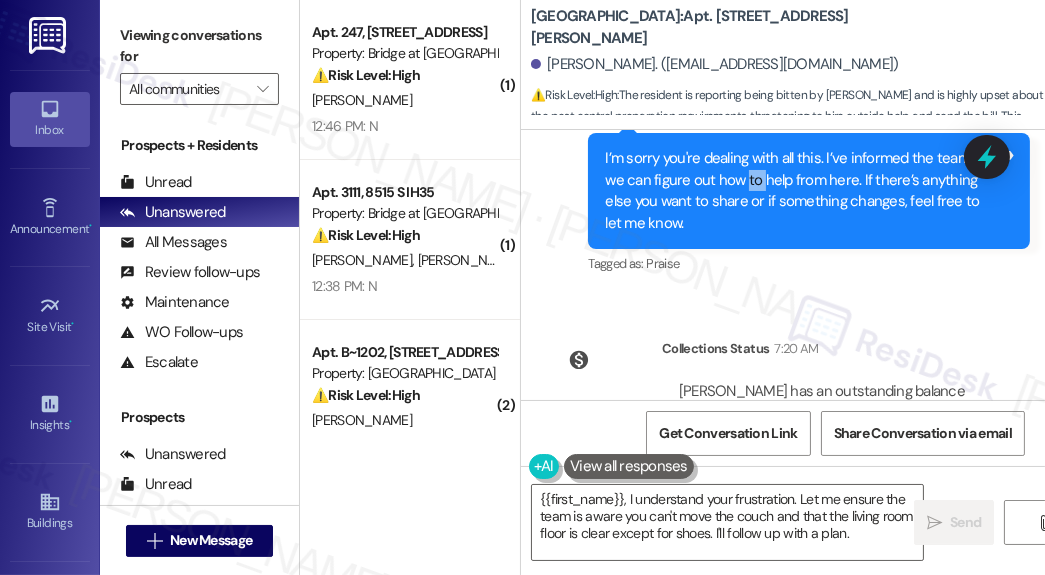 click on "I’m sorry you're dealing with all this. I’ve informed the team so we can figure out how to help from here. If there’s anything else you want to share or if something changes, feel free to let me know." at bounding box center [801, 191] 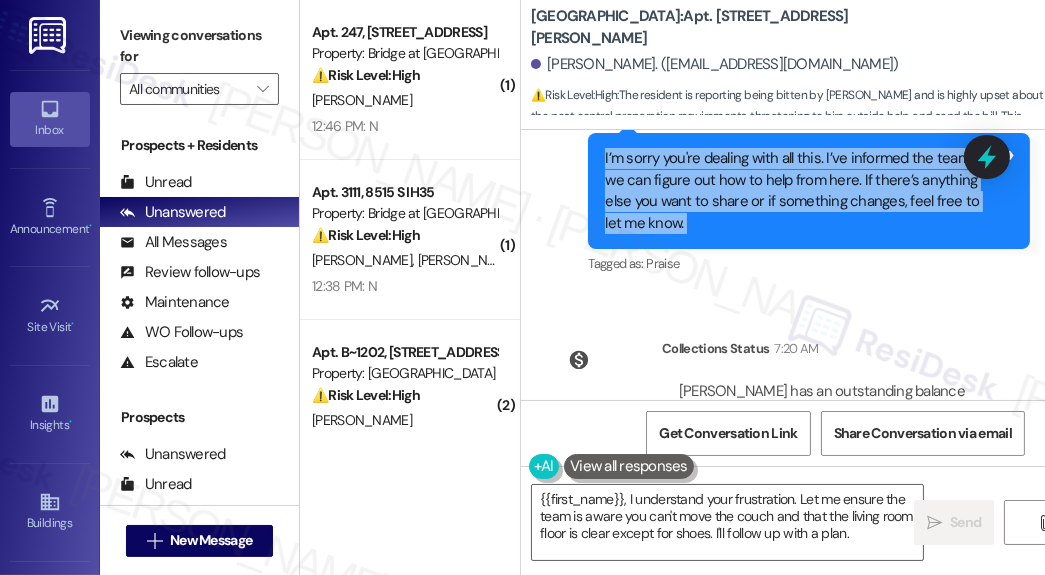 click on "I’m sorry you're dealing with all this. I’ve informed the team so we can figure out how to help from here. If there’s anything else you want to share or if something changes, feel free to let me know." at bounding box center [801, 191] 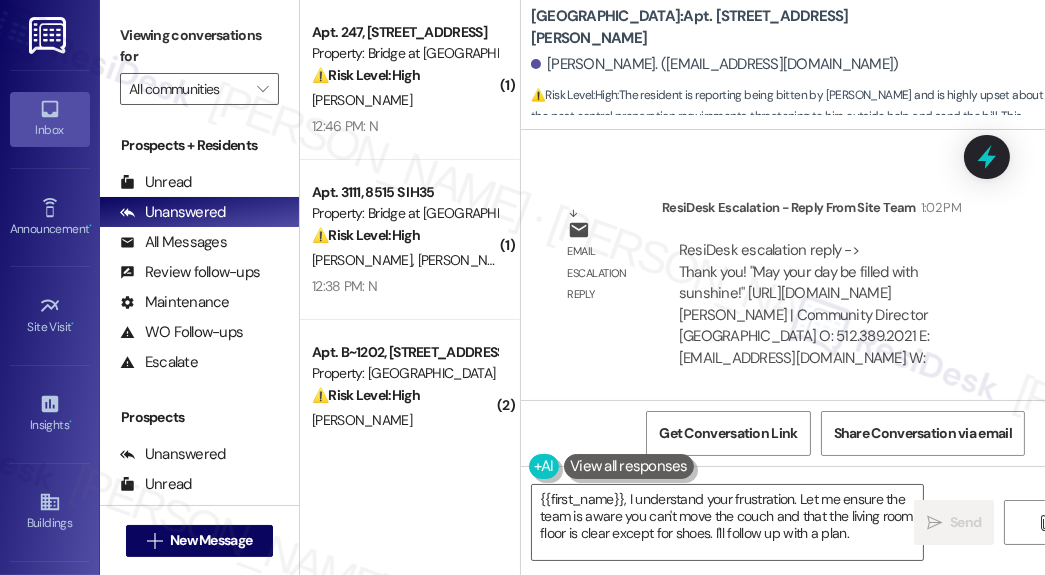 scroll, scrollTop: 15749, scrollLeft: 0, axis: vertical 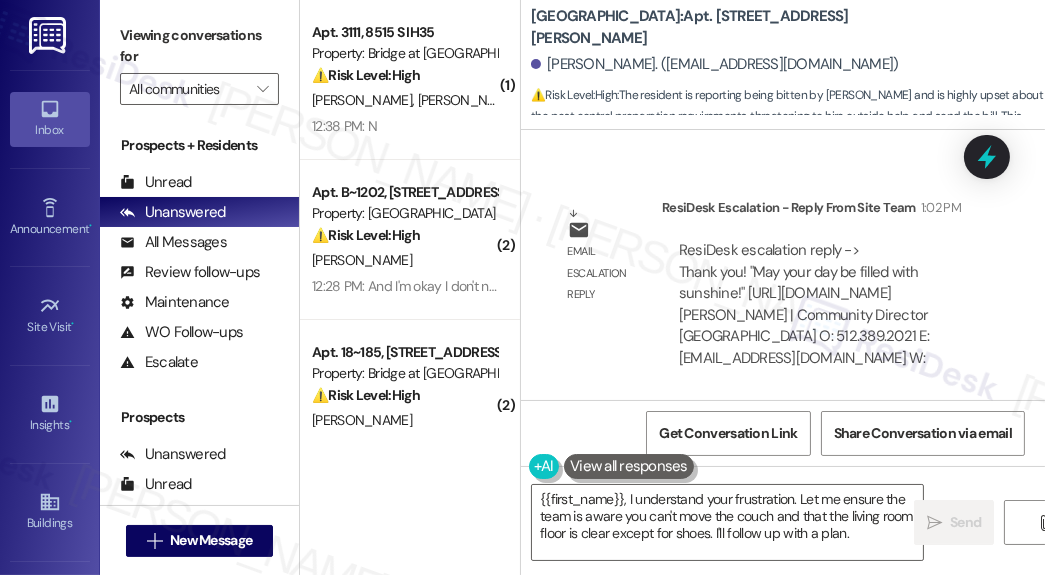 click on "Lexington Hills:  Apt. 704, 2430 Cromwell Cir" at bounding box center (731, 27) 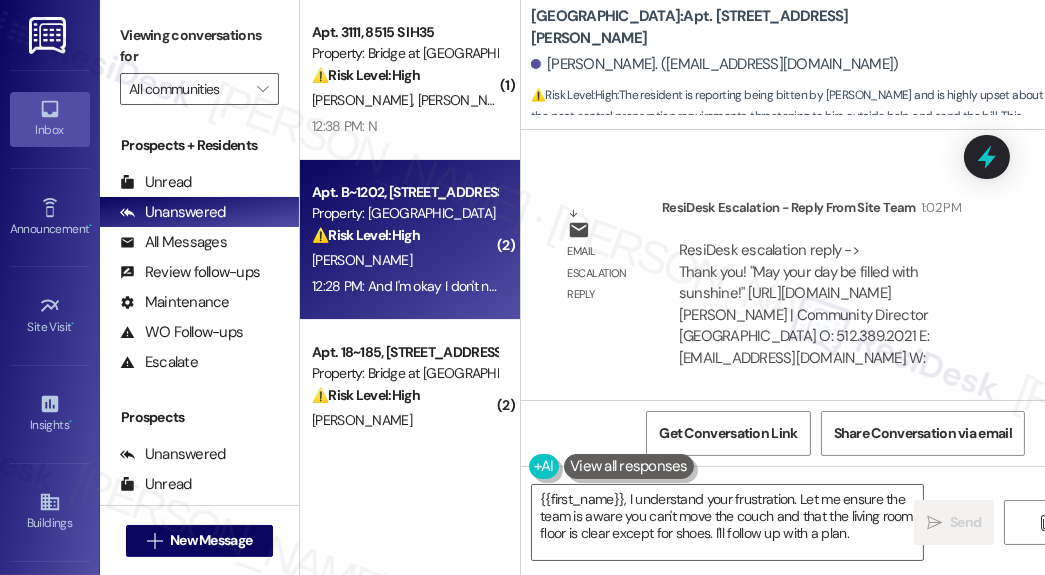 scroll, scrollTop: 480, scrollLeft: 0, axis: vertical 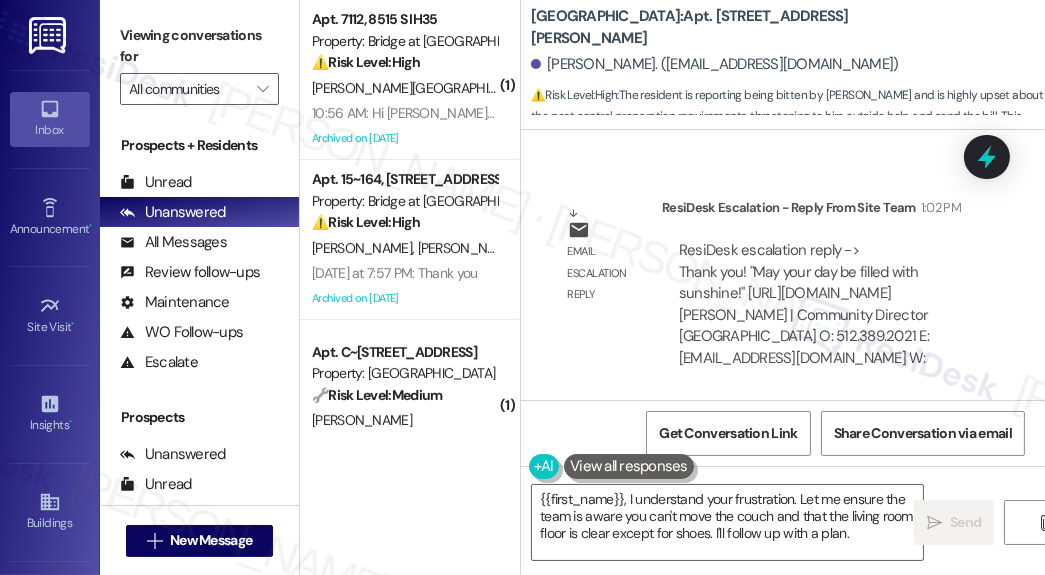 click on "Christina Corey. (thunderak75@gmail.com)" at bounding box center [788, 65] 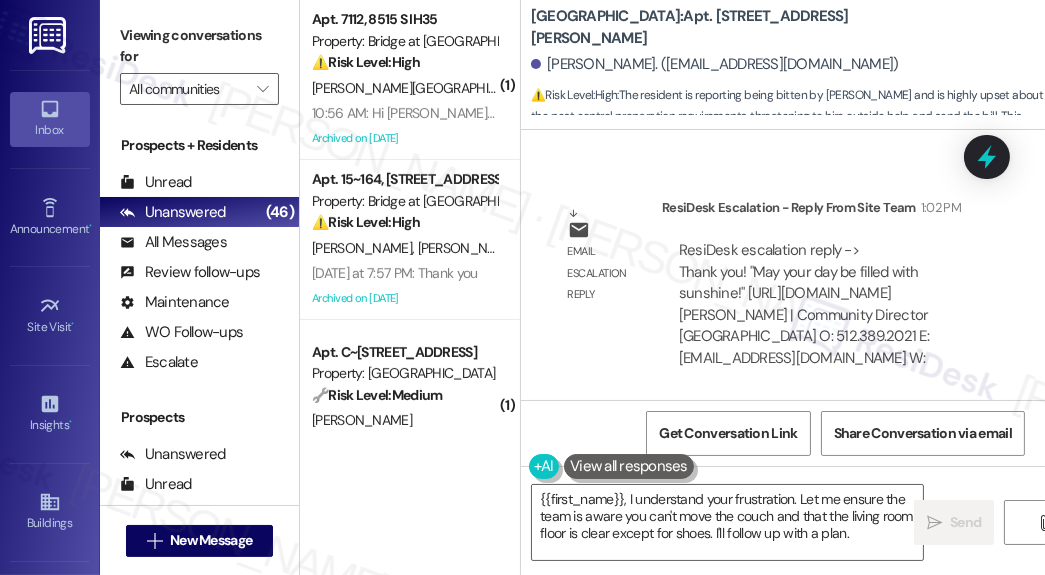 click on "Lease started Sep 30, 2024 at 8:00 PM Survey, sent via SMS Residesk Automated Survey Jun 23, 2025 at 12:24 PM Hi Christina, I'm on the new offsite Resident Support Team for Lexington Hills! My job is to work with your on-site management team to improve your experience at the property. Text us here at any time for assistance or questions. We will also reach out periodically for feedback. (Standard text messaging rates may apply) (You can always reply STOP to opt out of future messages) Tags and notes Tagged as:   Property launch Click to highlight conversations about Property launch Received via SMS Christina Corey Jun 23, 2025 at 12:26 PM I'm still waiting for my closet to be fixed..
I can't look g on to make maintenance requests  Tags and notes Tagged as:   Maintenance ,  Click to highlight conversations about Maintenance Maintenance request ,  Click to highlight conversations about Maintenance request Complaint Click to highlight conversations about Complaint Sent via SMS Sarah   (ResiDesk)
Tagged as:" at bounding box center [783, 265] 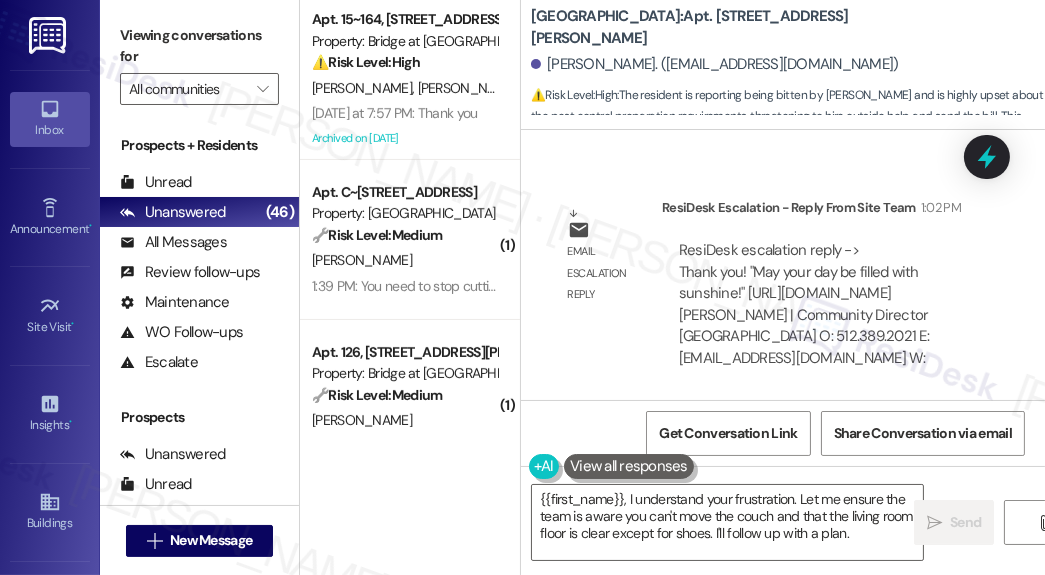 click on "Christina Corey. (thunderak75@gmail.com)" at bounding box center (788, 65) 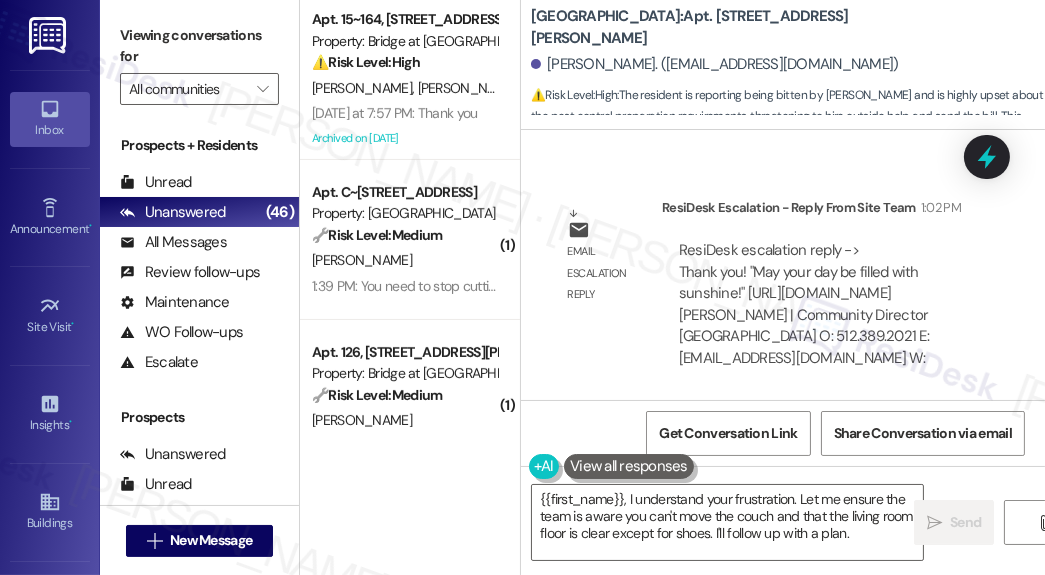 click on "⚠️  Risk Level:  High :  The resident is reporting being bitten by bugs and is highly upset about the pest control preparation requirements, threatening to hire outside help and send the bill. This indicates a potential health and safety concern and financial dispute, requiring urgent attention to mitigate further escalation and potential liability." at bounding box center (788, 128) 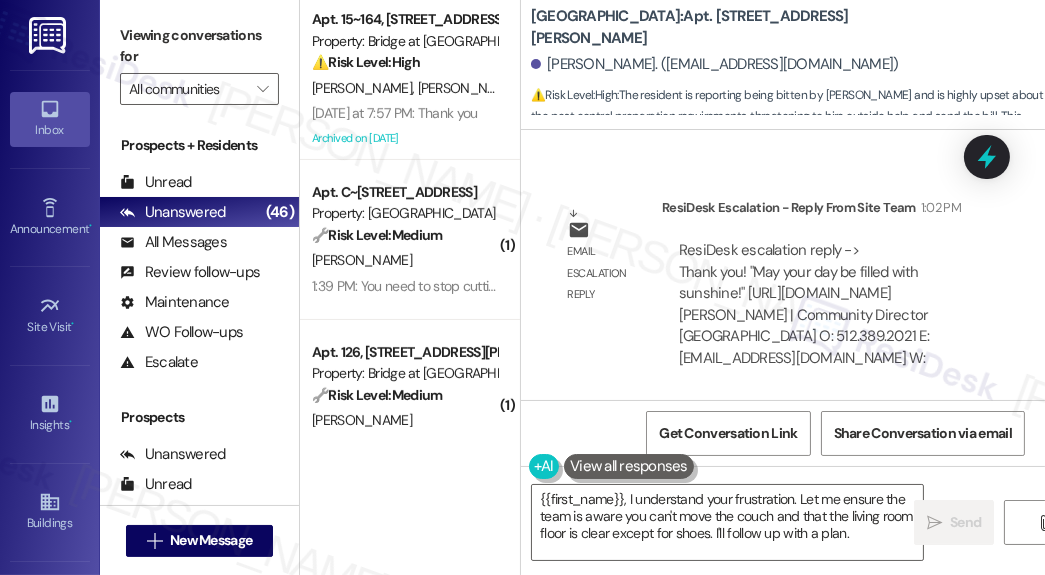 click on "ResiDesk Escalation - Reply From Site Team 1:02 PM" at bounding box center (827, 211) 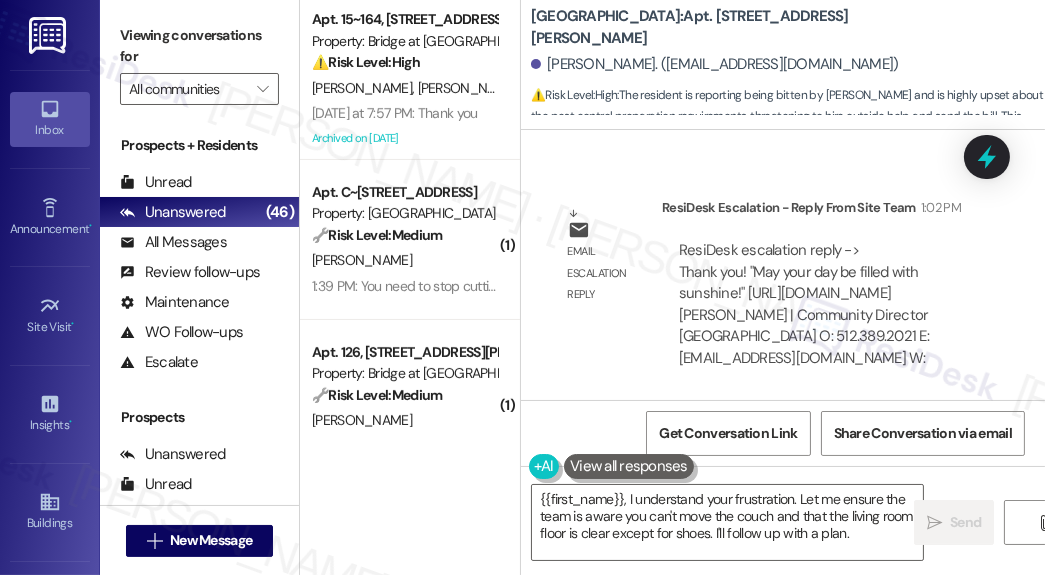 click on "Lease started Sep 30, 2024 at 8:00 PM Survey, sent via SMS Residesk Automated Survey Jun 23, 2025 at 12:24 PM Hi Christina, I'm on the new offsite Resident Support Team for Lexington Hills! My job is to work with your on-site management team to improve your experience at the property. Text us here at any time for assistance or questions. We will also reach out periodically for feedback. (Standard text messaging rates may apply) (You can always reply STOP to opt out of future messages) Tags and notes Tagged as:   Property launch Click to highlight conversations about Property launch Received via SMS Christina Corey Jun 23, 2025 at 12:26 PM I'm still waiting for my closet to be fixed..
I can't look g on to make maintenance requests  Tags and notes Tagged as:   Maintenance ,  Click to highlight conversations about Maintenance Maintenance request ,  Click to highlight conversations about Maintenance request Complaint Click to highlight conversations about Complaint Sent via SMS Sarah   (ResiDesk)
Tagged as:" at bounding box center [783, 265] 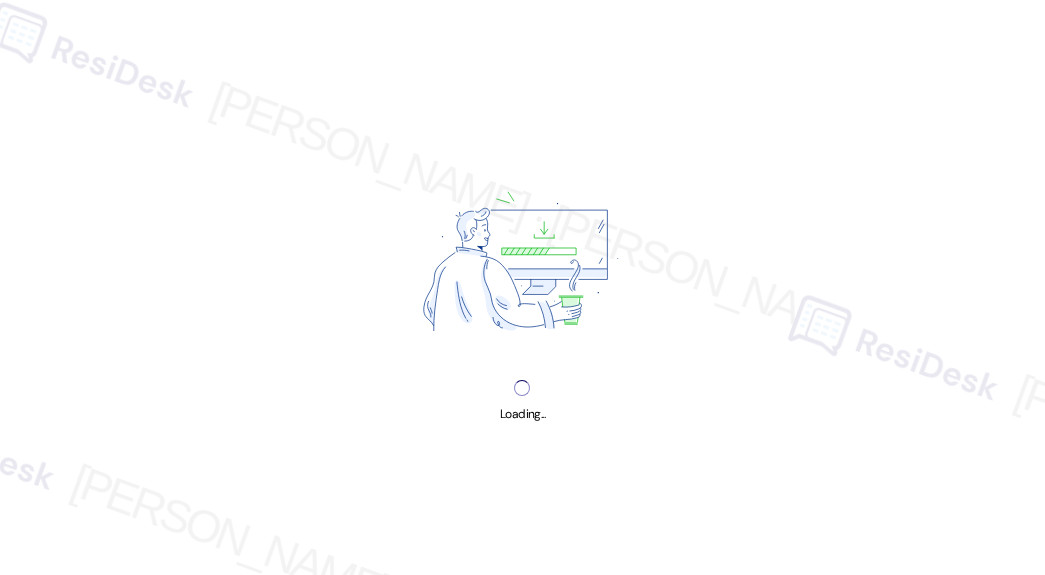 scroll, scrollTop: 0, scrollLeft: 0, axis: both 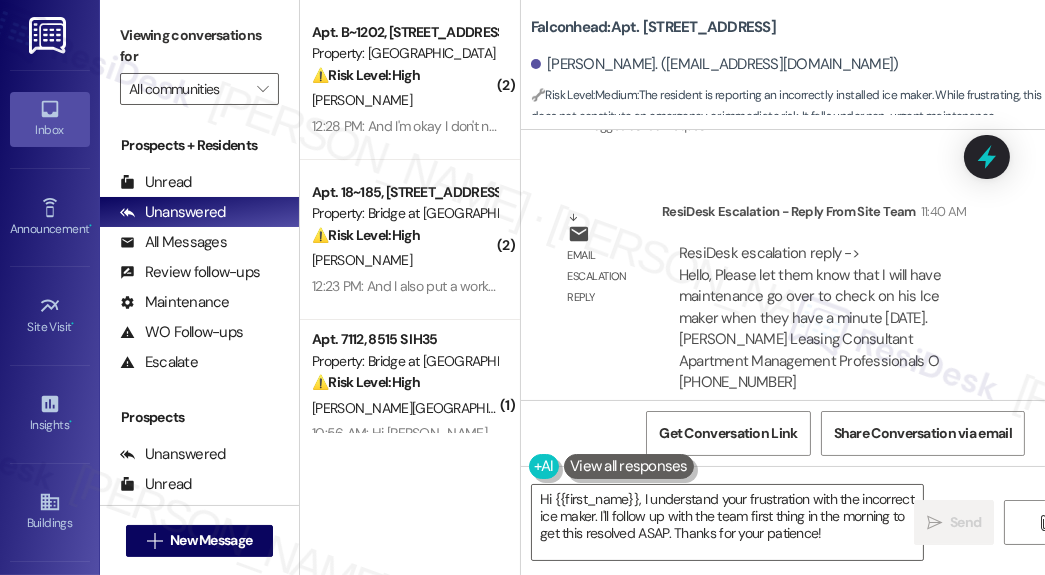 click on "Falconhead:  Apt. 2104, [STREET_ADDRESS]" at bounding box center (731, 27) 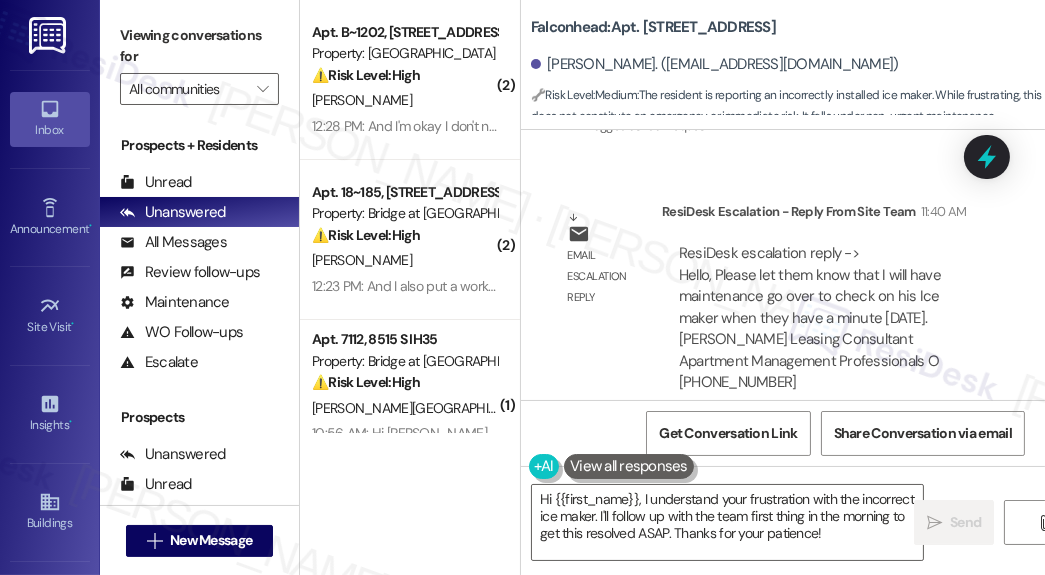 click on "Falconhead:  Apt. 2104, [STREET_ADDRESS][PERSON_NAME]. ([EMAIL_ADDRESS][DOMAIN_NAME])   🔧  Risk Level:  Medium :  The resident is reporting an incorrectly installed ice maker. While frustrating, this does not constitute an emergency or immediate risk. It falls under non-urgent maintenance." at bounding box center [788, 60] 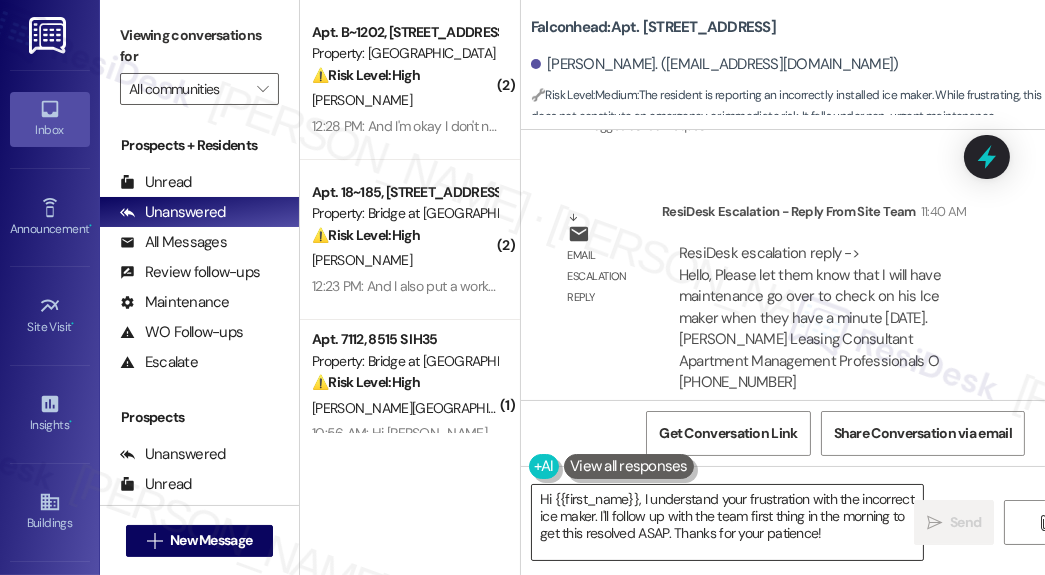 click on "Hi {{first_name}}, I understand your frustration with the incorrect ice maker. I'll follow up with the team first thing in the morning to get this resolved ASAP. Thanks for your patience!" at bounding box center [727, 522] 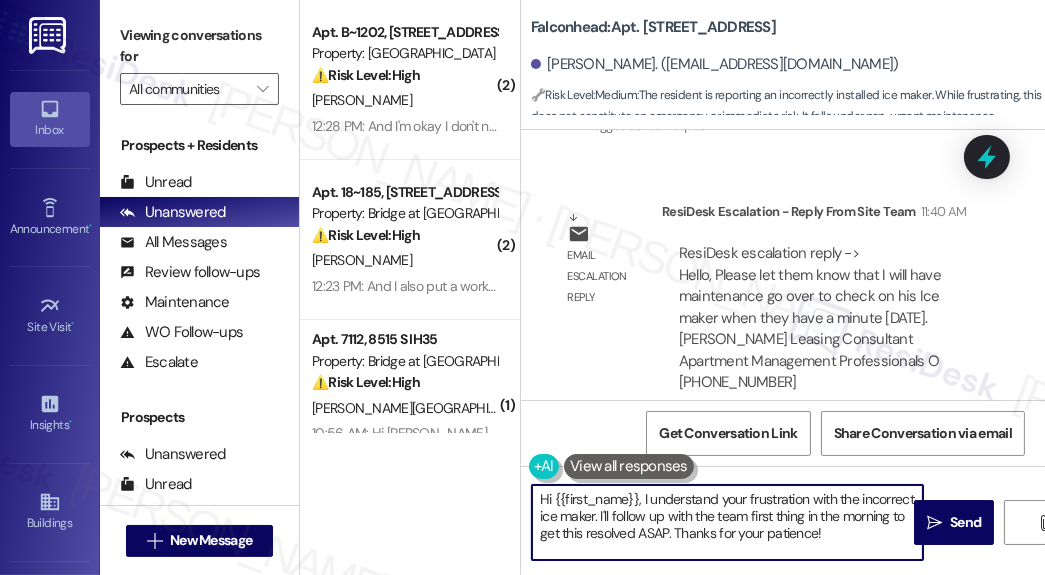 click on "Hi {{first_name}}, I understand your frustration with the incorrect ice maker. I'll follow up with the team first thing in the morning to get this resolved ASAP. Thanks for your patience!" at bounding box center [727, 522] 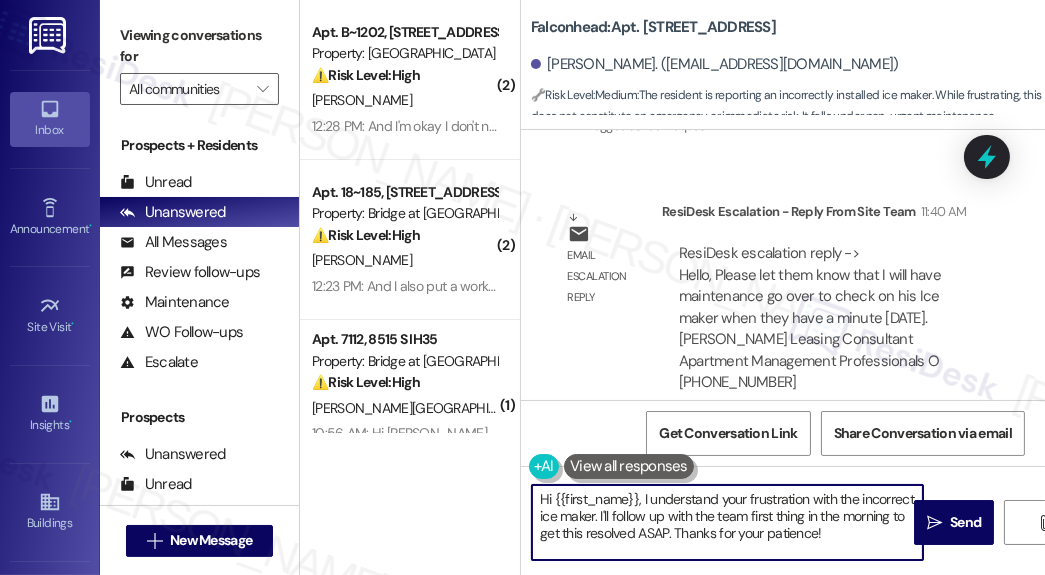 drag, startPoint x: 897, startPoint y: 532, endPoint x: 643, endPoint y: 500, distance: 256.0078 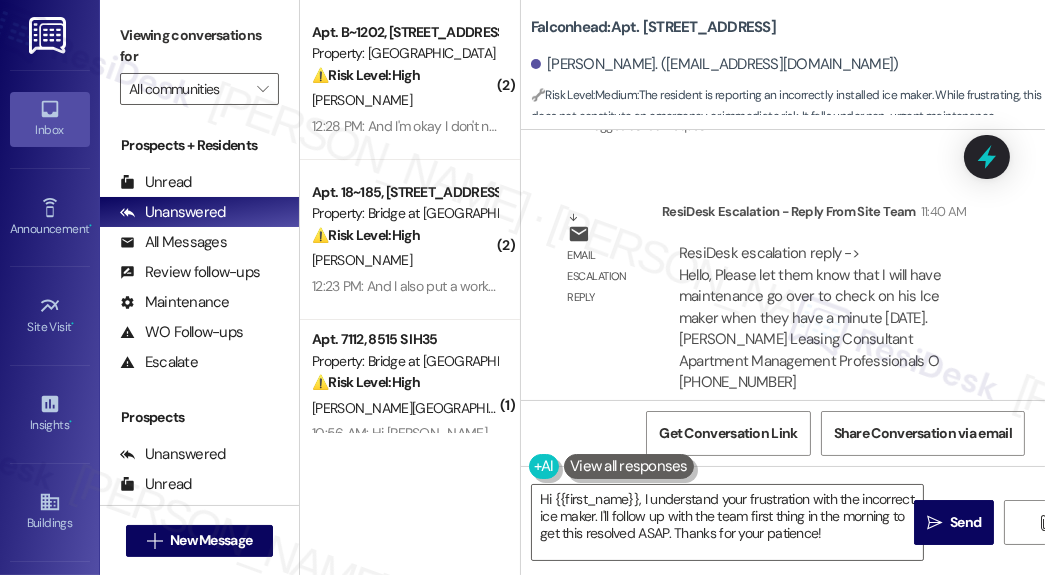click on "ResiDesk escalation reply ->
Hello, Please let them know that I will have maintenance go over to check on his Ice maker when they have a minute [DATE]. [PERSON_NAME] Leasing Consultant Apartment Management Professionals O [PHONE_NUMBER] ResiDesk escalation reply ->
Hello, Please let them know that I will have maintenance go over to check on his Ice maker when they have a minute [DATE]. [PERSON_NAME] Leasing Consultant Apartment Management Professionals O [PHONE_NUMBER]" at bounding box center [827, 318] 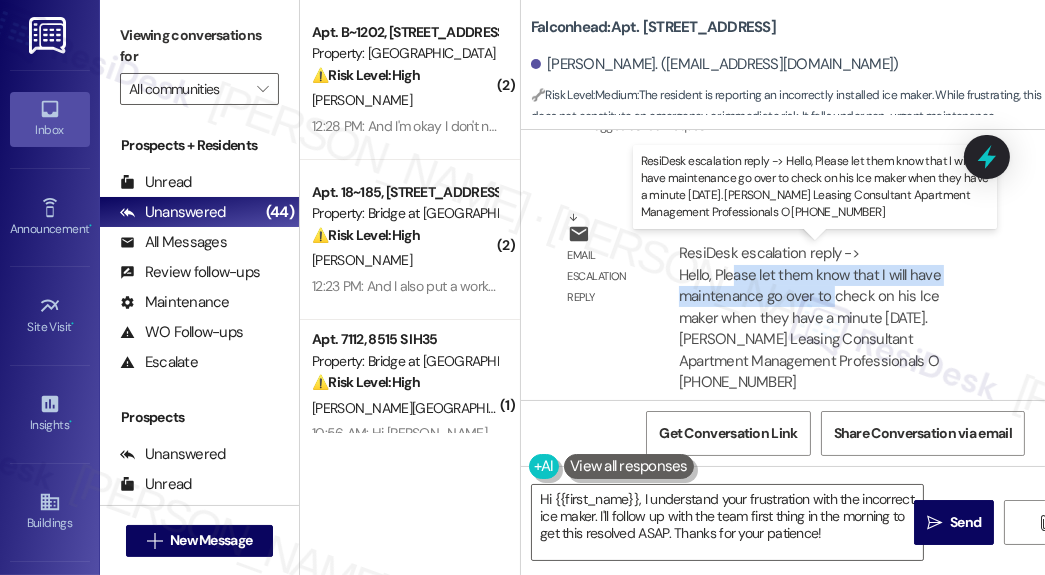 drag, startPoint x: 731, startPoint y: 269, endPoint x: 828, endPoint y: 293, distance: 99.92497 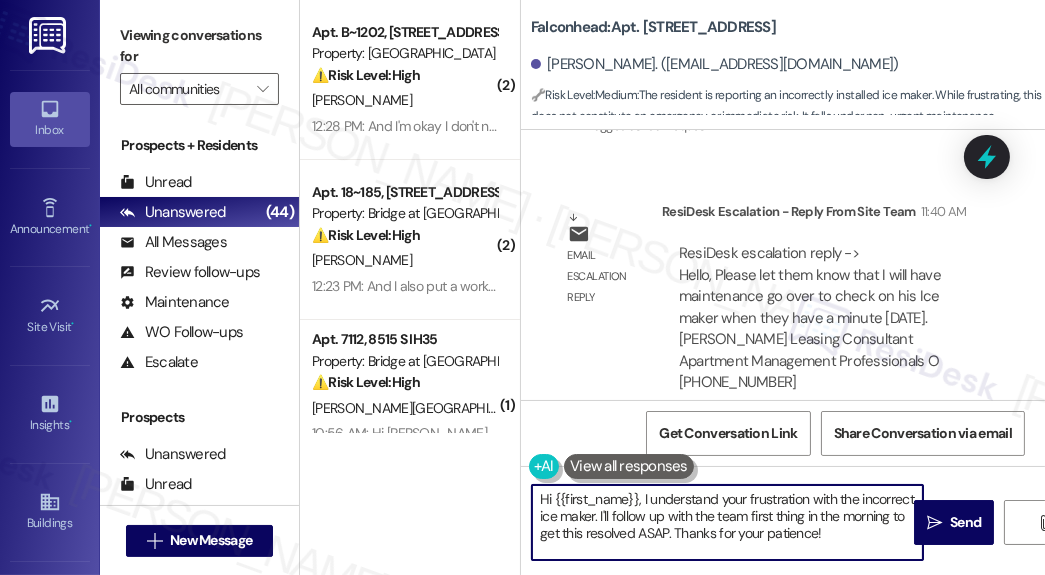 drag, startPoint x: 642, startPoint y: 490, endPoint x: 906, endPoint y: 541, distance: 268.881 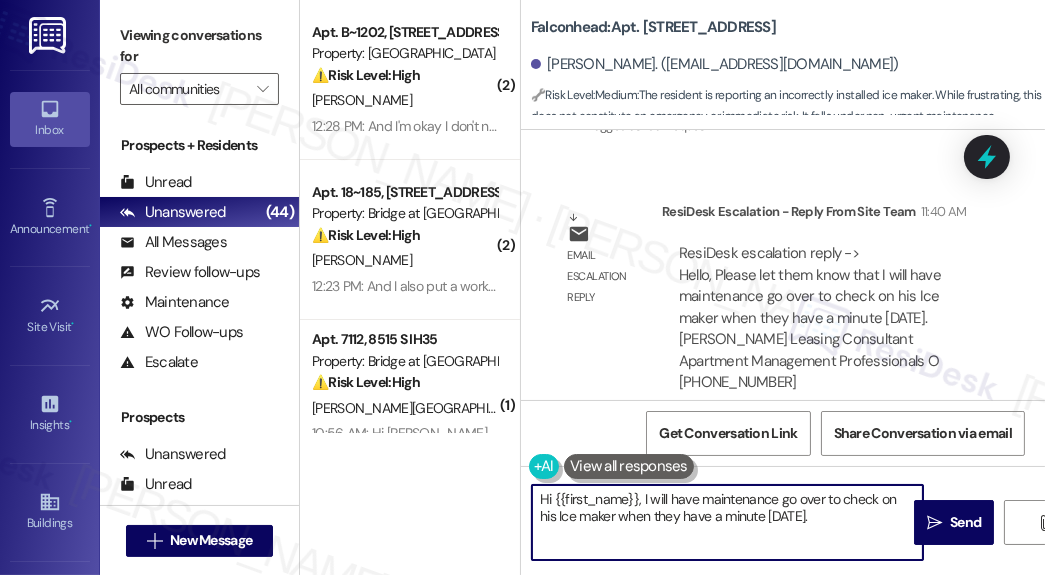click on "Hi {{first_name}}, I will have maintenance go over to check on his Ice maker when they have a minute [DATE]." at bounding box center [727, 522] 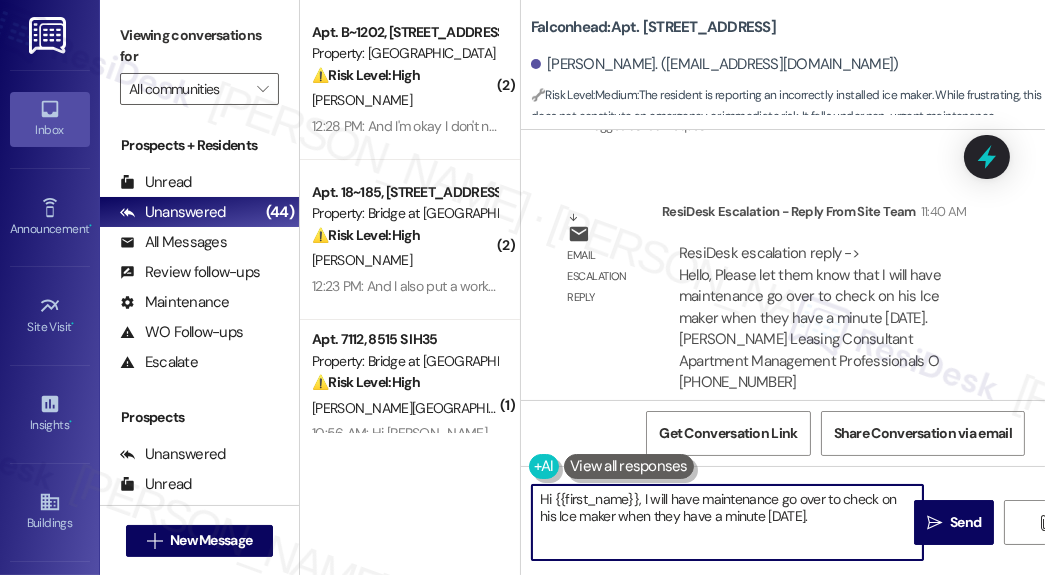 click on "Hi {{first_name}}, I will have maintenance go over to check on his Ice maker when they have a minute [DATE]." at bounding box center [727, 522] 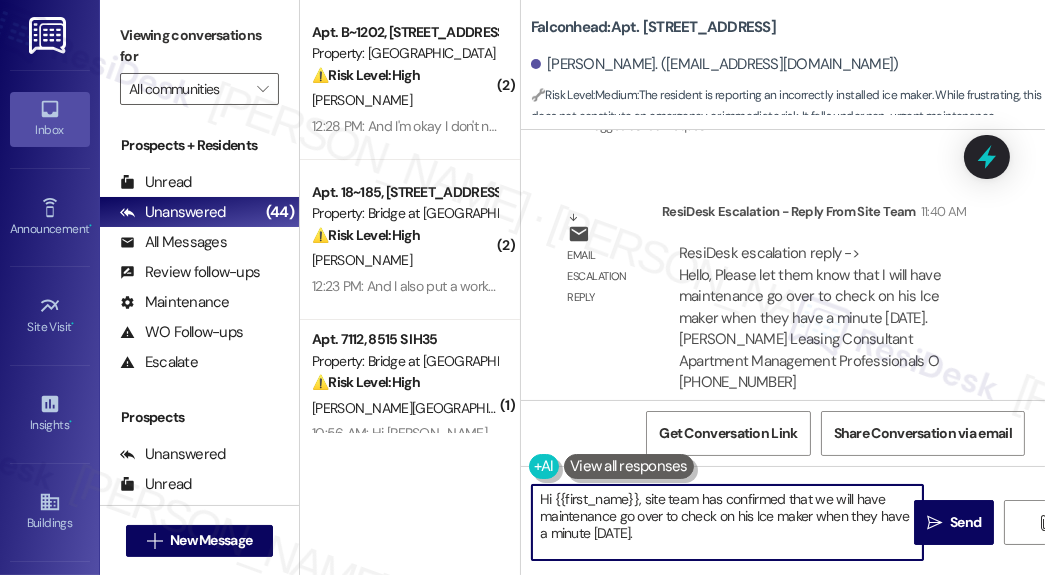 click on "Hi {{first_name}}, site team has confirmed that we will have maintenance go over to check on his Ice maker when they have a minute [DATE]." at bounding box center [727, 522] 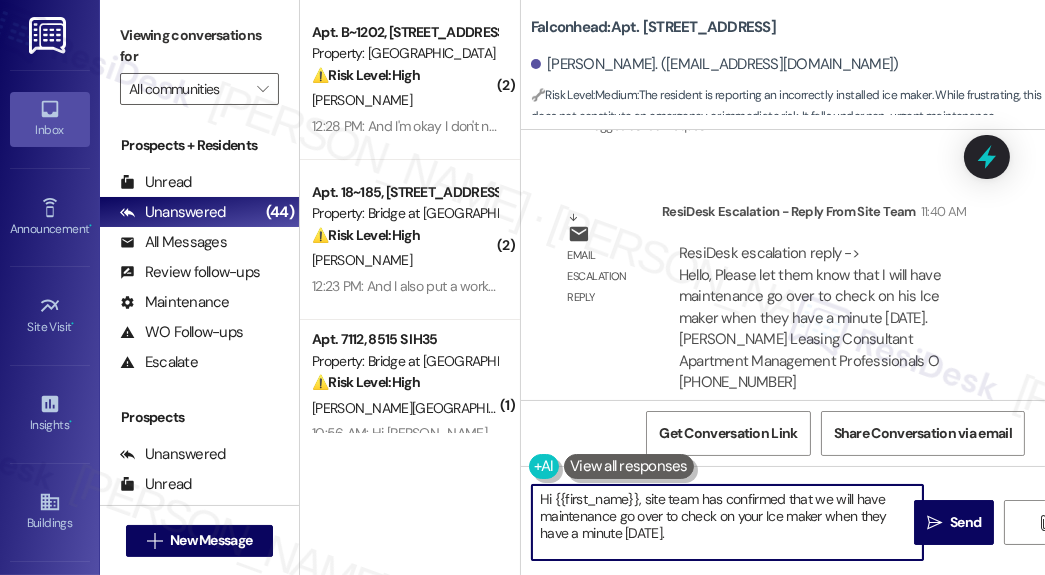 click on "Hi {{first_name}}, site team has confirmed that we will have maintenance go over to check on your Ice maker when they have a minute [DATE]." at bounding box center [727, 522] 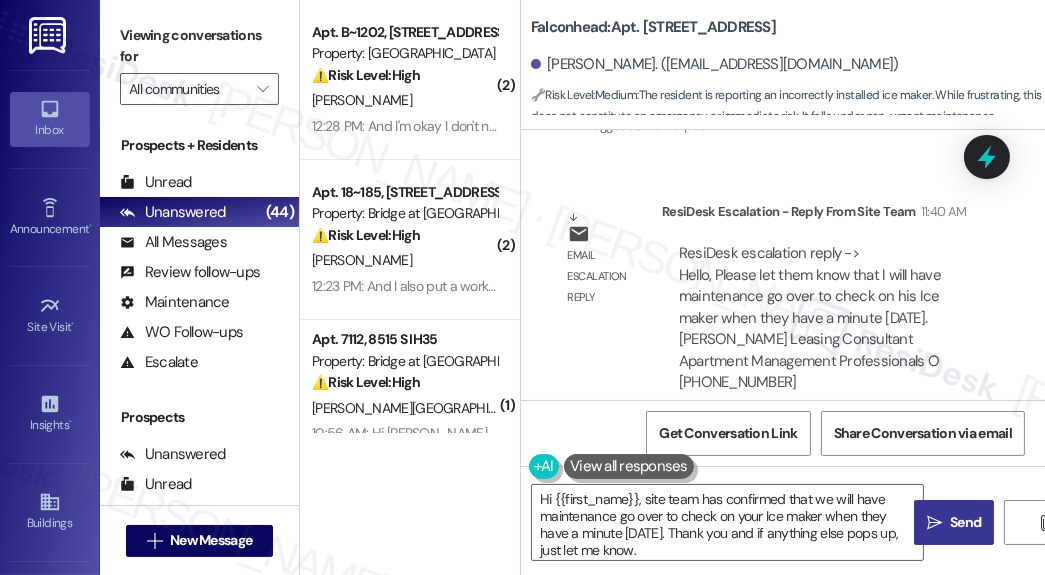 click on "" at bounding box center (934, 523) 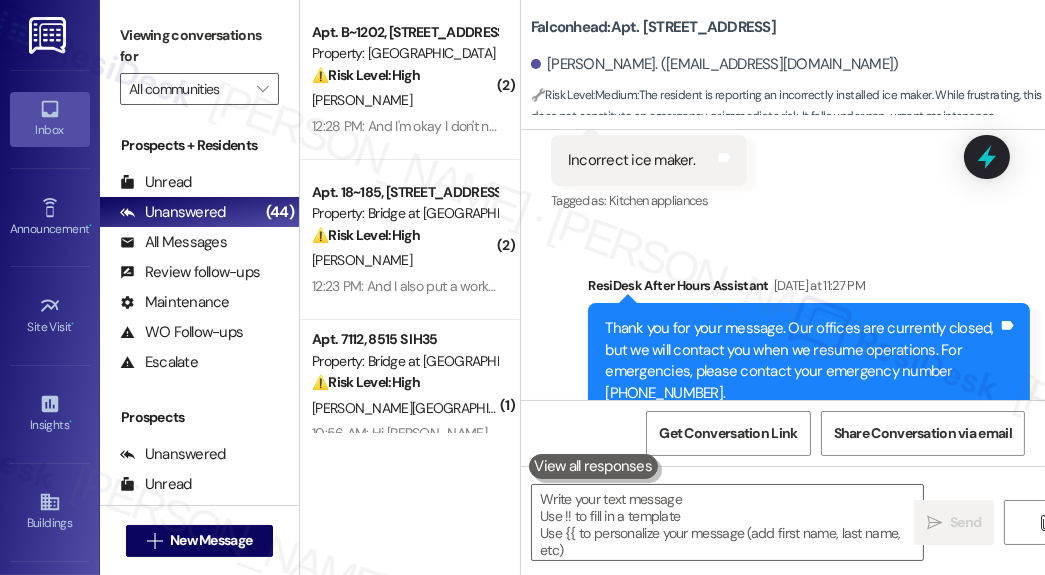 scroll, scrollTop: 8615, scrollLeft: 0, axis: vertical 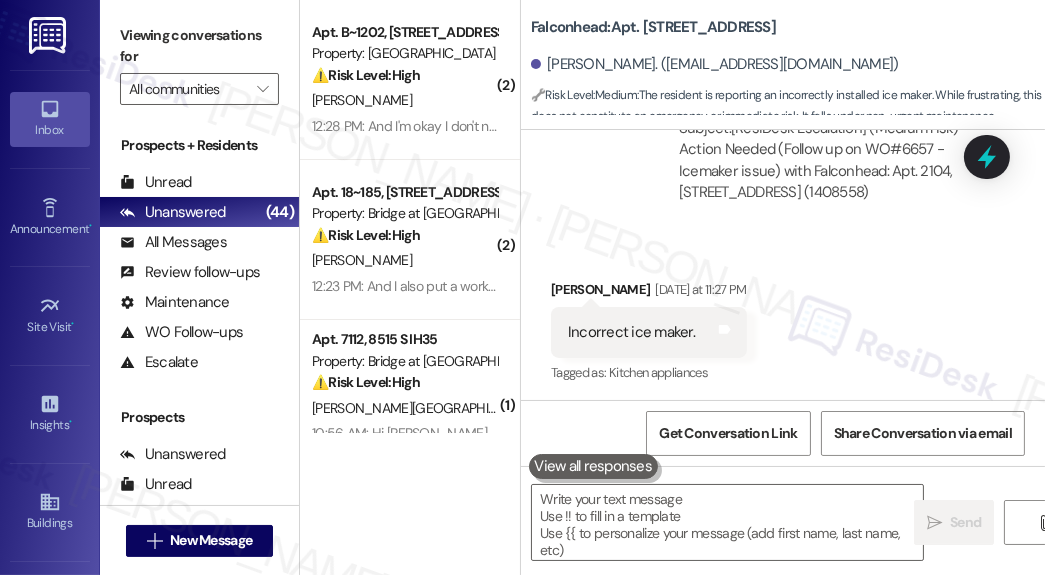 click on "Subject:  [ResiDesk Escalation] (Medium risk) - Action Needed (Follow up on WO#6657 - Icemaker issue) with Falconhead: Apt. 2104, [STREET_ADDRESS] (1408558)" at bounding box center [827, 161] 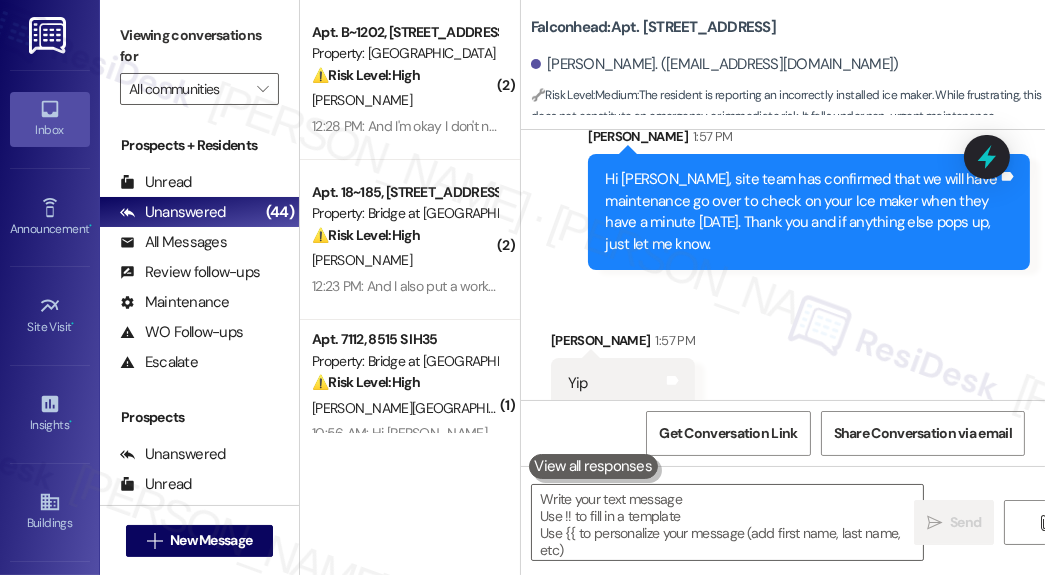 scroll, scrollTop: 9438, scrollLeft: 0, axis: vertical 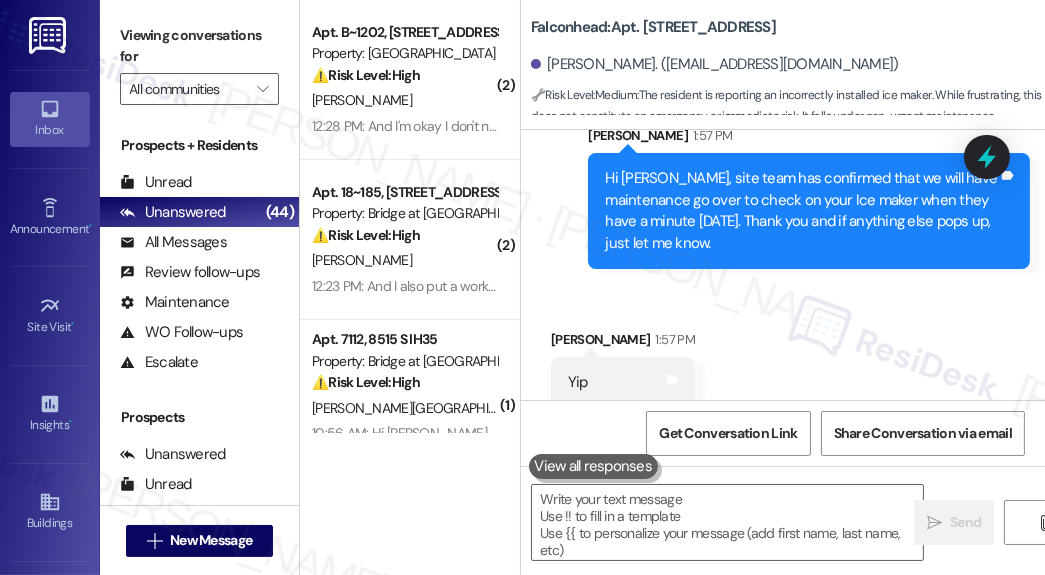 click on "Hi [PERSON_NAME], site team has confirmed that we will have maintenance go over to check on your Ice maker when they have a minute [DATE]. Thank you and if anything else pops up, just let me know." at bounding box center (801, 211) 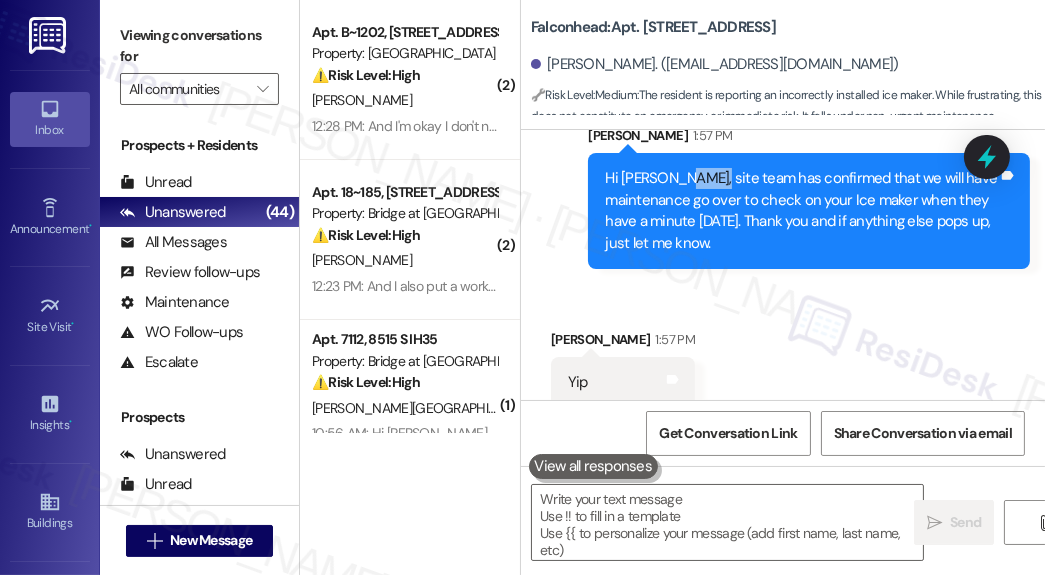 click on "Hi [PERSON_NAME], site team has confirmed that we will have maintenance go over to check on your Ice maker when they have a minute [DATE]. Thank you and if anything else pops up, just let me know." at bounding box center (801, 211) 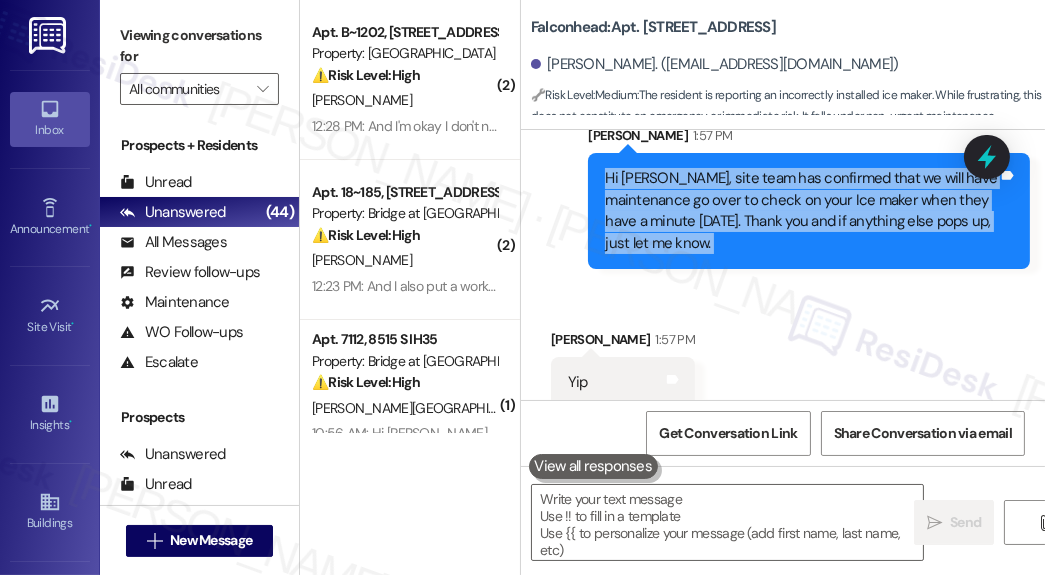 click on "Hi [PERSON_NAME], site team has confirmed that we will have maintenance go over to check on your Ice maker when they have a minute [DATE]. Thank you and if anything else pops up, just let me know." at bounding box center [801, 211] 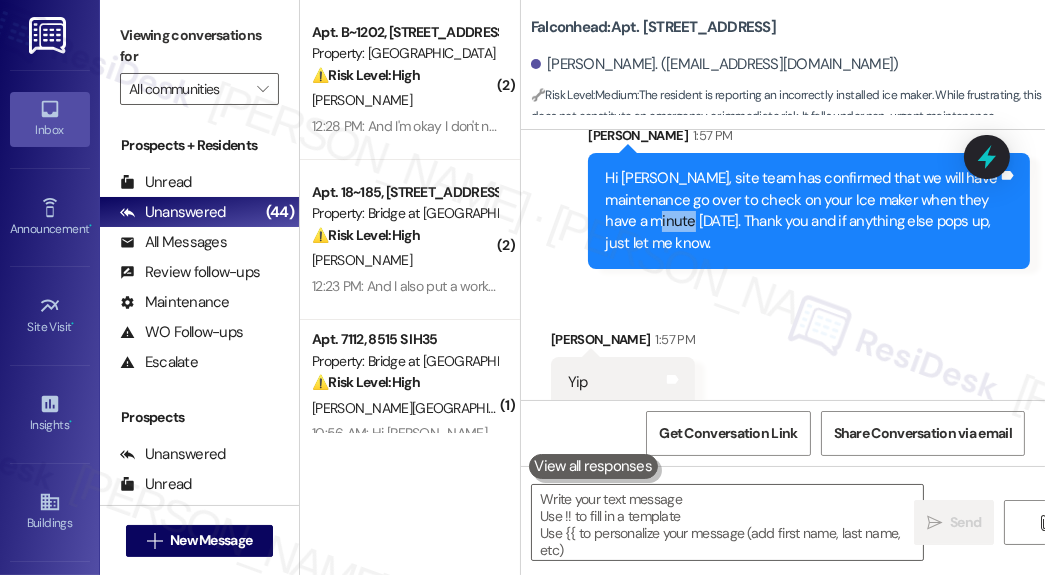 click on "Hi [PERSON_NAME], site team has confirmed that we will have maintenance go over to check on your Ice maker when they have a minute [DATE]. Thank you and if anything else pops up, just let me know." at bounding box center [801, 211] 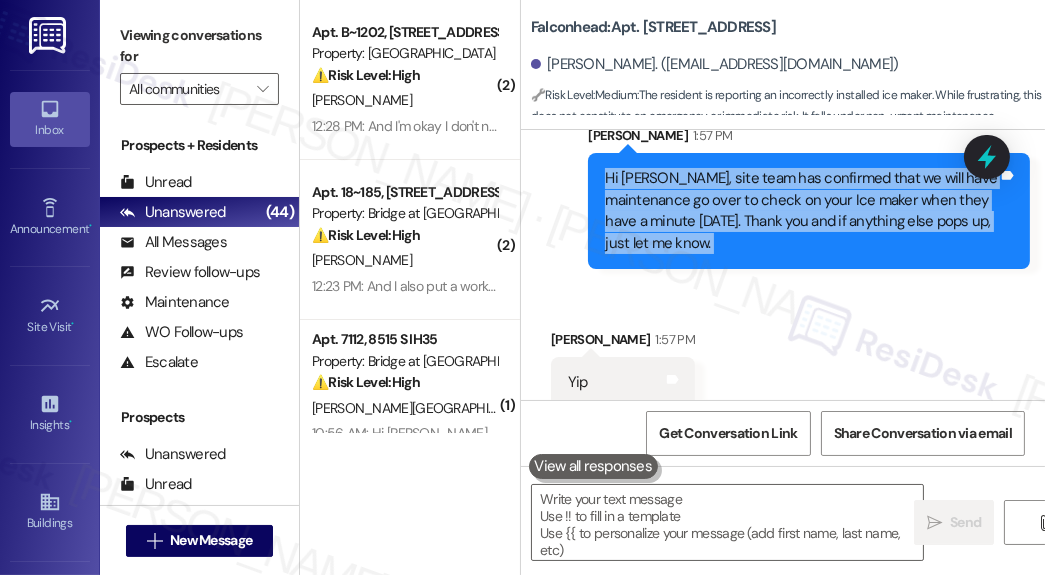 click on "Hi [PERSON_NAME], site team has confirmed that we will have maintenance go over to check on your Ice maker when they have a minute [DATE]. Thank you and if anything else pops up, just let me know." at bounding box center (801, 211) 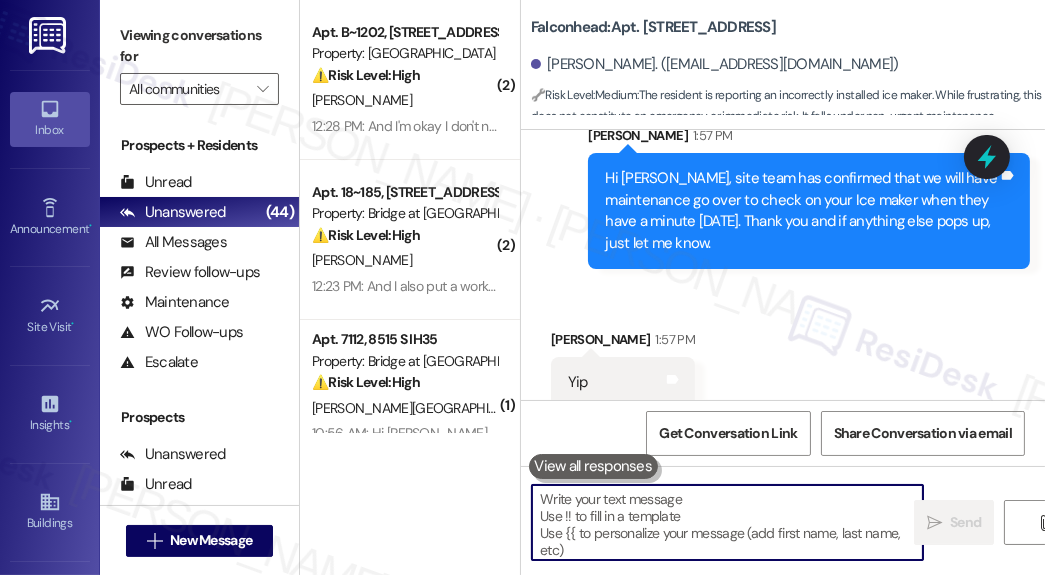 click at bounding box center (727, 522) 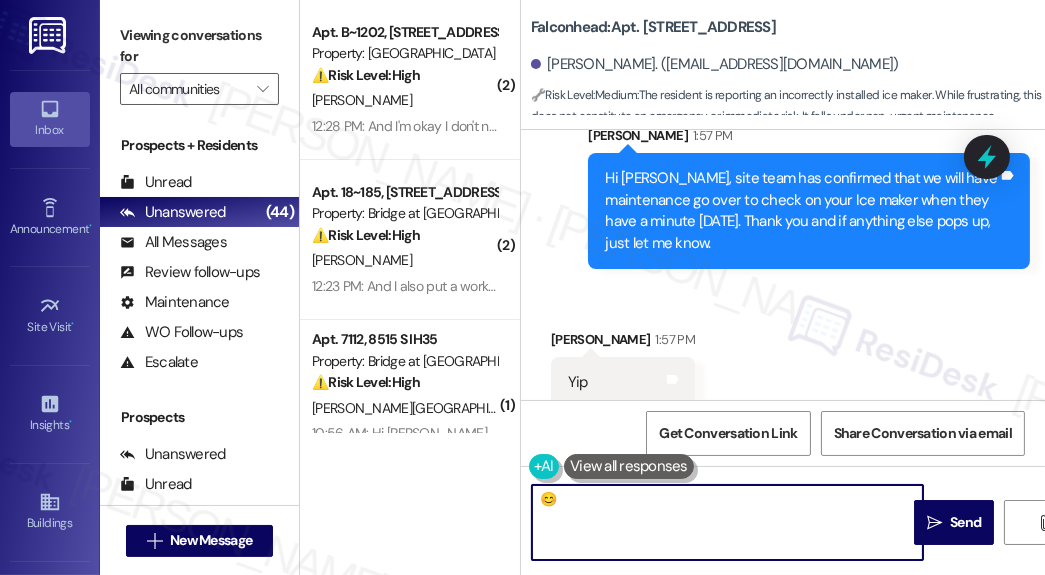 type on "😊" 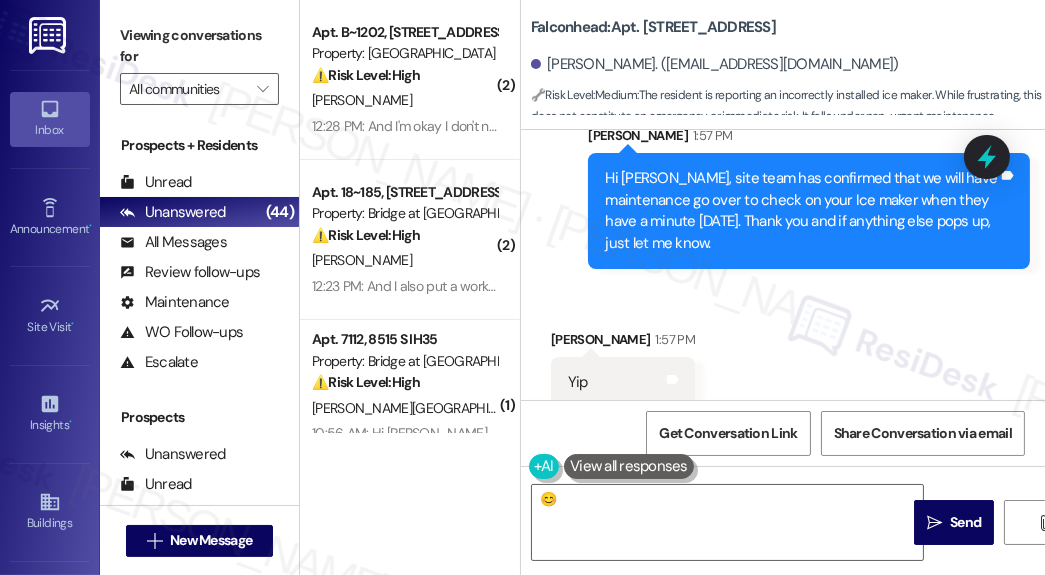 click on "Sent via SMS [PERSON_NAME] 1:57 PM Hi [PERSON_NAME], site team has confirmed that we will have maintenance go over to check on your Ice maker when they have a minute [DATE]. Thank you and if anything else pops up, just let me know. Tags and notes" at bounding box center [809, 197] 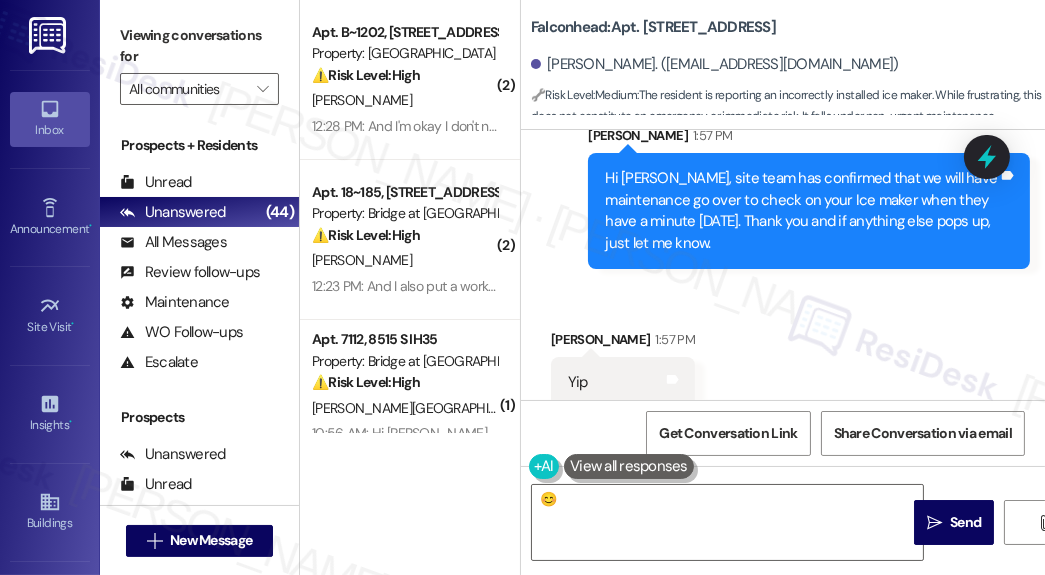 click on "Received via SMS [PERSON_NAME] 1:57 PM Yip Tags and notes" at bounding box center (783, 353) 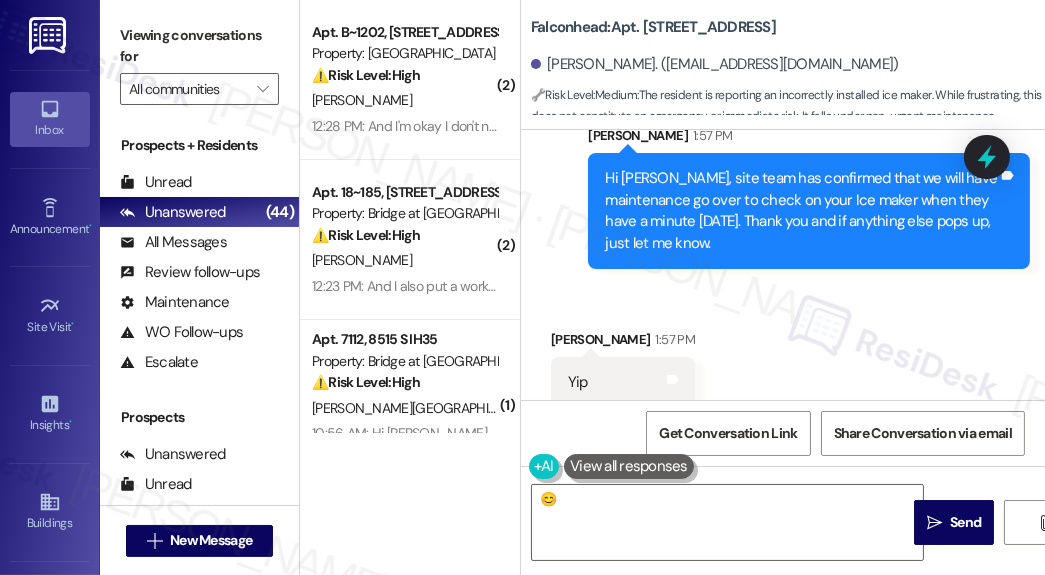 click on "Hi [PERSON_NAME], site team has confirmed that we will have maintenance go over to check on your Ice maker when they have a minute [DATE]. Thank you and if anything else pops up, just let me know." at bounding box center [801, 211] 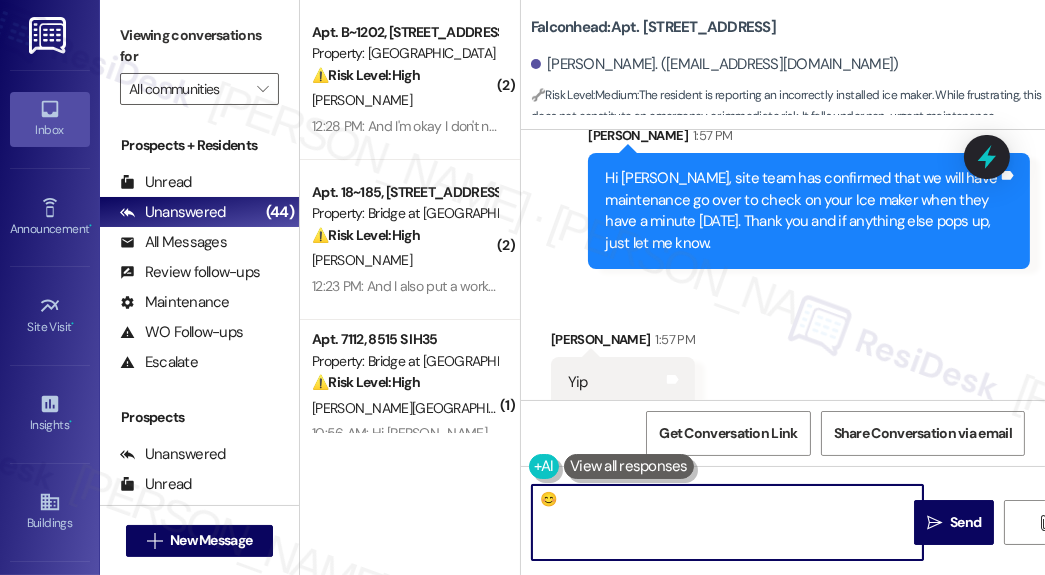 drag, startPoint x: 580, startPoint y: 502, endPoint x: 538, endPoint y: 498, distance: 42.190044 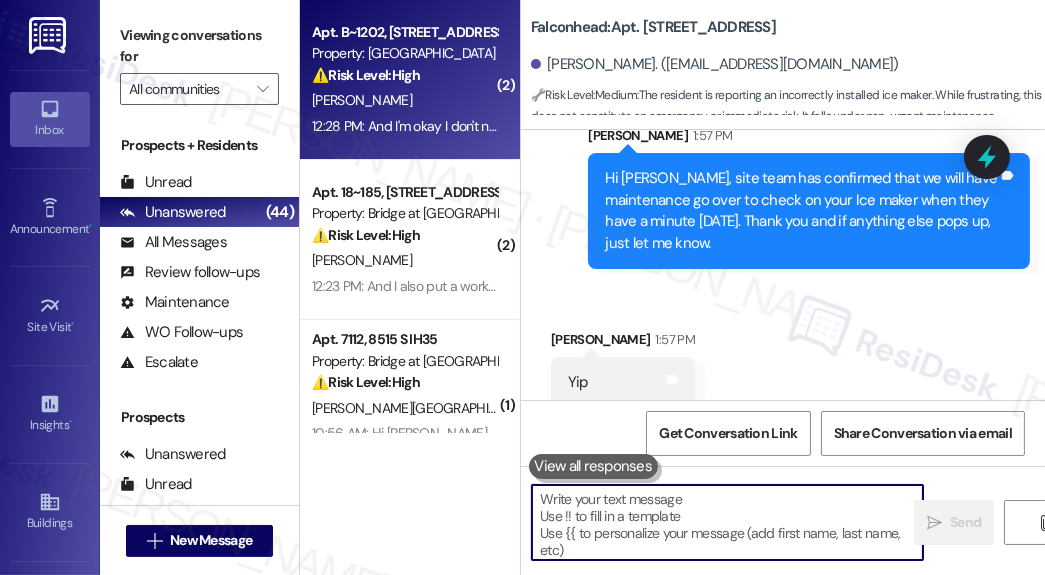 type 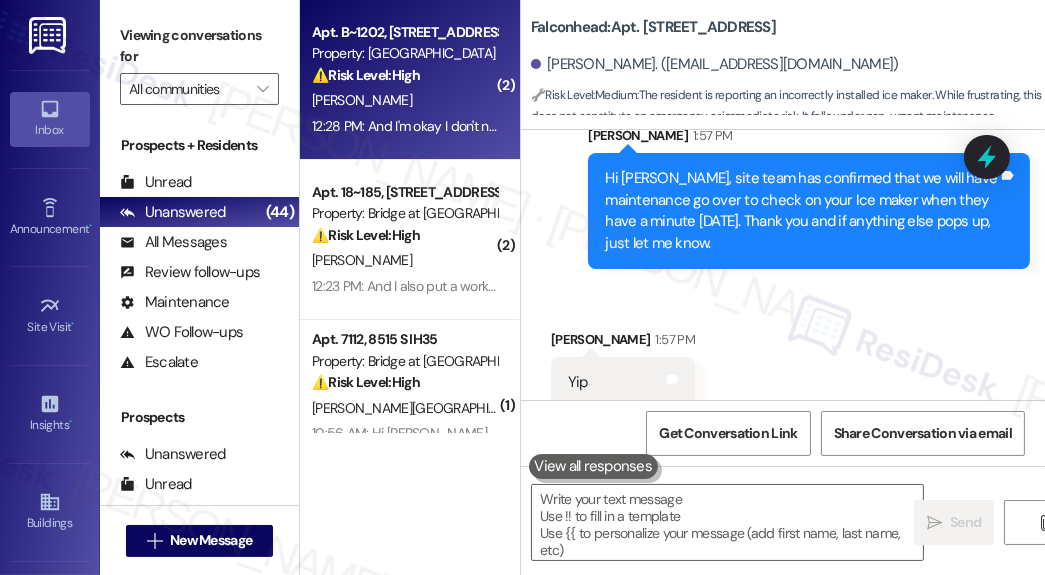 click on "12:28 PM: And I'm okay I don't need daily texts thank you 12:28 PM: And I'm okay I don't need daily texts thank you" at bounding box center [473, 126] 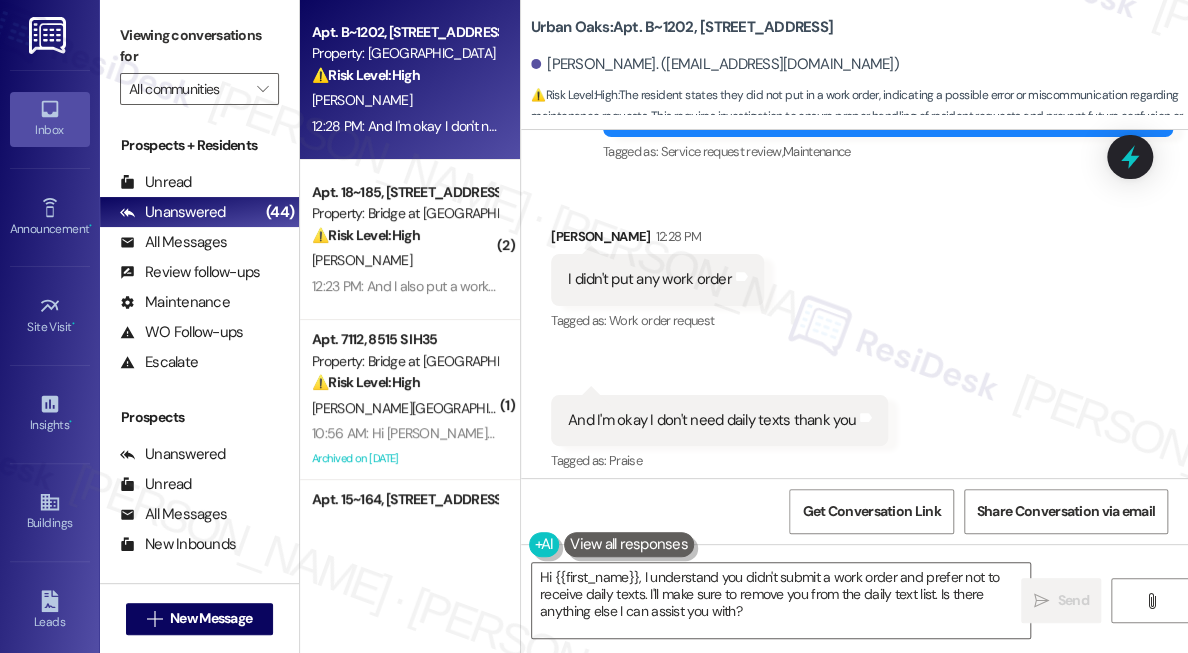 scroll, scrollTop: 2376, scrollLeft: 0, axis: vertical 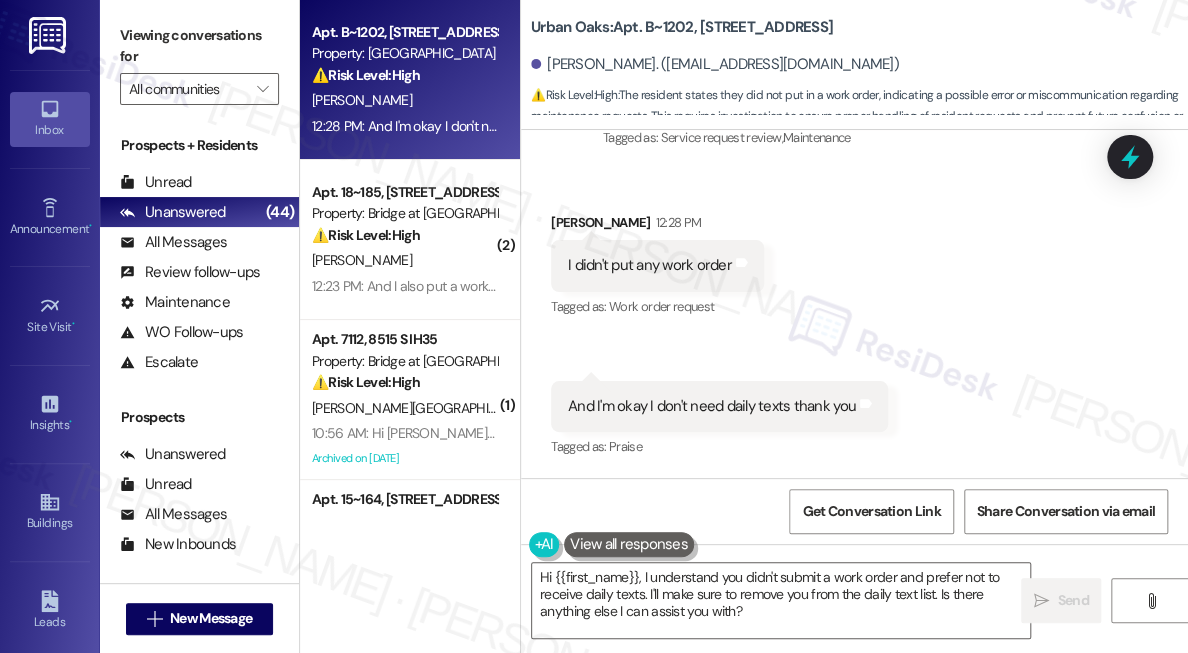 click on "Received via SMS [PERSON_NAME] 12:28 PM I didn't put any work order Tags and notes Tagged as:   Work order request Click to highlight conversations about Work order request Received via SMS 12:28 PM [PERSON_NAME]   Neutral 12:28 PM And I'm okay I don't need daily texts thank you Tags and notes Tagged as:   Praise Click to highlight conversations about Praise" at bounding box center [854, 322] 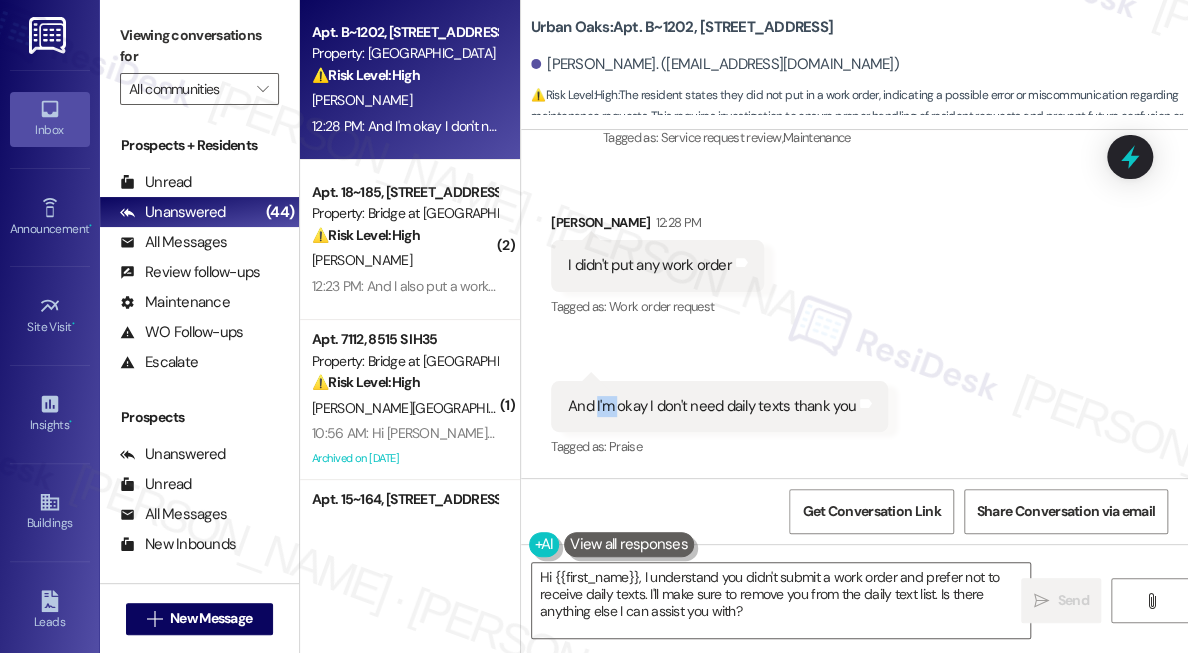 click on "And I'm okay I don't need daily texts thank you" at bounding box center [712, 406] 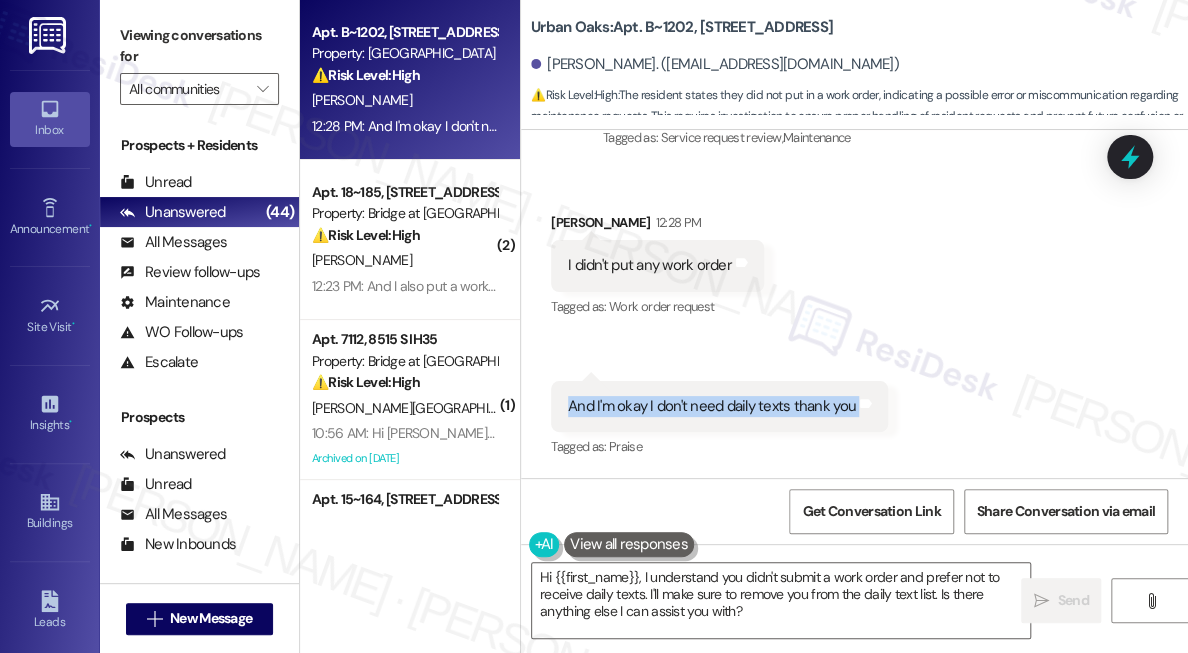 click on "And I'm okay I don't need daily texts thank you" at bounding box center (712, 406) 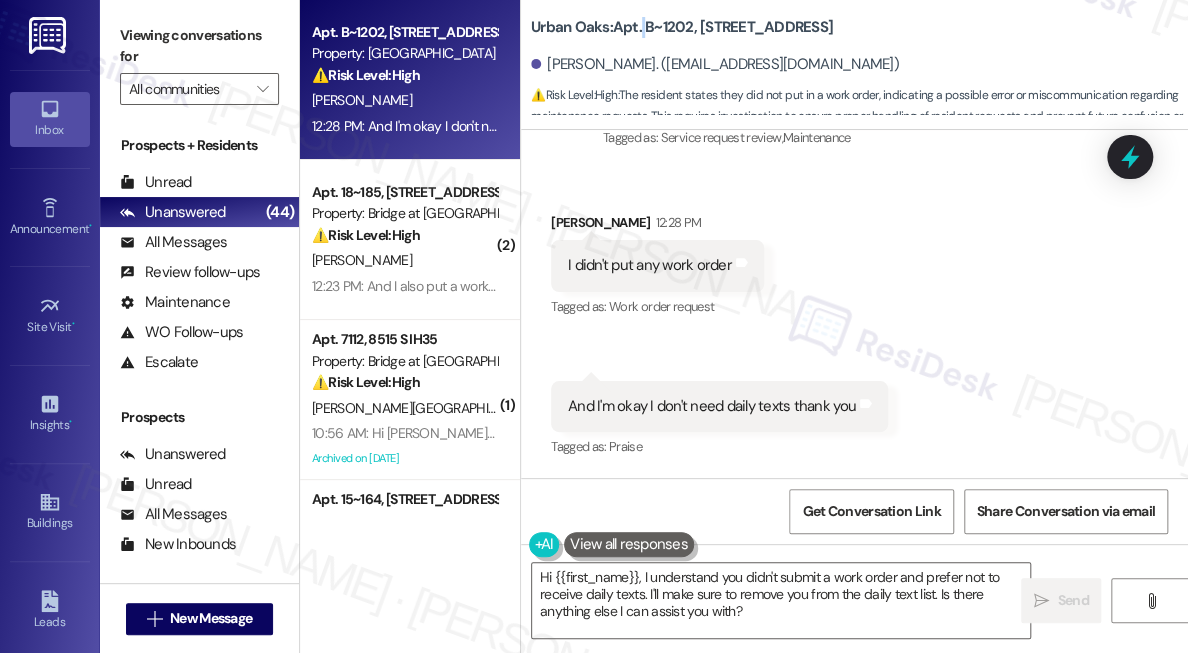 click on "Urban Oaks:  Apt. B~1202, [STREET_ADDRESS]" at bounding box center (682, 27) 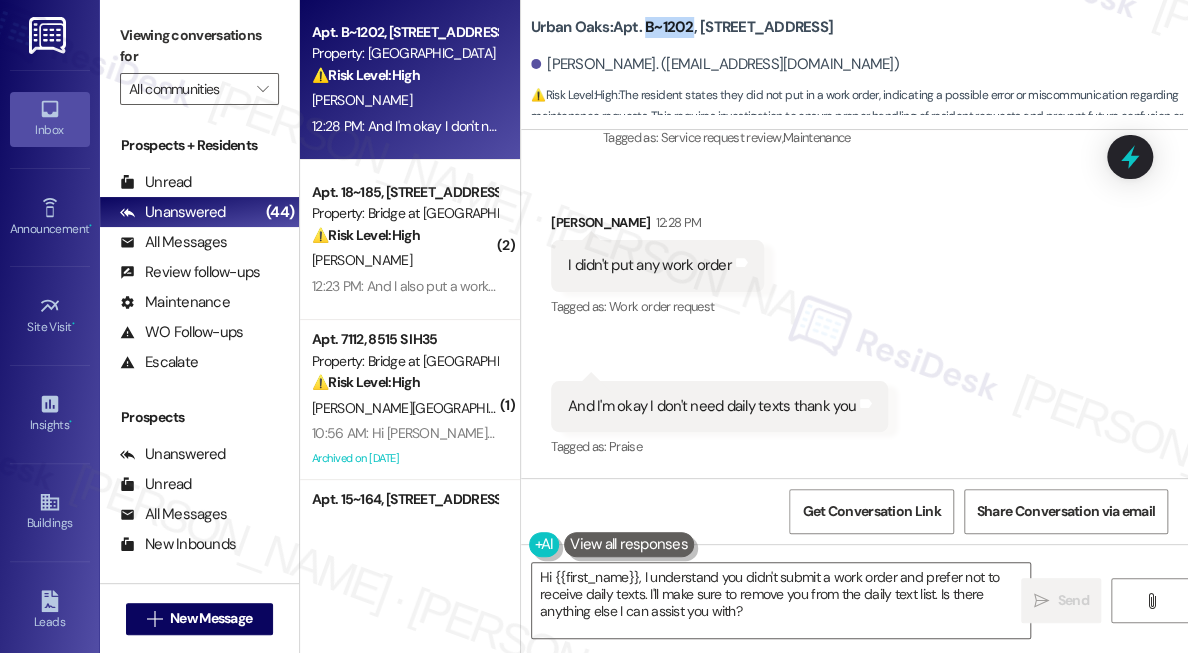 drag, startPoint x: 690, startPoint y: 24, endPoint x: 647, endPoint y: 25, distance: 43.011627 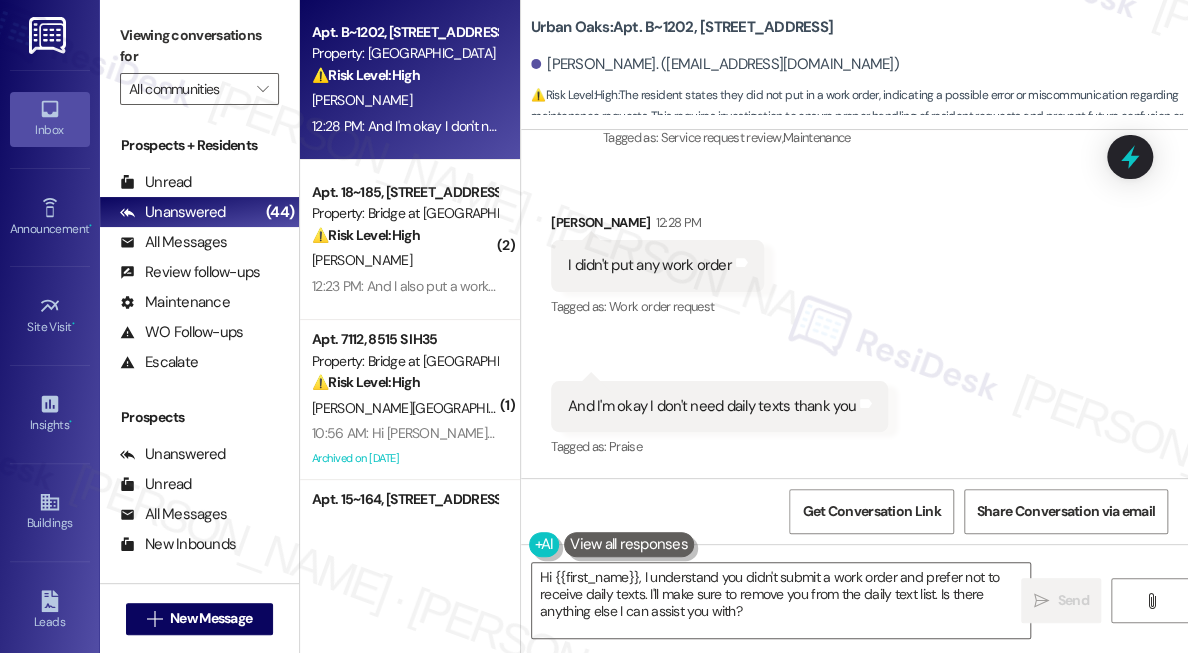 click on "Received via SMS [PERSON_NAME] 12:28 PM I didn't put any work order Tags and notes Tagged as:   Work order request Click to highlight conversations about Work order request Received via SMS 12:28 PM [PERSON_NAME]   Neutral 12:28 PM And I'm okay I don't need daily texts thank you Tags and notes Tagged as:   Praise Click to highlight conversations about Praise" at bounding box center [854, 322] 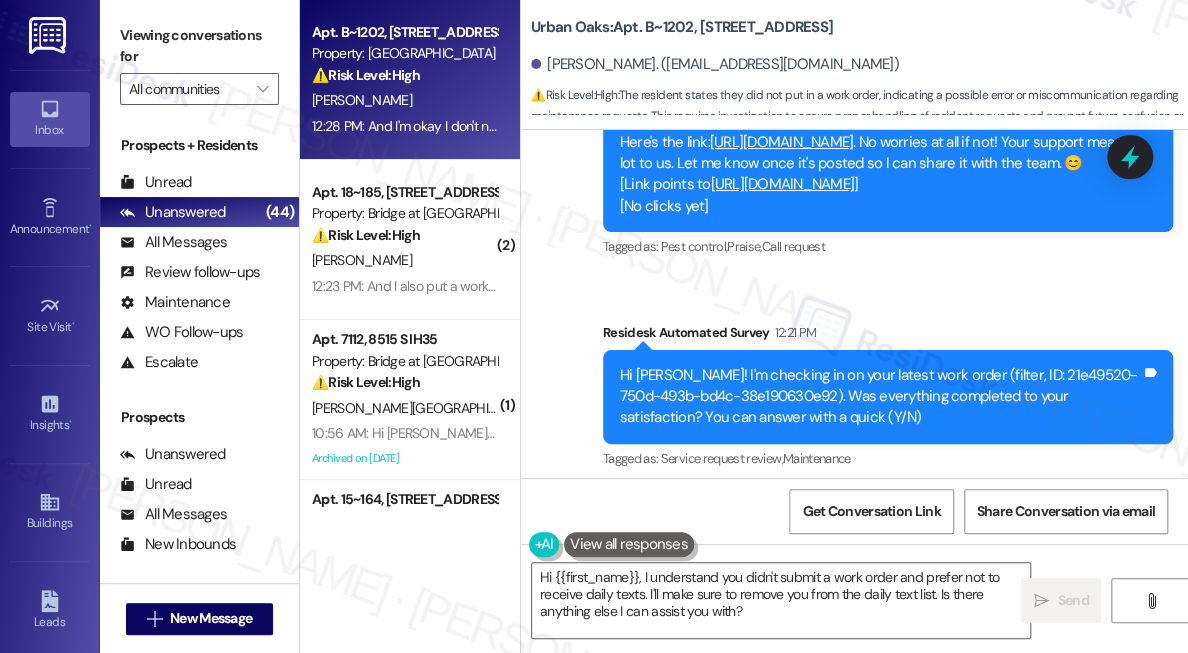 scroll, scrollTop: 2285, scrollLeft: 0, axis: vertical 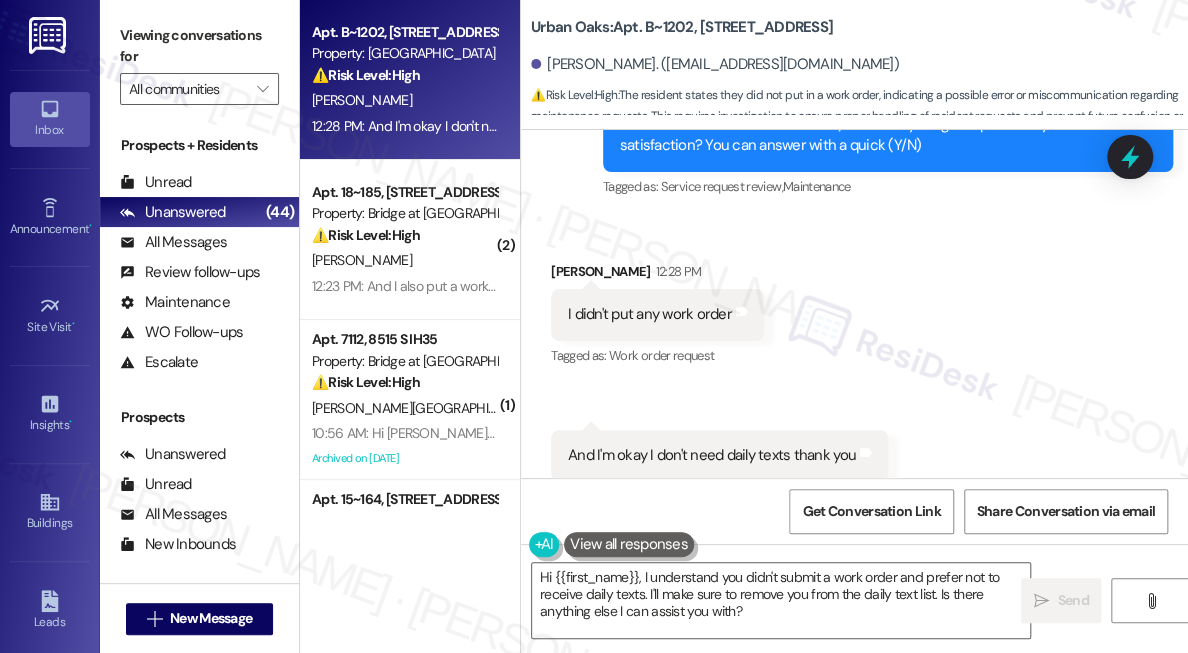 click on "Received via SMS [PERSON_NAME] 12:28 PM I didn't put any work order Tags and notes Tagged as:   Work order request Click to highlight conversations about Work order request Received via SMS 12:28 PM [PERSON_NAME]   Neutral 12:28 PM And I'm okay I don't need daily texts thank you Tags and notes Tagged as:   Praise Click to highlight conversations about Praise" at bounding box center [854, 371] 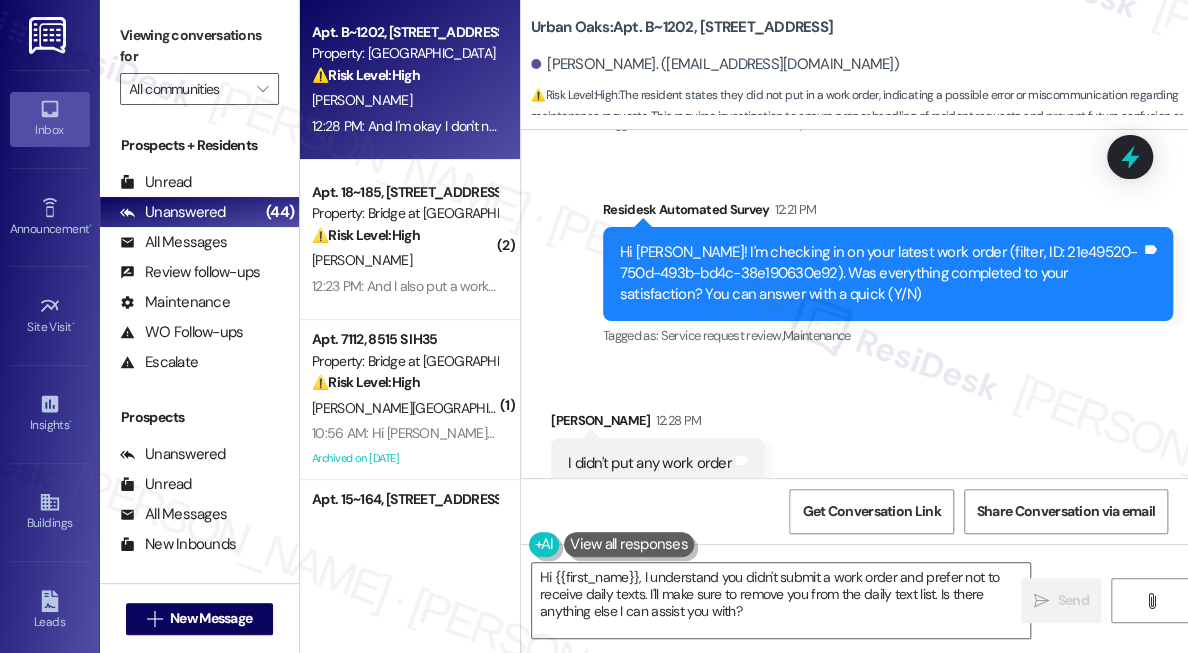 scroll, scrollTop: 2104, scrollLeft: 0, axis: vertical 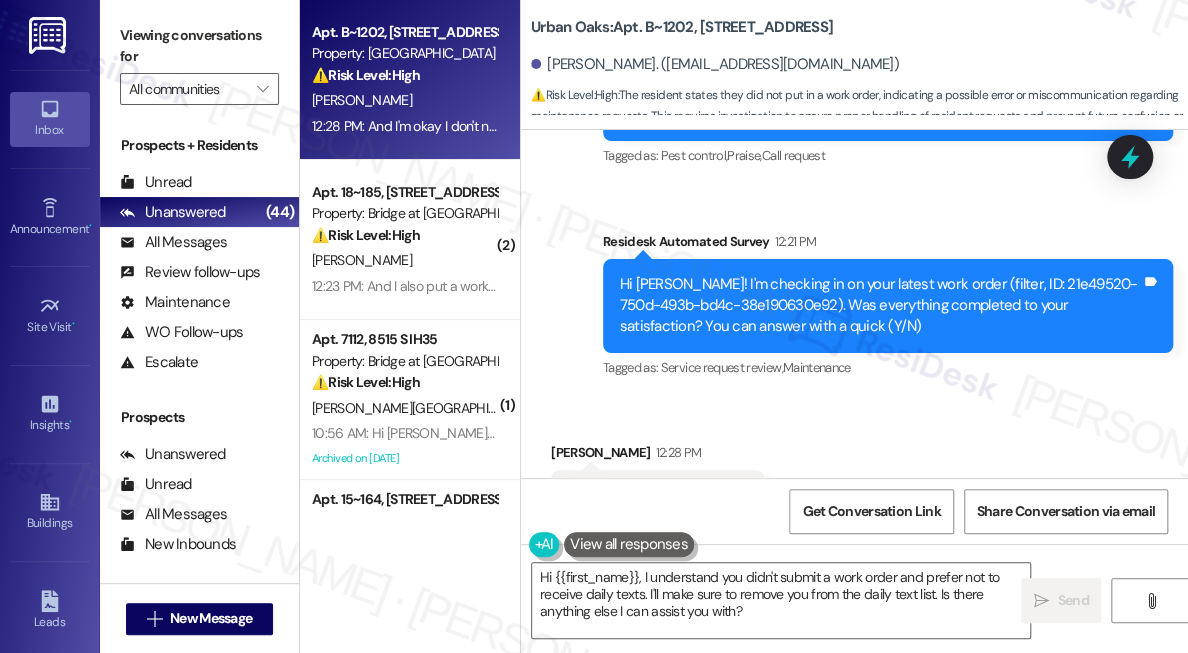 click on "Hi [PERSON_NAME]! I'm checking in on your latest work order (filter, ID: 21e49520-750d-493b-bd4c-38e190630e92). Was everything completed to your satisfaction? You can answer with a quick (Y/N) Tags and notes" at bounding box center [888, 306] 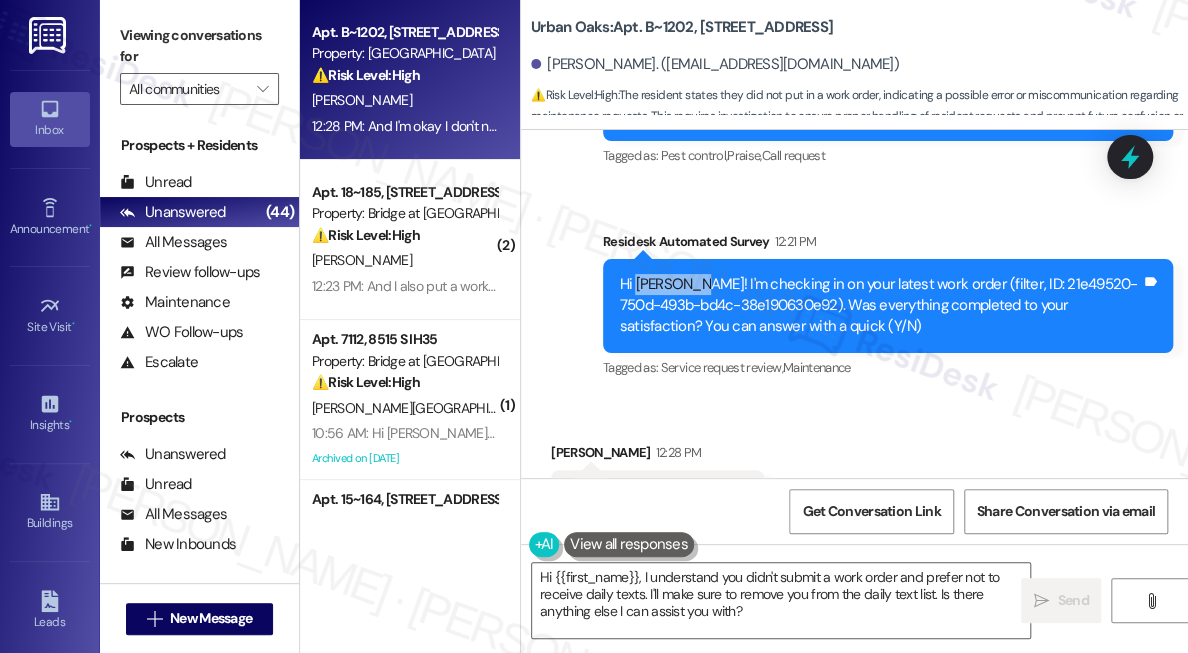 click on "Hi [PERSON_NAME]! I'm checking in on your latest work order (filter, ID: 21e49520-750d-493b-bd4c-38e190630e92). Was everything completed to your satisfaction? You can answer with a quick (Y/N) Tags and notes" at bounding box center (888, 306) 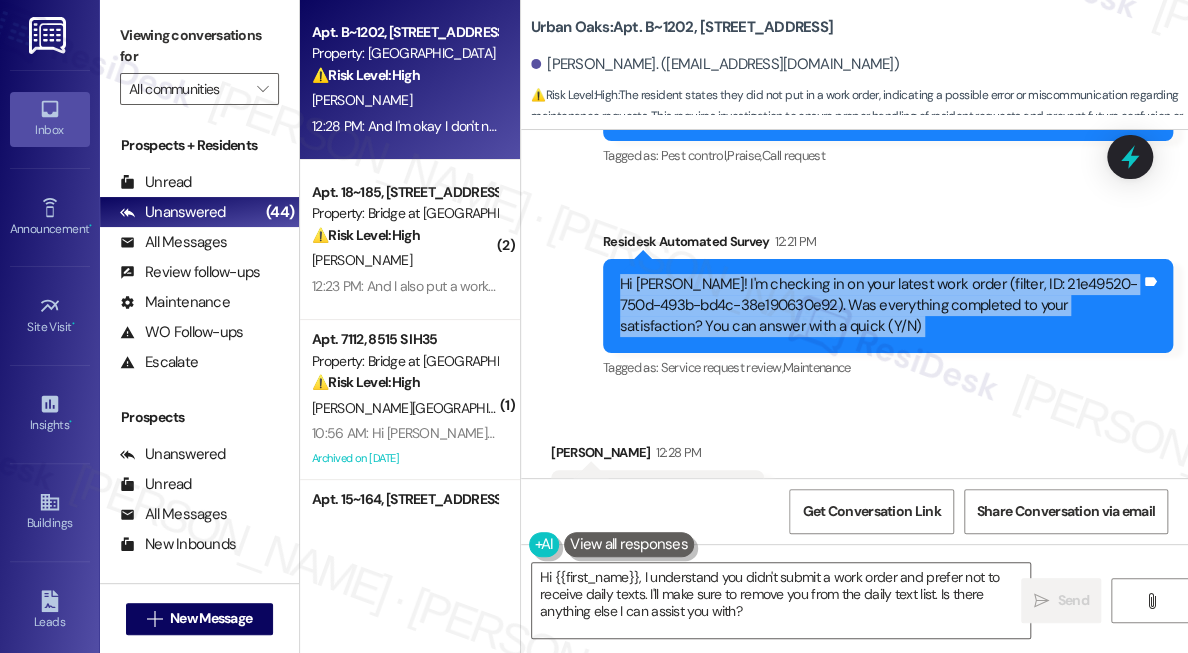 click on "Hi [PERSON_NAME]! I'm checking in on your latest work order (filter, ID: 21e49520-750d-493b-bd4c-38e190630e92). Was everything completed to your satisfaction? You can answer with a quick (Y/N) Tags and notes" at bounding box center [888, 306] 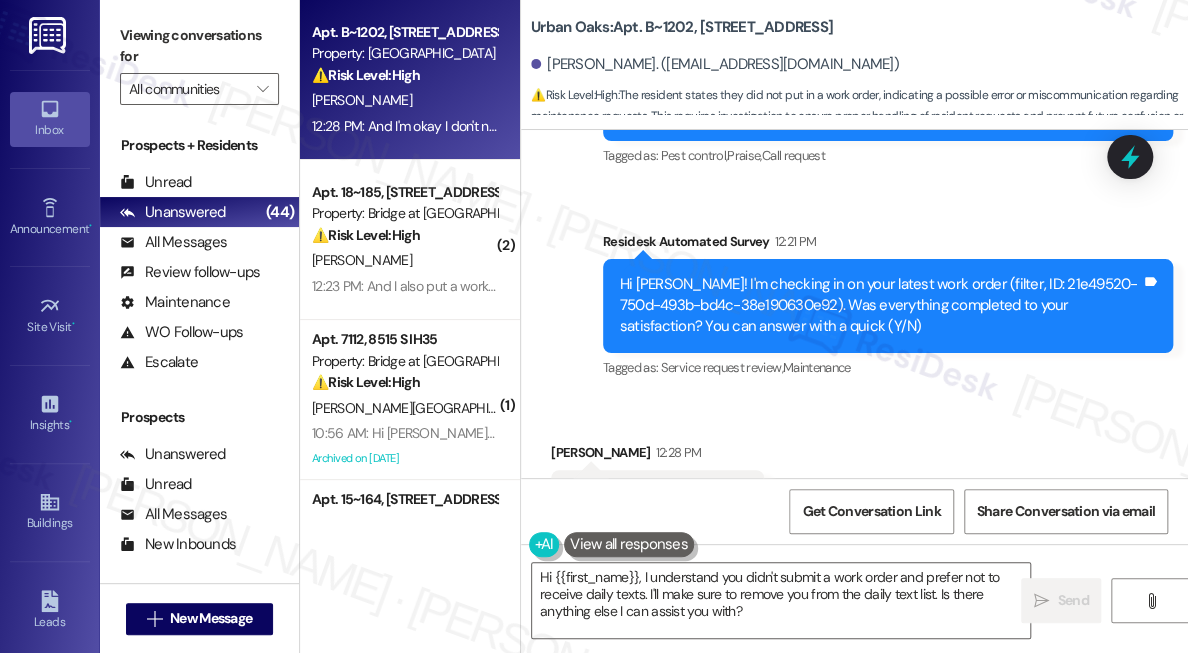 click on "Sent via SMS [PERSON_NAME]   (ResiDesk) [DATE] 7:43 PM Hi [PERSON_NAME], I'm so glad to hear you're enjoying your new apartment and the location! It's wonderful that you're not seeing any more roaches. Would you mind sharing your positive experience with Urban Oaks in a quick Google review? Here's the link:  [URL][DOMAIN_NAME] . No worries at all if not! Your support means a lot to us. Let me know once it's posted so I can share it with the team. 😊
[Link points to  [URL][DOMAIN_NAME] ]
[No clicks yet] Tags and notes Tagged as:   Pest control ,  Click to highlight conversations about Pest control Praise ,  Click to highlight conversations about Praise Call request Click to highlight conversations about Call request Survey, sent via SMS Residesk Automated Survey 12:21 PM Tags and notes Tagged as:   Service request review ,  Click to highlight conversations about Service request review Maintenance" at bounding box center (854, 142) 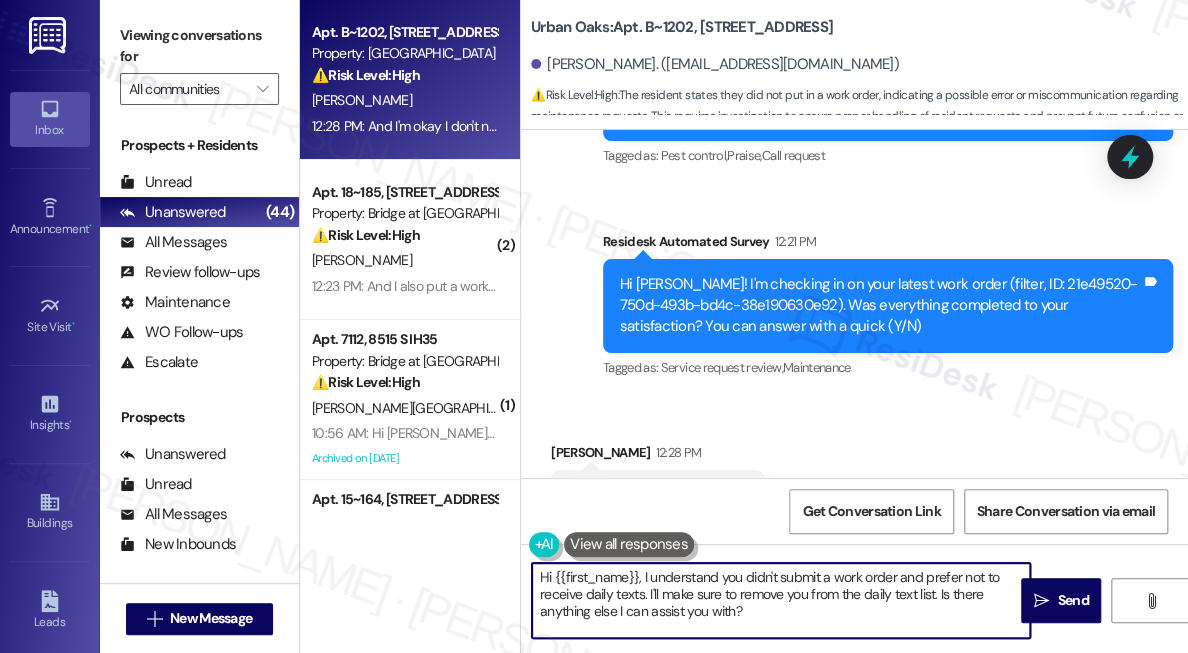 click on "Hi {{first_name}}, I understand you didn't submit a work order and prefer not to receive daily texts. I'll make sure to remove you from the daily text list. Is there anything else I can assist you with?" at bounding box center (781, 600) 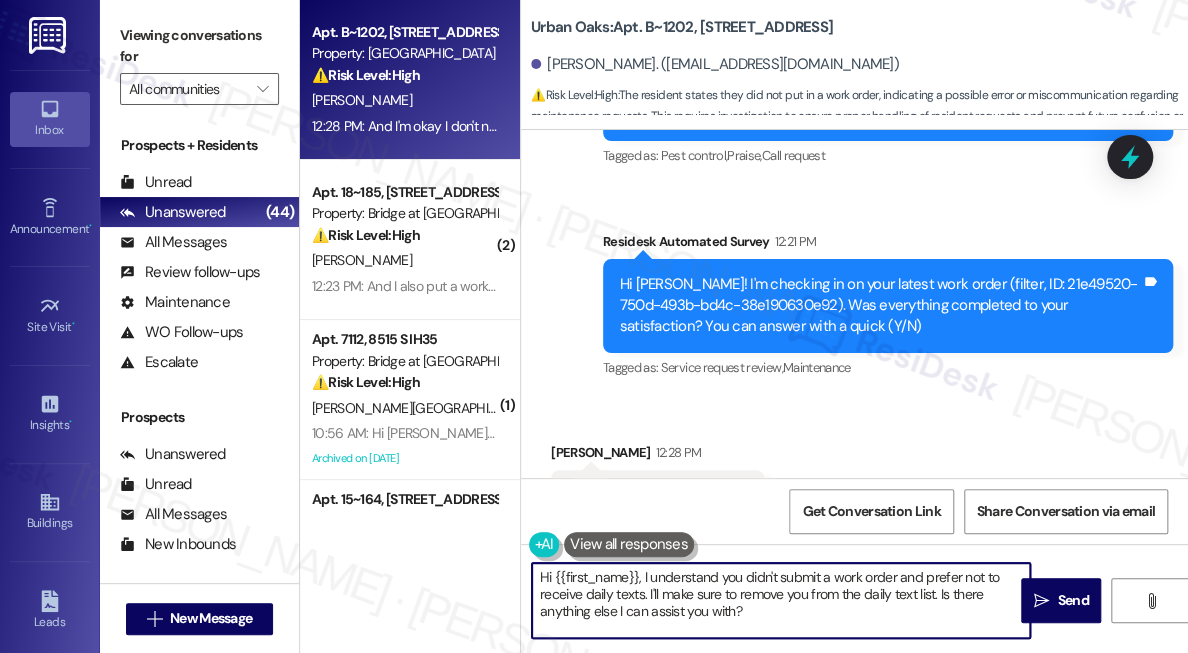 drag, startPoint x: 645, startPoint y: 591, endPoint x: 796, endPoint y: 608, distance: 151.95393 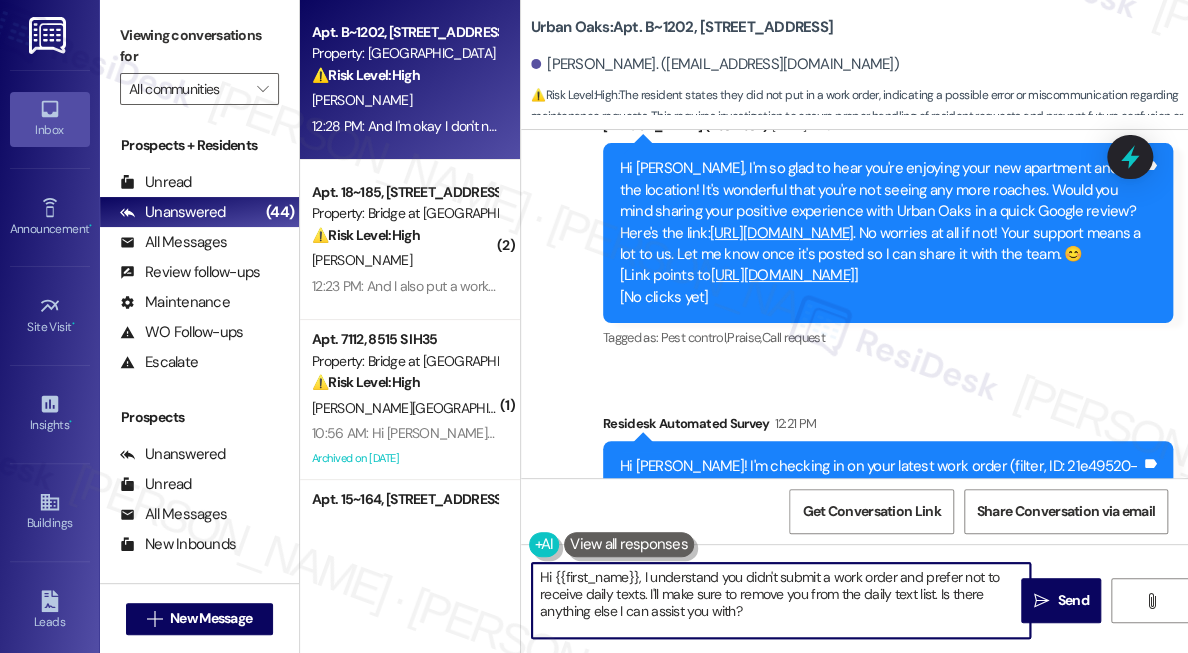 scroll, scrollTop: 1467, scrollLeft: 0, axis: vertical 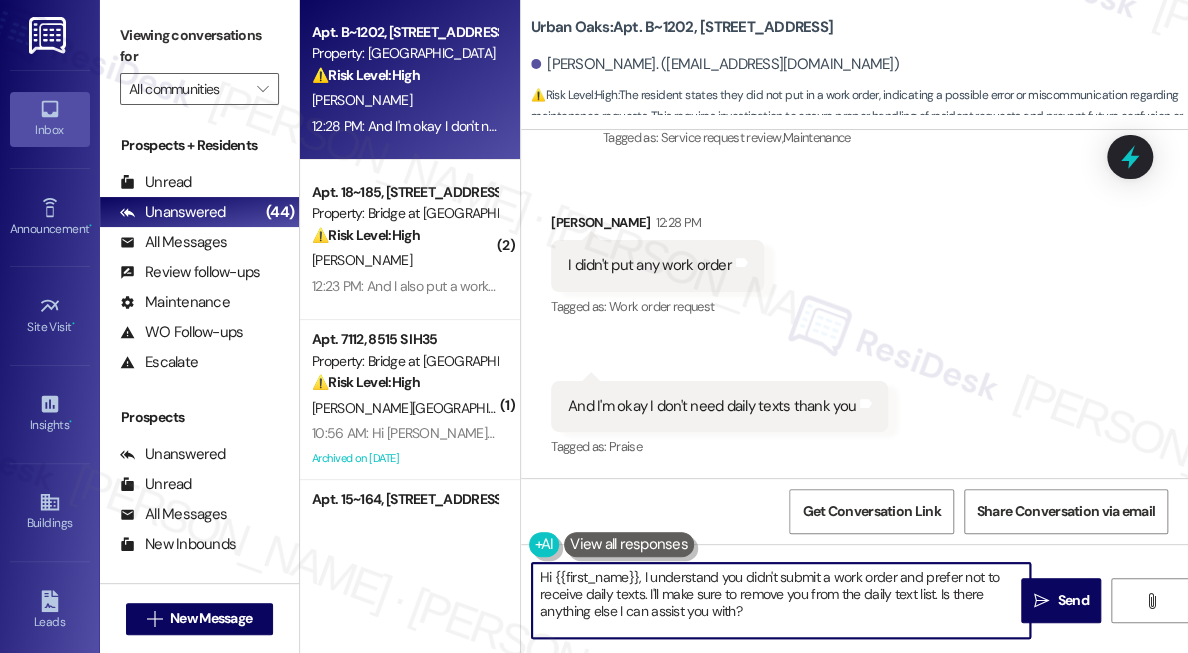 click on "Hi {{first_name}}, I understand you didn't submit a work order and prefer not to receive daily texts. I'll make sure to remove you from the daily text list. Is there anything else I can assist you with?" at bounding box center (781, 600) 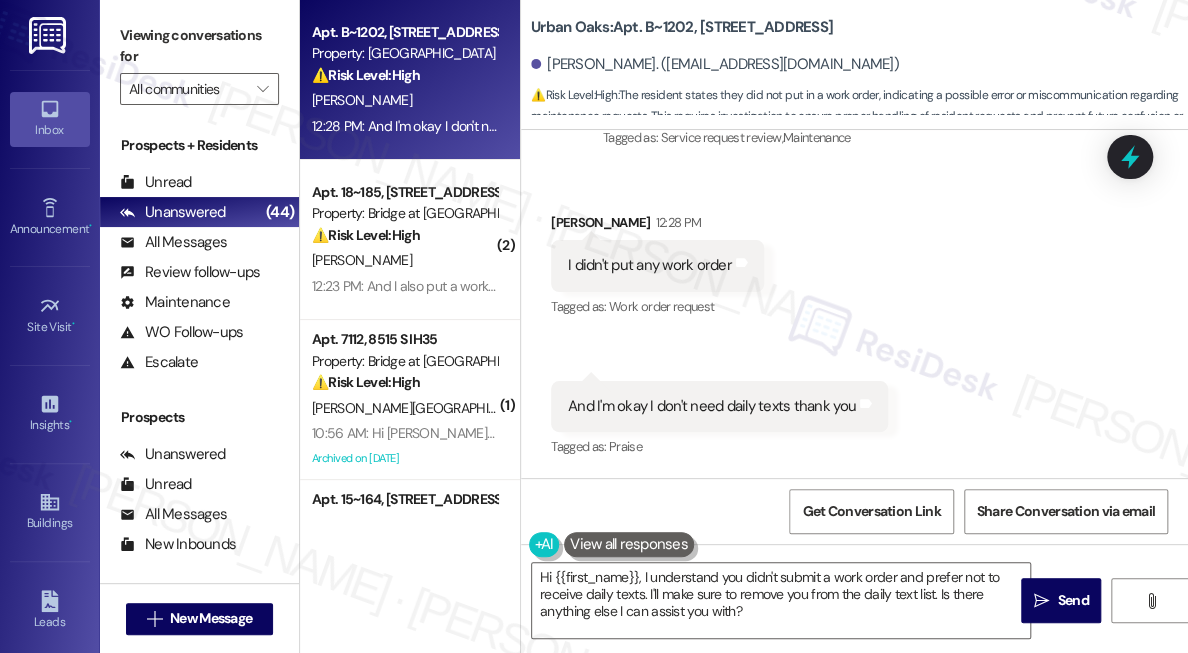 drag, startPoint x: 1068, startPoint y: 301, endPoint x: 1048, endPoint y: 312, distance: 22.825424 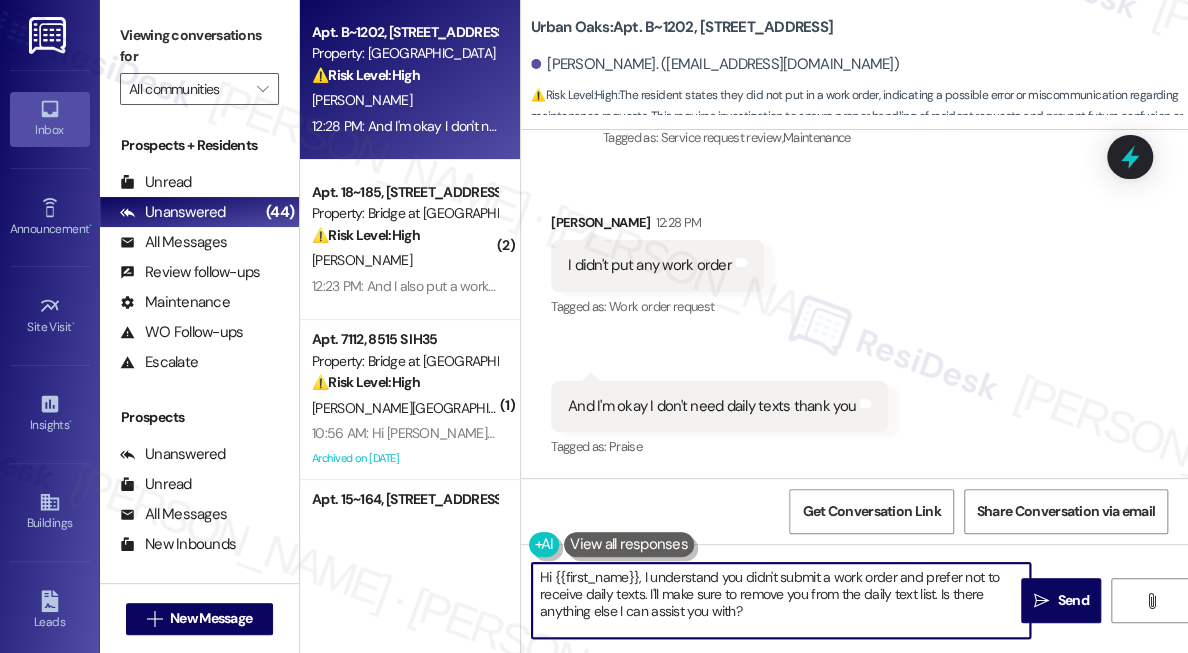 drag, startPoint x: 759, startPoint y: 611, endPoint x: 648, endPoint y: 601, distance: 111.44954 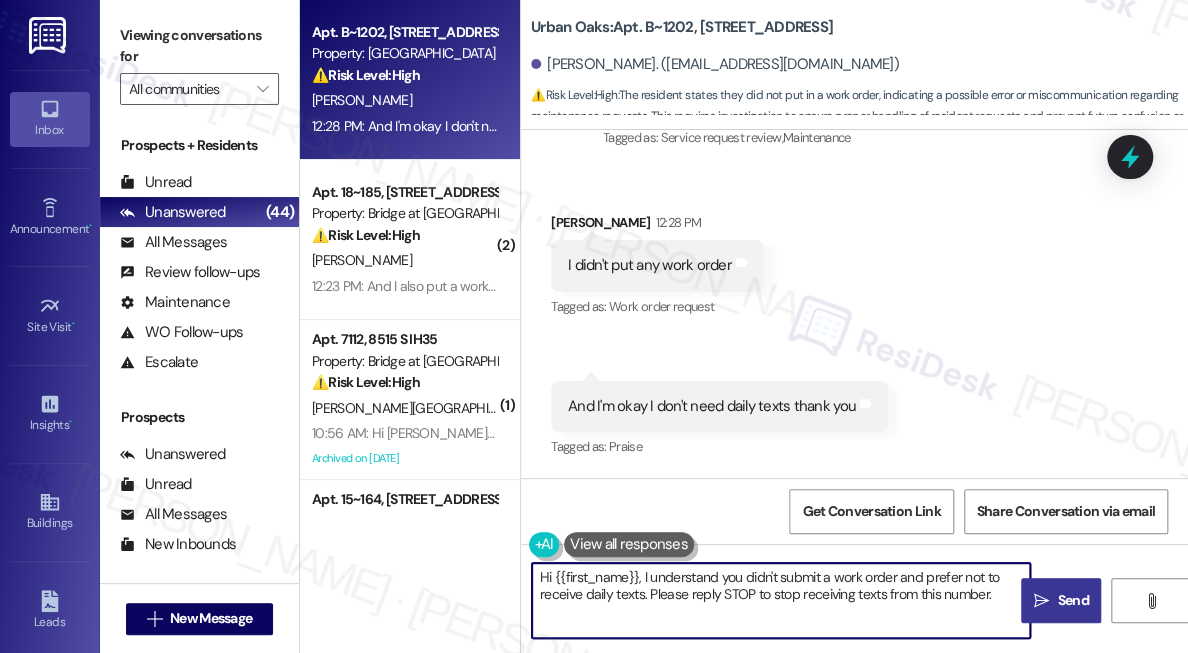 type on "Hi {{first_name}}, I understand you didn't submit a work order and prefer not to receive daily texts. Please reply STOP to stop receiving texts from this number." 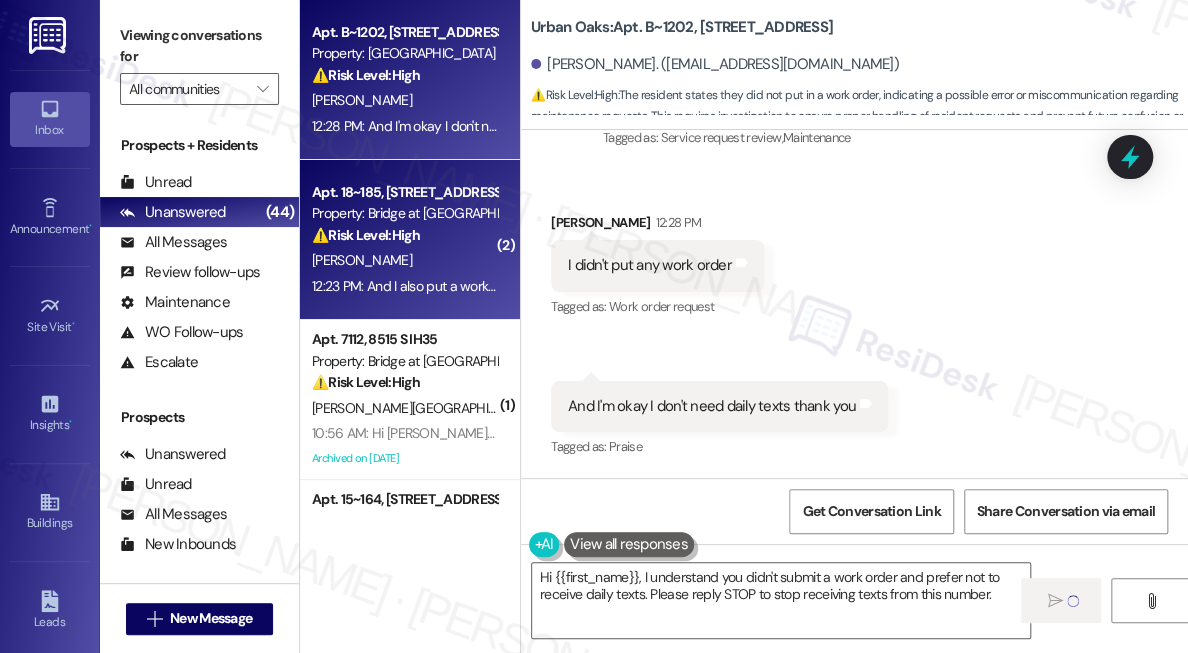 click on "Apt. 18~185, 8100 N Mopac Expwy Property: Bridge at [GEOGRAPHIC_DATA] ⚠️  Risk Level:  High The resident indicates that the scheduled pest control service did not occur and reports a leaking refrigerator. The missed appointment suggests a service failure, and the leaking refrigerator constitutes an urgent maintenance issue that could lead to property damage." at bounding box center [404, 214] 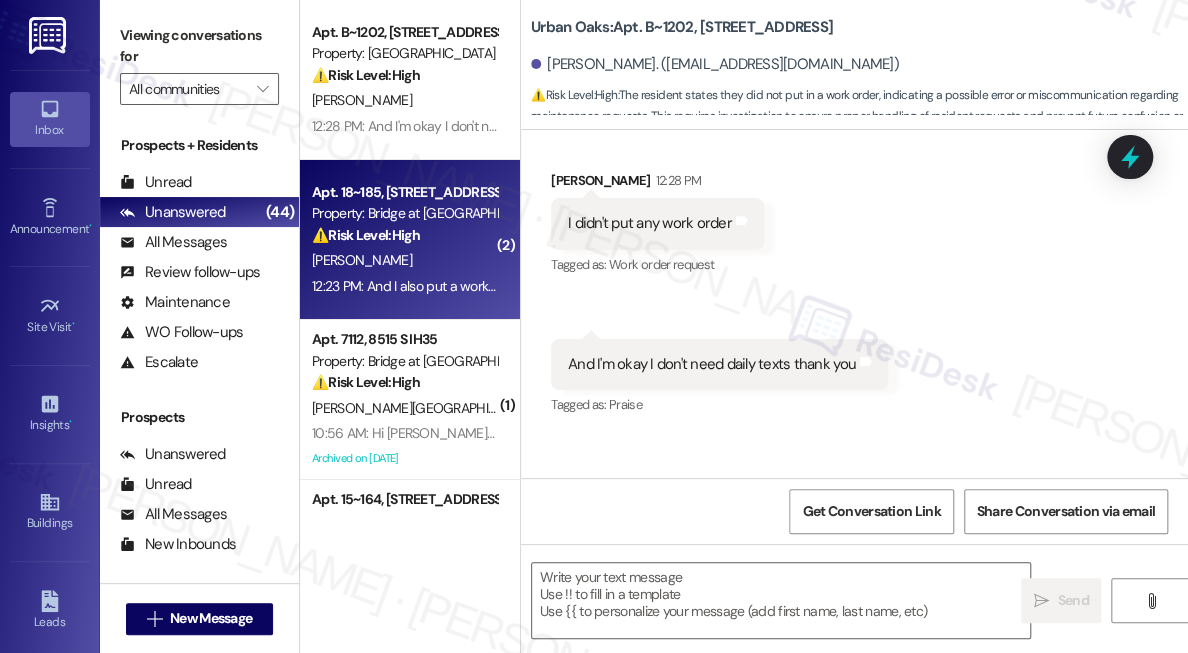 scroll, scrollTop: 2376, scrollLeft: 0, axis: vertical 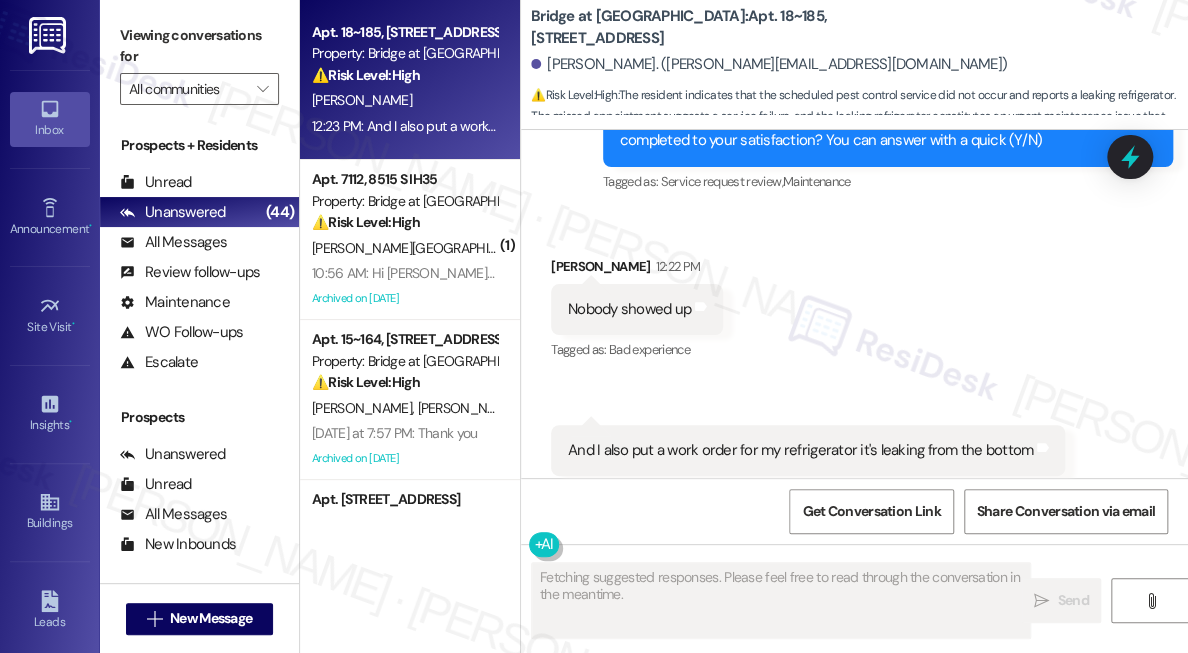 click on "[PERSON_NAME]" at bounding box center (404, 100) 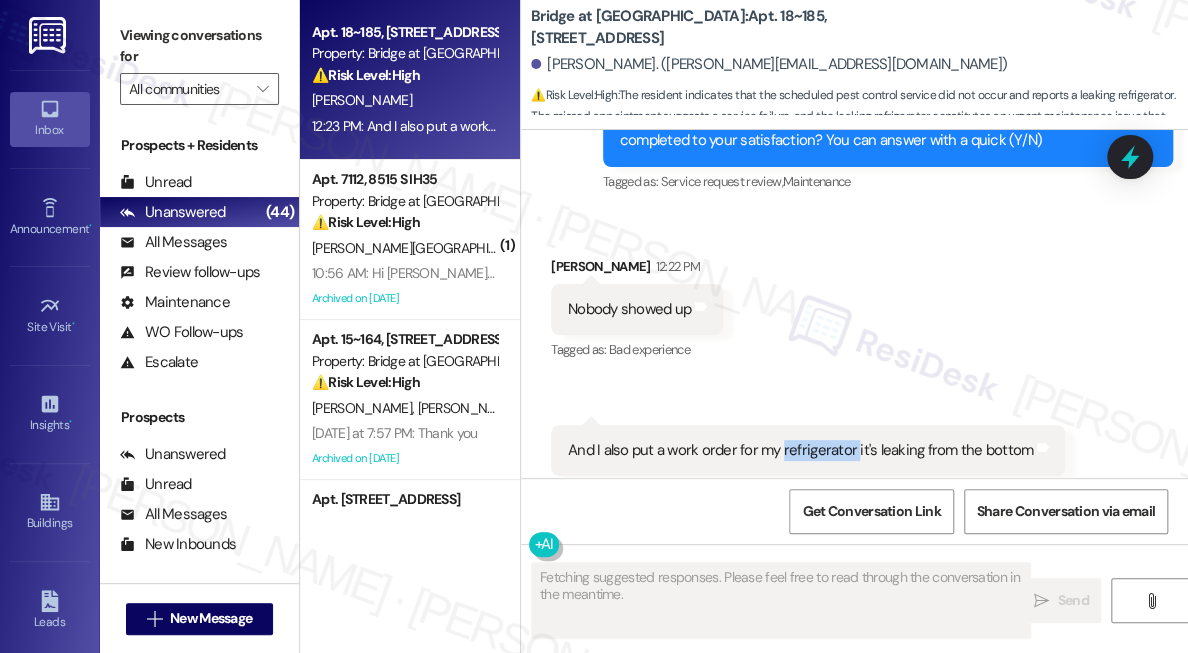 click on "And I also put a work order for my refrigerator it's leaking from the bottom" at bounding box center (800, 450) 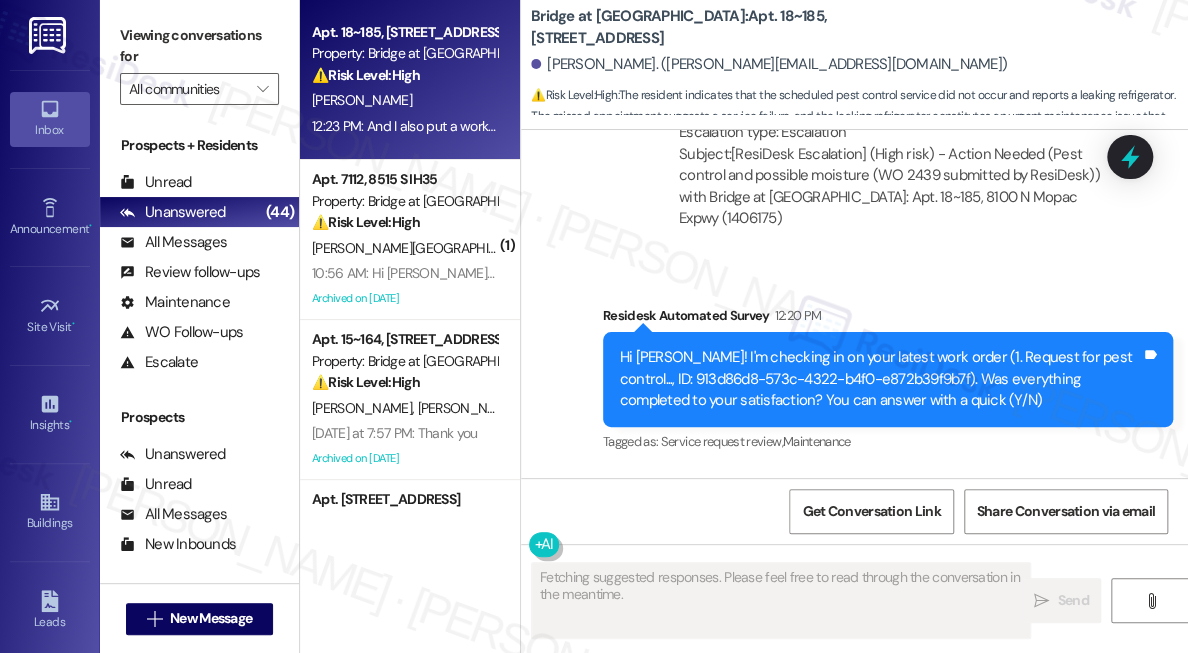 scroll, scrollTop: 3367, scrollLeft: 0, axis: vertical 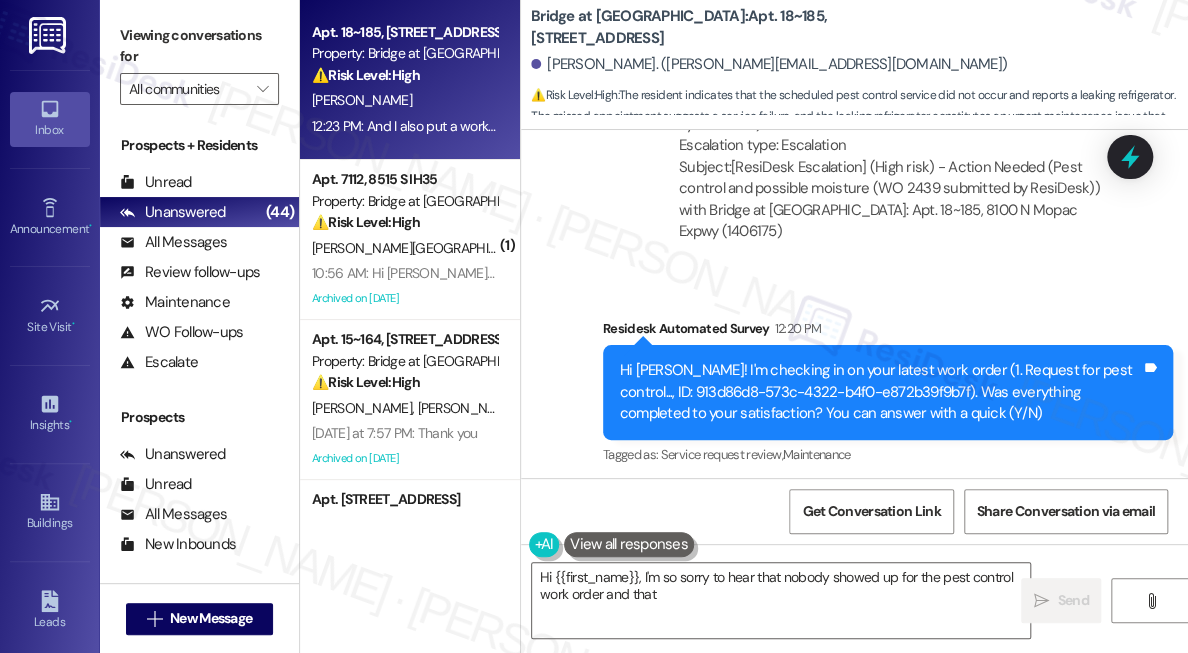 click on "Hi [PERSON_NAME]! I'm checking in on your latest work order (1. Request for pest control..., ID: 913d86d8-573c-4322-b4f0-e872b39f9b7f). Was everything completed to your satisfaction? You can answer with a quick (Y/N)" at bounding box center (880, 392) 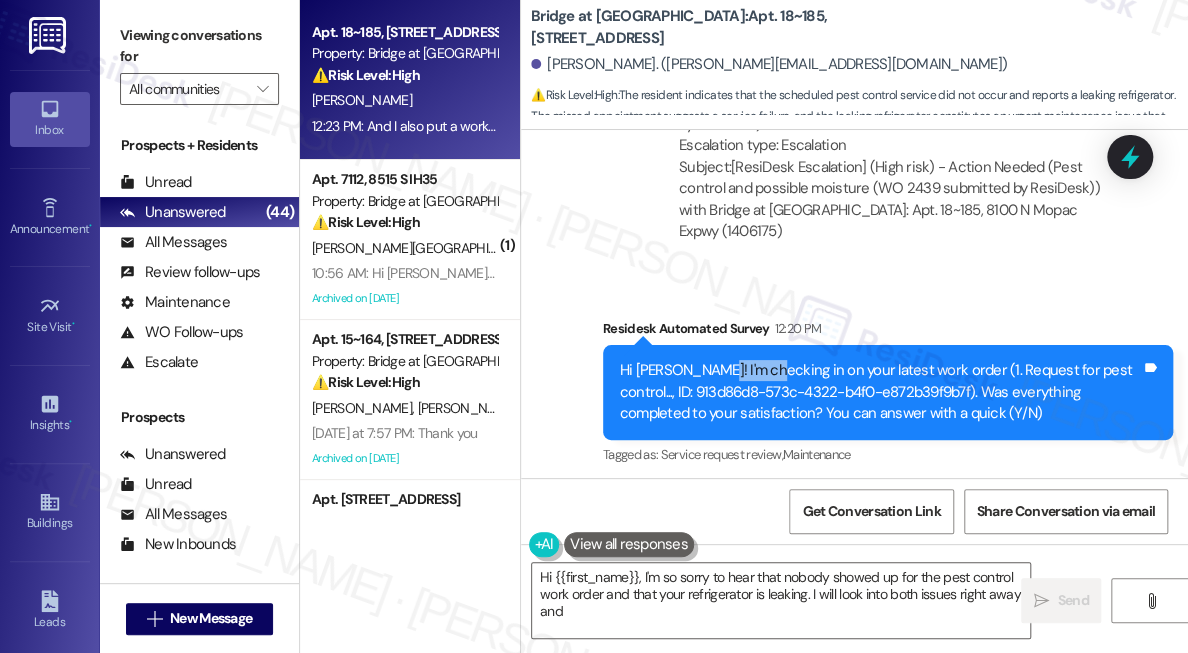 click on "Hi [PERSON_NAME]! I'm checking in on your latest work order (1. Request for pest control..., ID: 913d86d8-573c-4322-b4f0-e872b39f9b7f). Was everything completed to your satisfaction? You can answer with a quick (Y/N)" at bounding box center [880, 392] 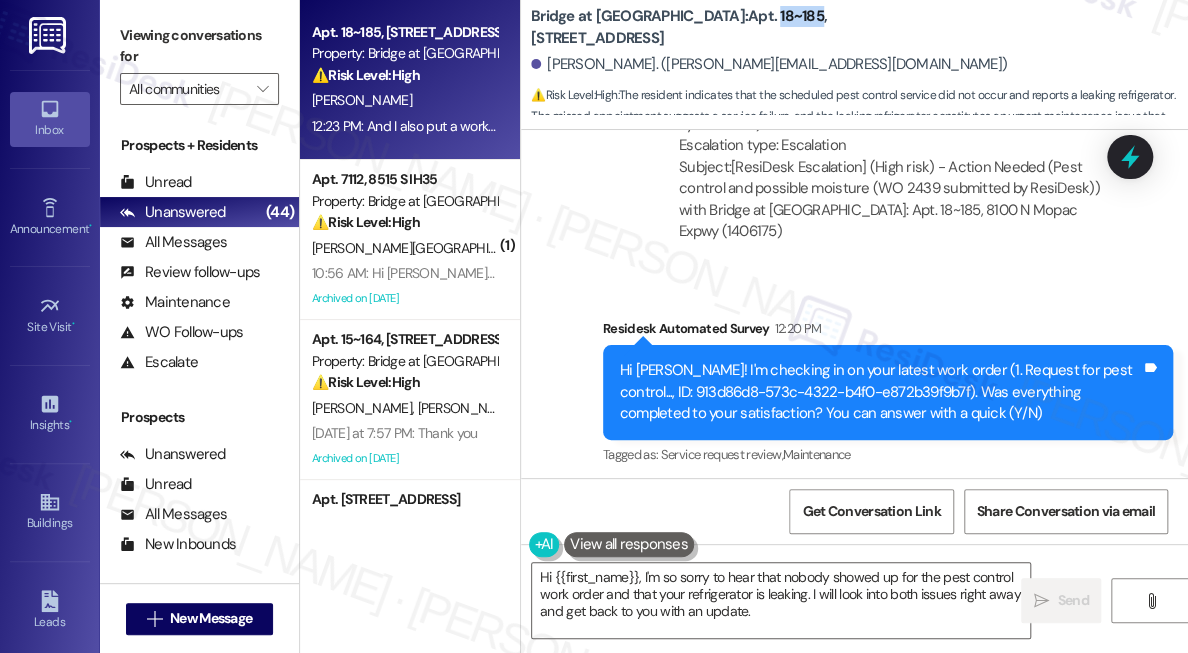 drag, startPoint x: 690, startPoint y: 24, endPoint x: 733, endPoint y: 23, distance: 43.011627 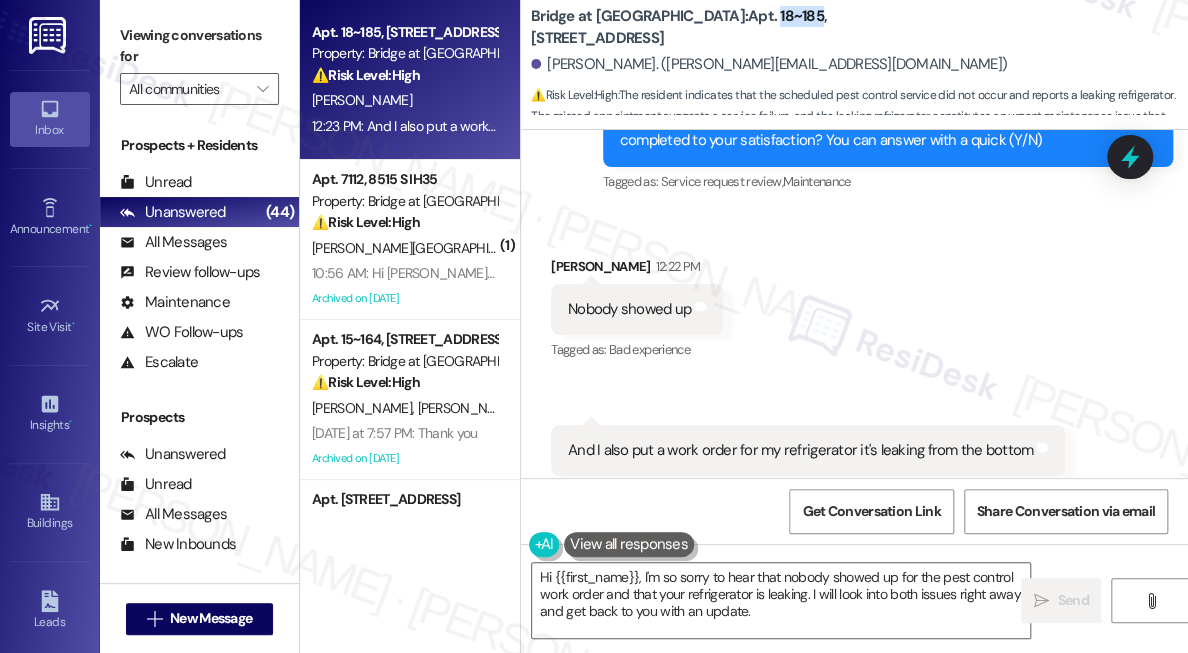 scroll, scrollTop: 3367, scrollLeft: 0, axis: vertical 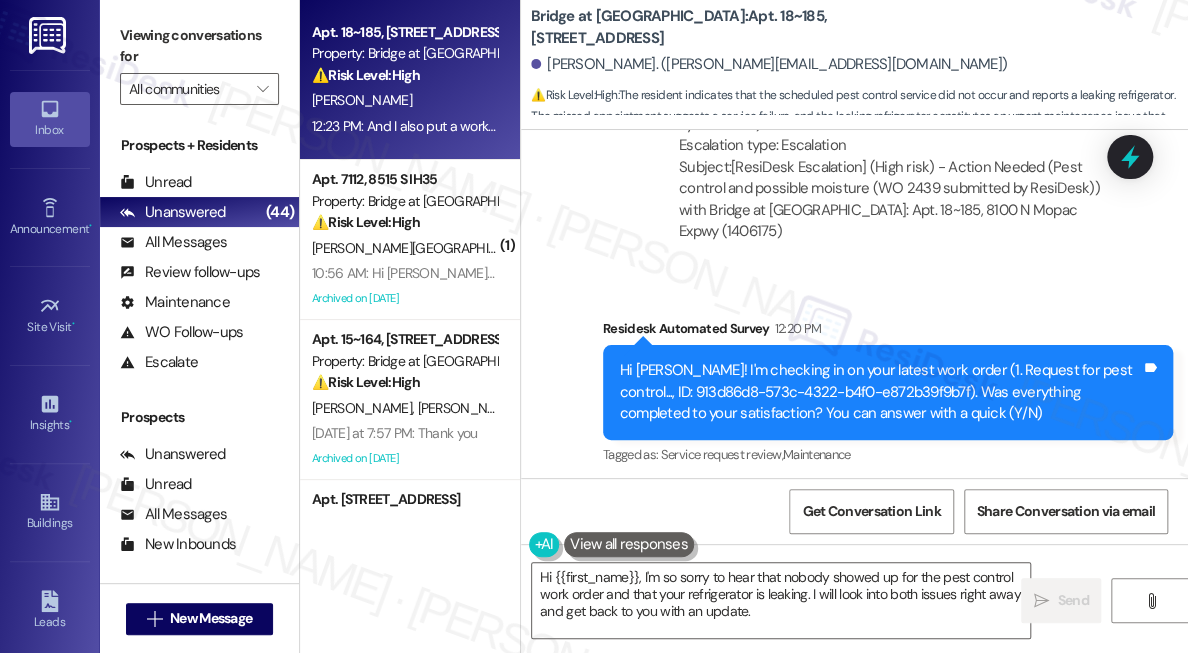 click on "Hi [PERSON_NAME]! I'm checking in on your latest work order (1. Request for pest control..., ID: 913d86d8-573c-4322-b4f0-e872b39f9b7f). Was everything completed to your satisfaction? You can answer with a quick (Y/N)" at bounding box center (880, 392) 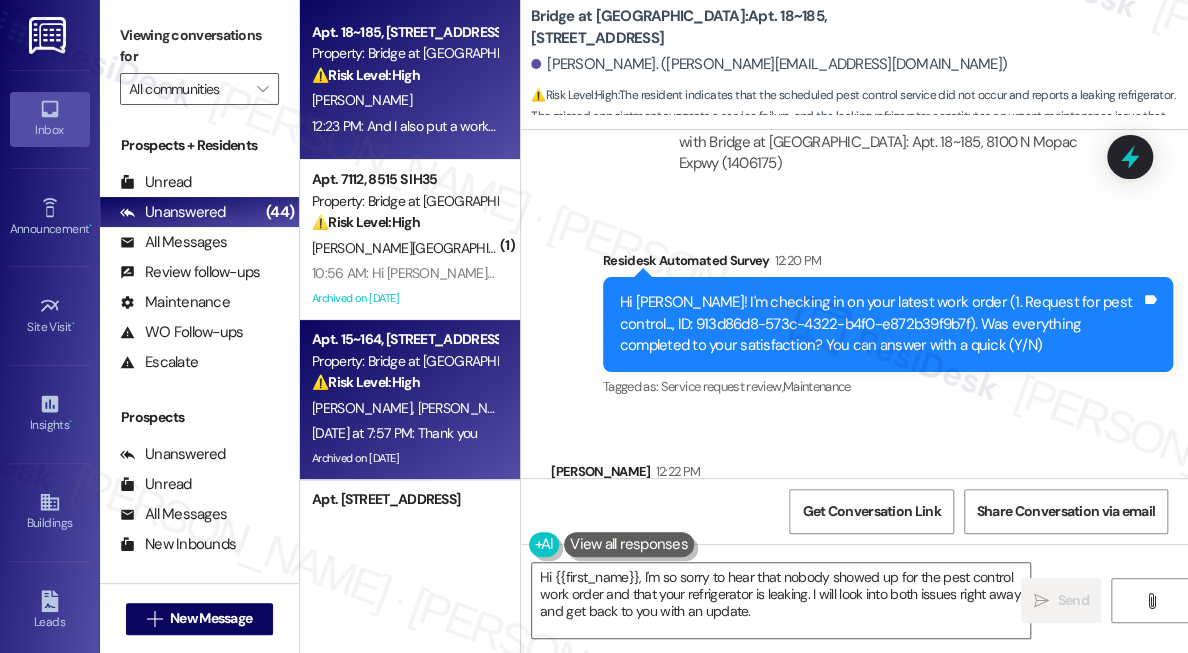 scroll, scrollTop: 3549, scrollLeft: 0, axis: vertical 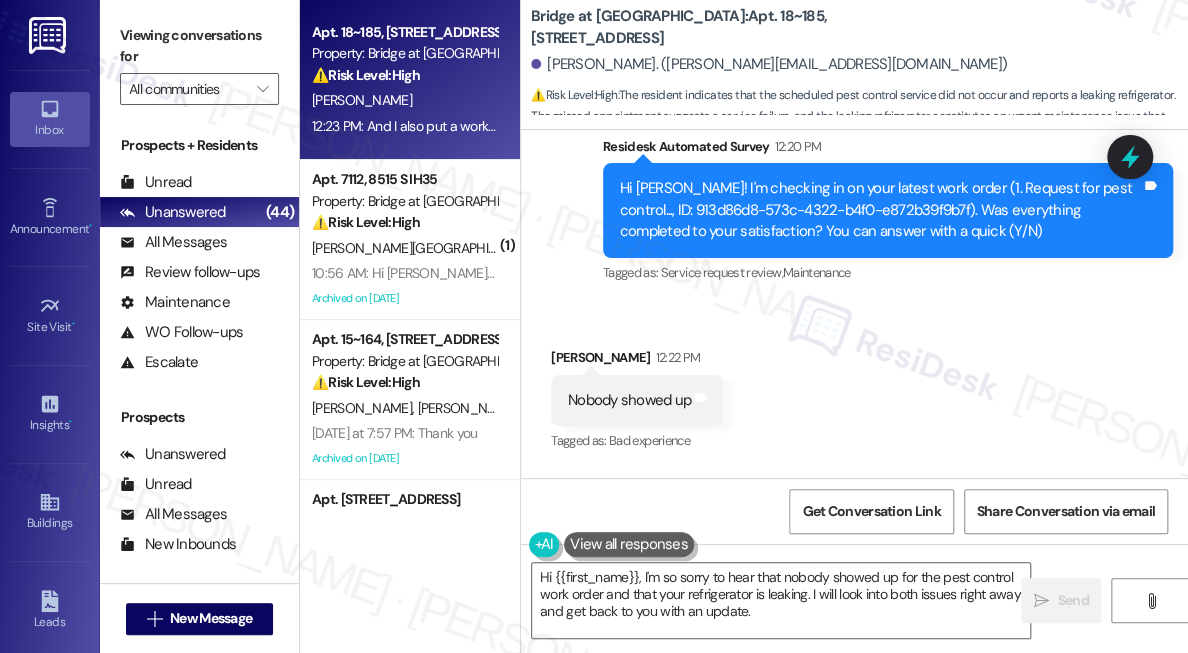 click on "Received via SMS [PERSON_NAME] 12:22 PM Nobody showed up Tags and notes Tagged as:   Bad experience Click to highlight conversations about Bad experience Received via SMS 12:23 PM [PERSON_NAME]   Neutral 12:23 PM And I also put a work order for my refrigerator it's leaking from the bottom  Tags and notes Tagged as:   Plumbing/water ,  Click to highlight conversations about Plumbing/water High risk ,  Click to highlight conversations about High risk Urgent ,  Click to highlight conversations about Urgent Maintenance ,  Click to highlight conversations about Maintenance Maintenance request ,  Click to highlight conversations about Maintenance request Kitchen appliances Click to highlight conversations about Kitchen appliances" at bounding box center [854, 457] 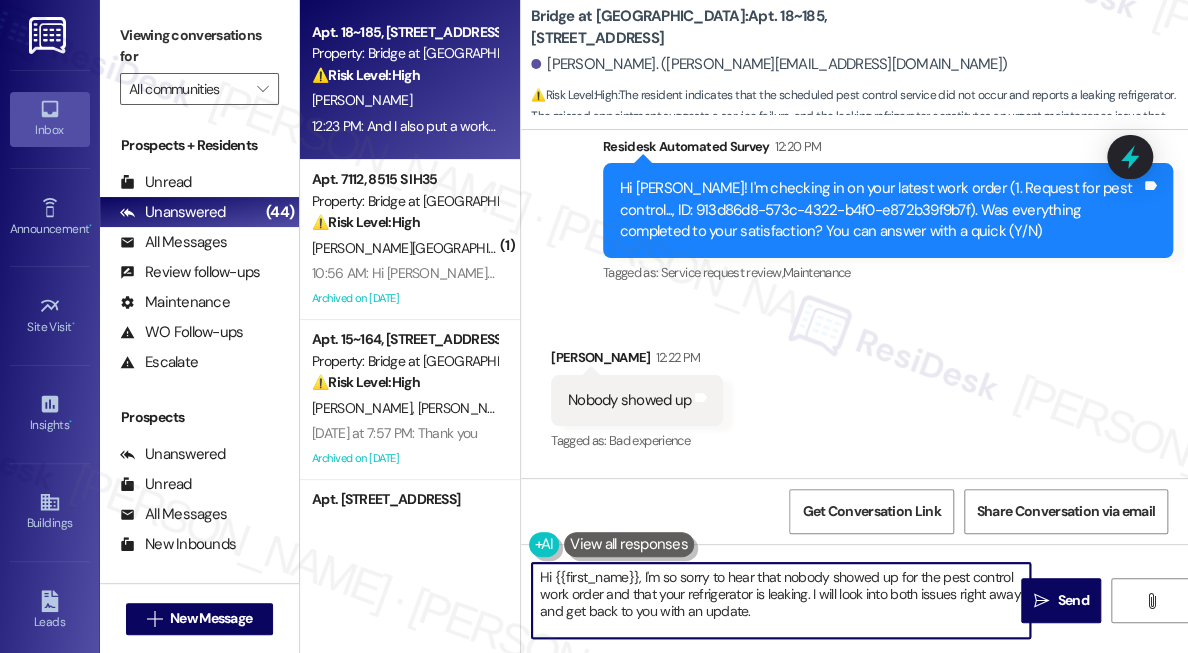 click on "Hi {{first_name}}, I'm so sorry to hear that nobody showed up for the pest control work order and that your refrigerator is leaking. I will look into both issues right away and get back to you with an update." at bounding box center [781, 600] 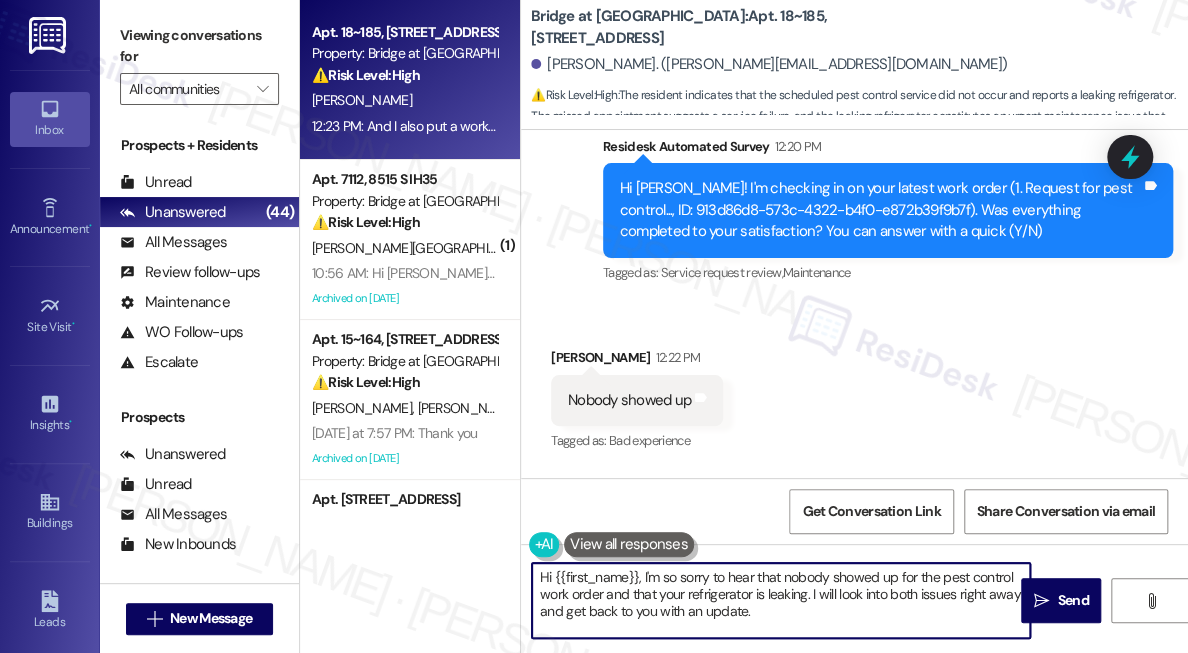 click on "Hi {{first_name}}, I'm so sorry to hear that nobody showed up for the pest control work order and that your refrigerator is leaking. I will look into both issues right away and get back to you with an update." at bounding box center [781, 600] 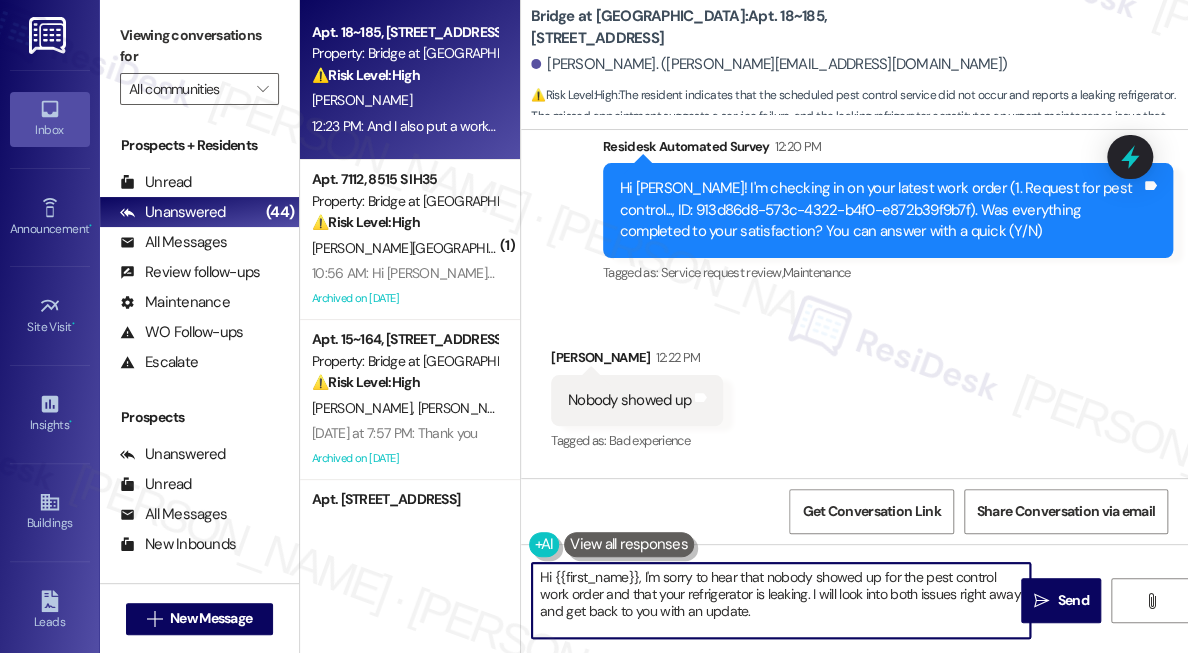drag, startPoint x: 791, startPoint y: 611, endPoint x: 811, endPoint y: 590, distance: 29 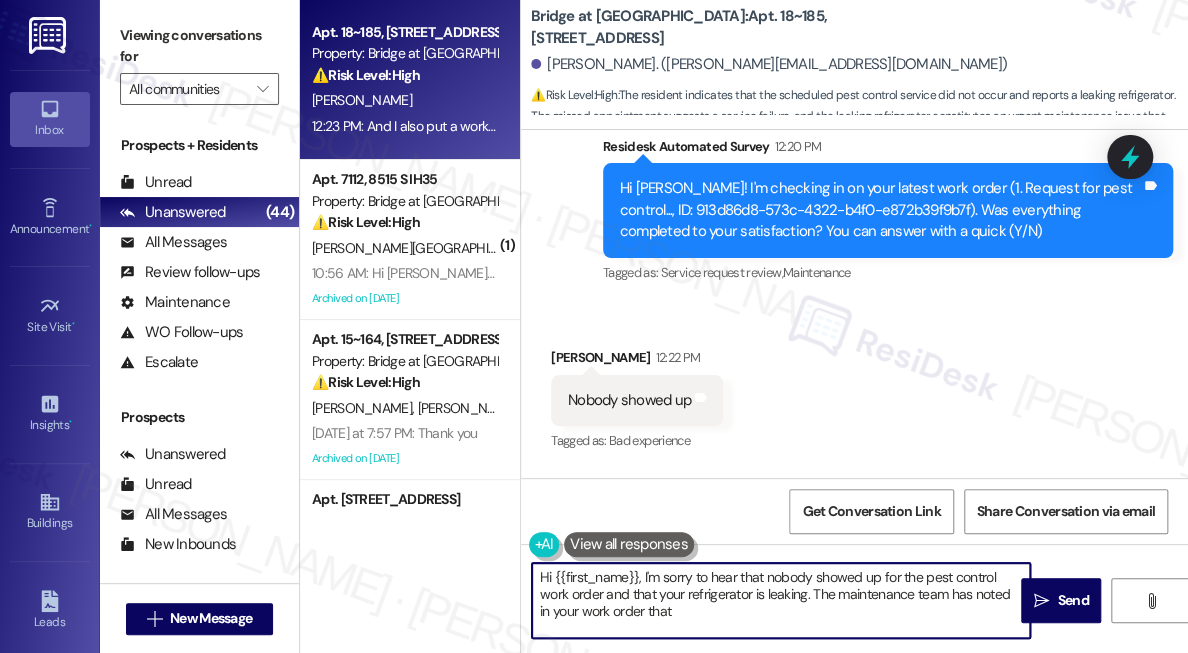 paste on "I asked for the location of the moisture, but the resident prefers that we call him for further info" 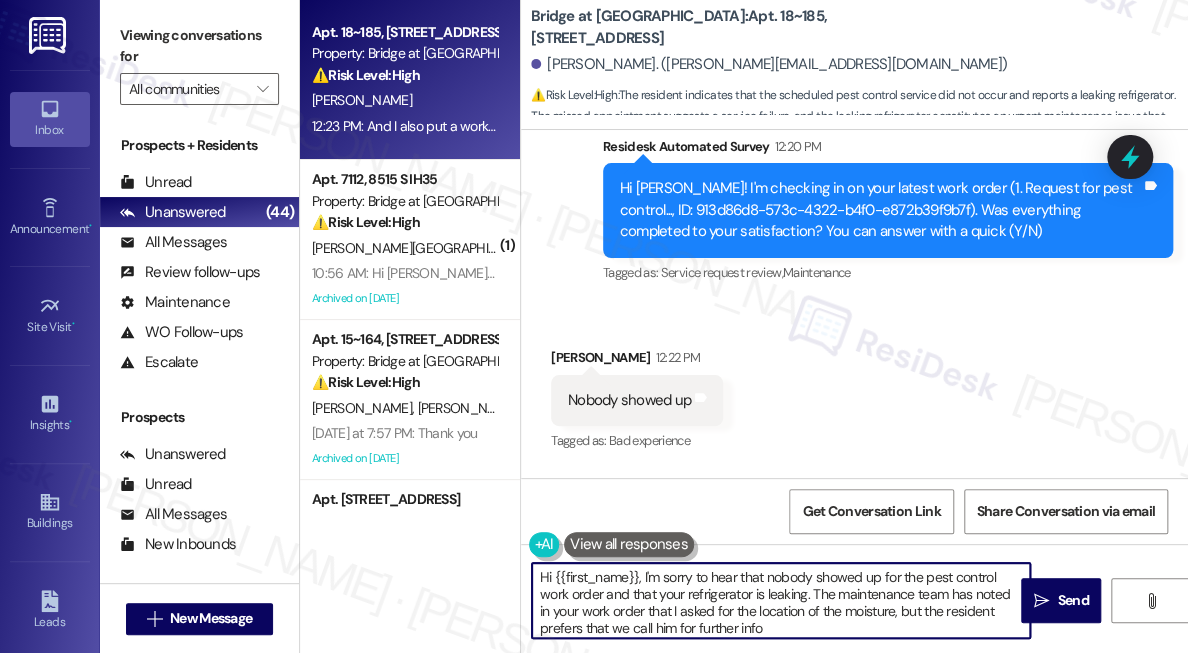 click on "Hi {{first_name}}, I'm sorry to hear that nobody showed up for the pest control work order and that your refrigerator is leaking. The maintenance team has noted in your work order that I asked for the location of the moisture, but the resident prefers that we call him for further info" at bounding box center [781, 600] 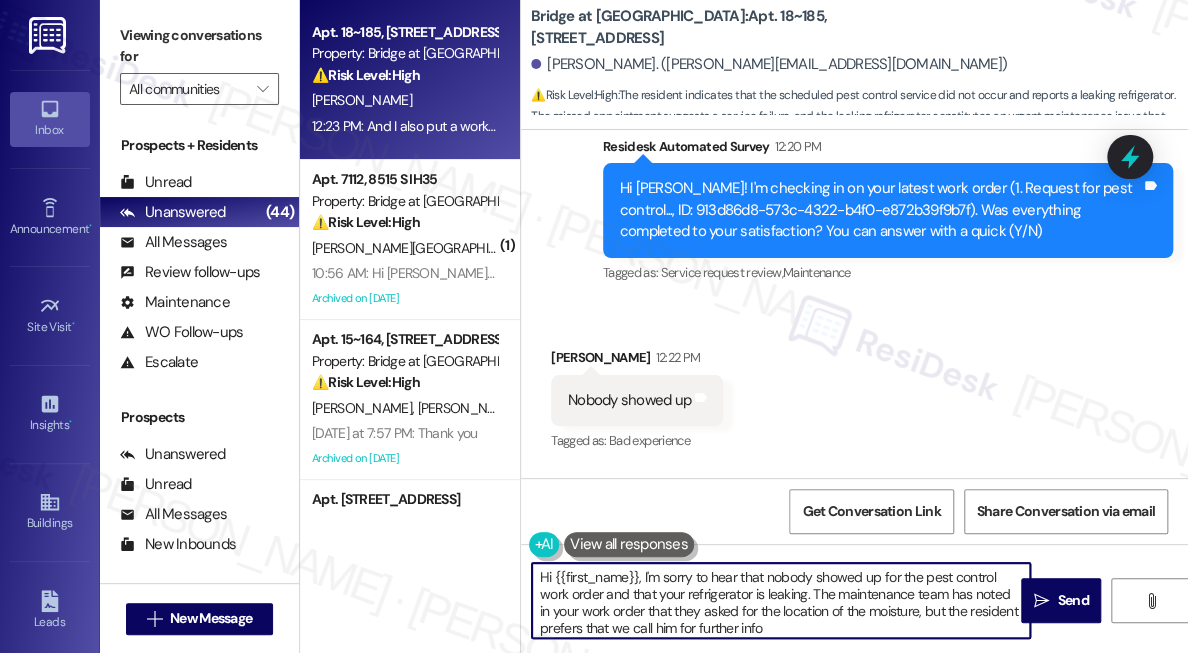 click on "Hi {{first_name}}, I'm sorry to hear that nobody showed up for the pest control work order and that your refrigerator is leaking. The maintenance team has noted in your work order that they asked for the location of the moisture, but the resident prefers that we call him for further info" at bounding box center (781, 600) 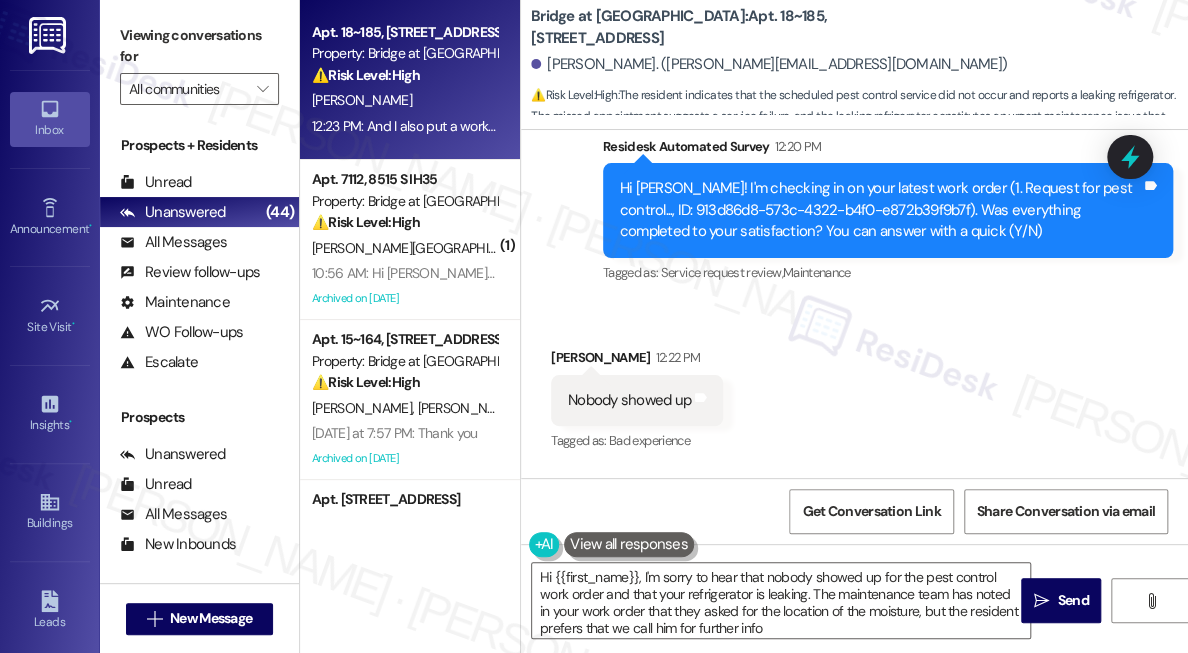 click on "Received via SMS [PERSON_NAME] 12:22 PM Nobody showed up Tags and notes Tagged as:   Bad experience Click to highlight conversations about Bad experience Received via SMS 12:23 PM [PERSON_NAME]   Neutral 12:23 PM And I also put a work order for my refrigerator it's leaking from the bottom  Tags and notes Tagged as:   Plumbing/water ,  Click to highlight conversations about Plumbing/water High risk ,  Click to highlight conversations about High risk Urgent ,  Click to highlight conversations about Urgent Maintenance ,  Click to highlight conversations about Maintenance Maintenance request ,  Click to highlight conversations about Maintenance request Kitchen appliances Click to highlight conversations about Kitchen appliances" at bounding box center (854, 457) 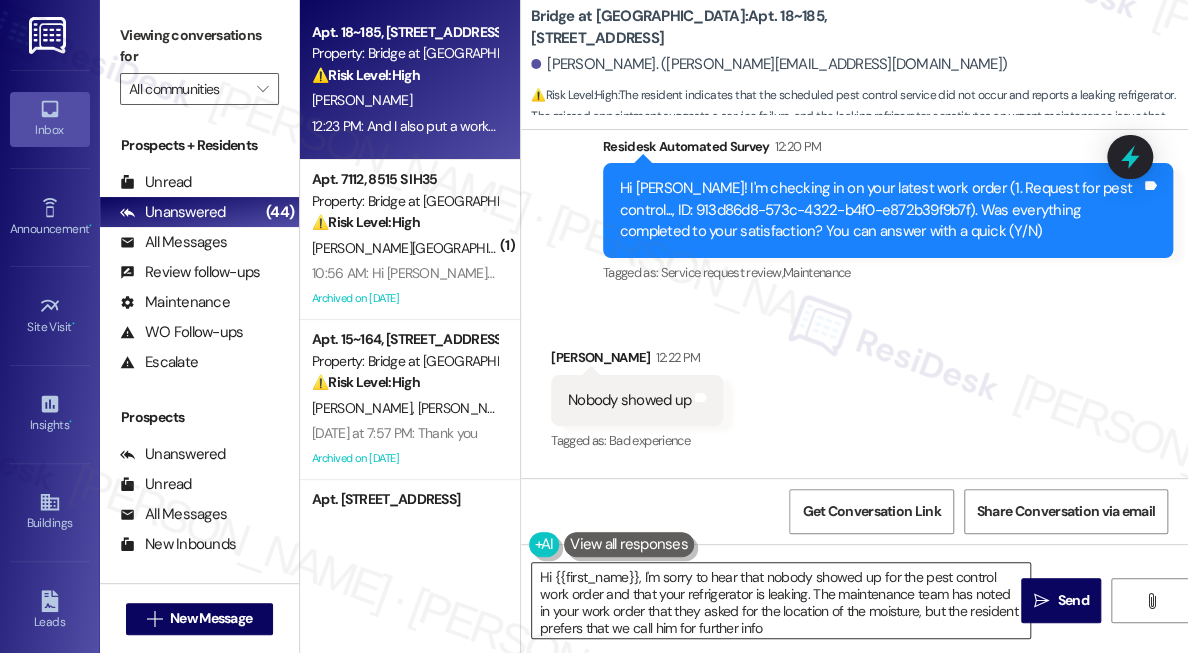click on "Hi {{first_name}}, I'm sorry to hear that nobody showed up for the pest control work order and that your refrigerator is leaking. The maintenance team has noted in your work order that they asked for the location of the moisture, but the resident prefers that we call him for further info" at bounding box center [781, 600] 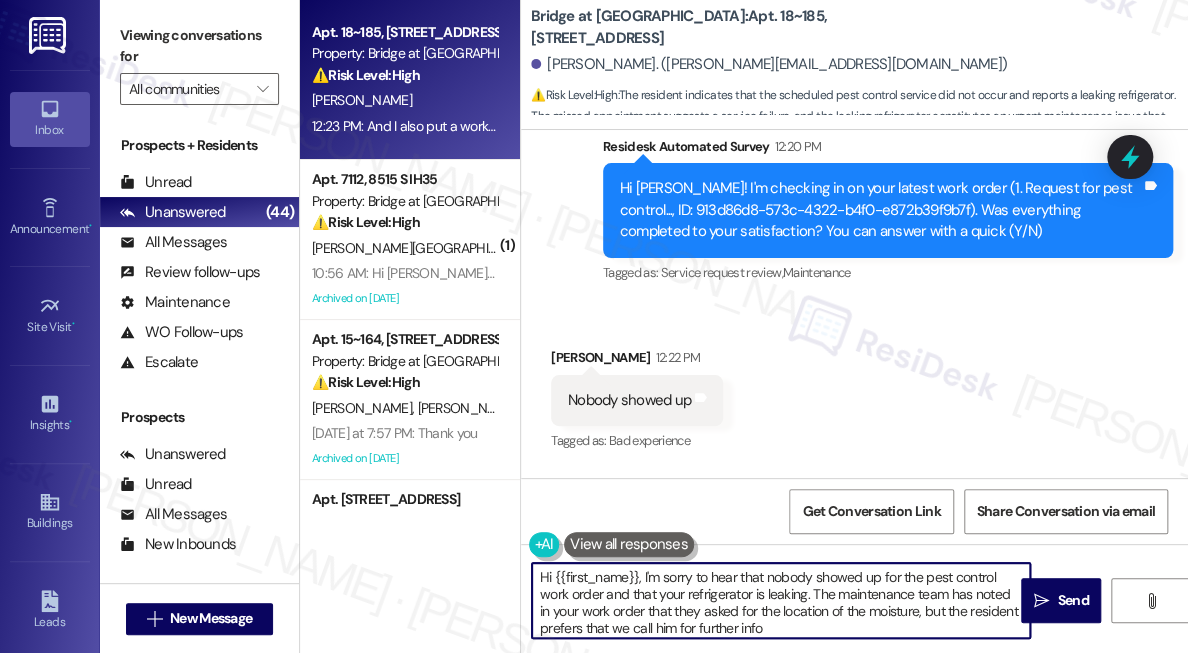 click on "Hi {{first_name}}, I'm sorry to hear that nobody showed up for the pest control work order and that your refrigerator is leaking. The maintenance team has noted in your work order that they asked for the location of the moisture, but the resident prefers that we call him for further info" at bounding box center [781, 600] 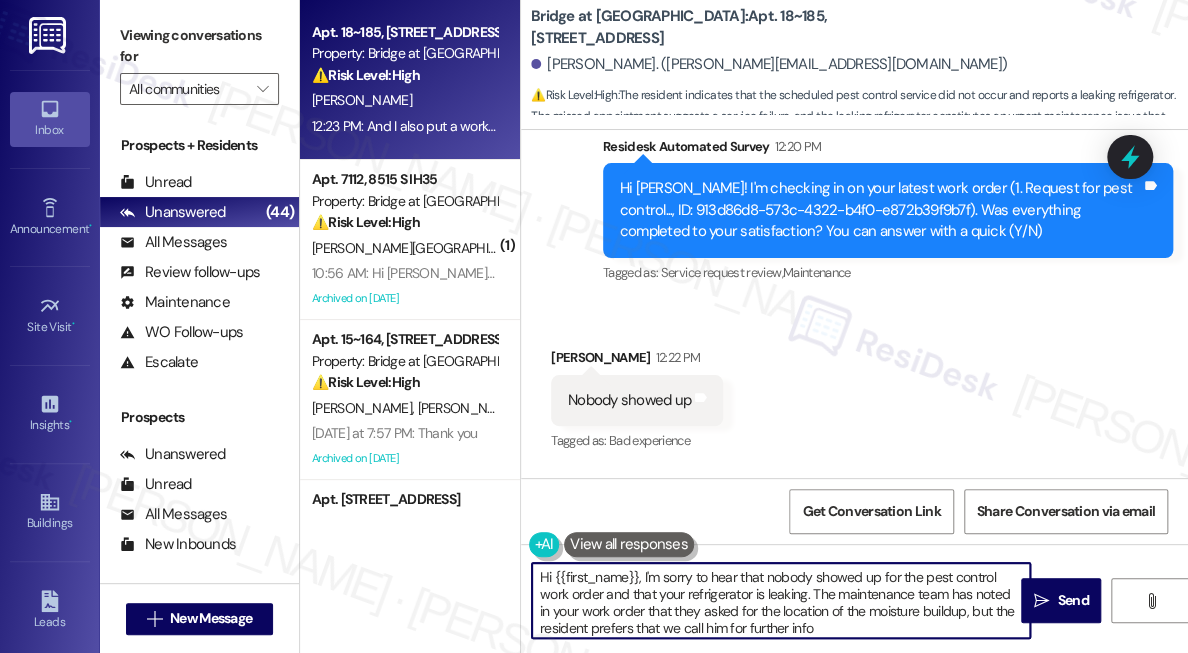 click on "Hi {{first_name}}, I'm sorry to hear that nobody showed up for the pest control work order and that your refrigerator is leaking. The maintenance team has noted in your work order that they asked for the location of the moisture buildup, but the resident prefers that we call him for further info" at bounding box center (781, 600) 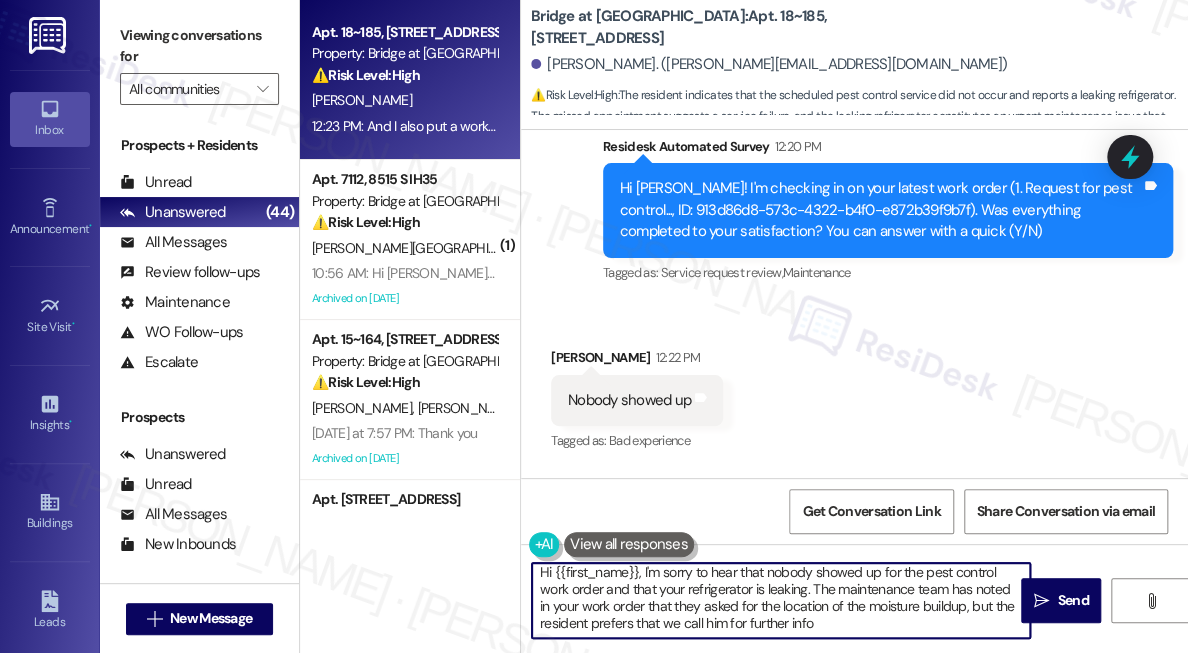 drag, startPoint x: 995, startPoint y: 610, endPoint x: 586, endPoint y: 626, distance: 409.31284 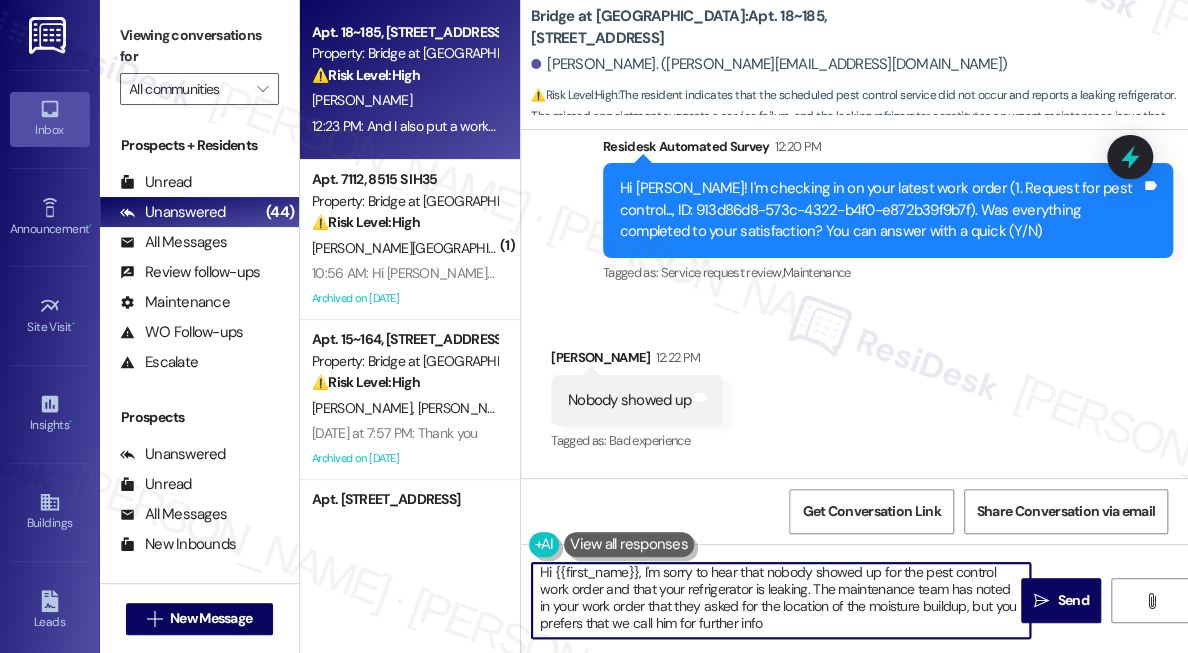click on "Hi {{first_name}}, I'm sorry to hear that nobody showed up for the pest control work order and that your refrigerator is leaking. The maintenance team has noted in your work order that they asked for the location of the moisture buildup, but you prefers that we call him for further info" at bounding box center (781, 600) 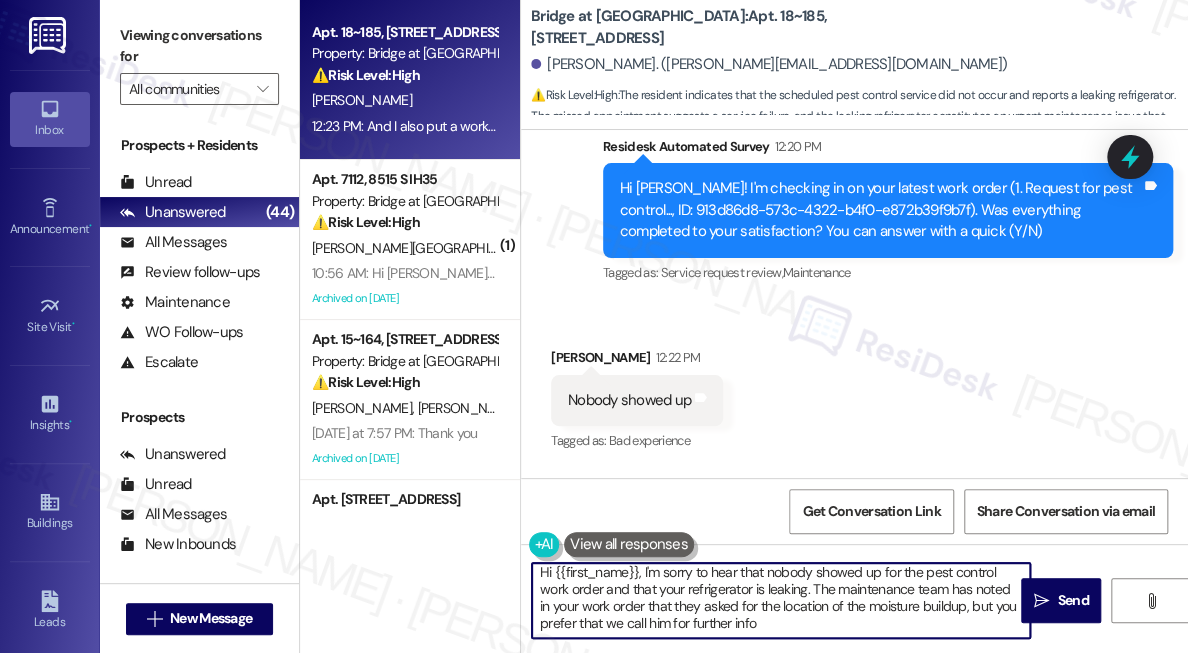 click on "Hi {{first_name}}, I'm sorry to hear that nobody showed up for the pest control work order and that your refrigerator is leaking. The maintenance team has noted in your work order that they asked for the location of the moisture buildup, but you prefer that we call him for further info" at bounding box center [781, 600] 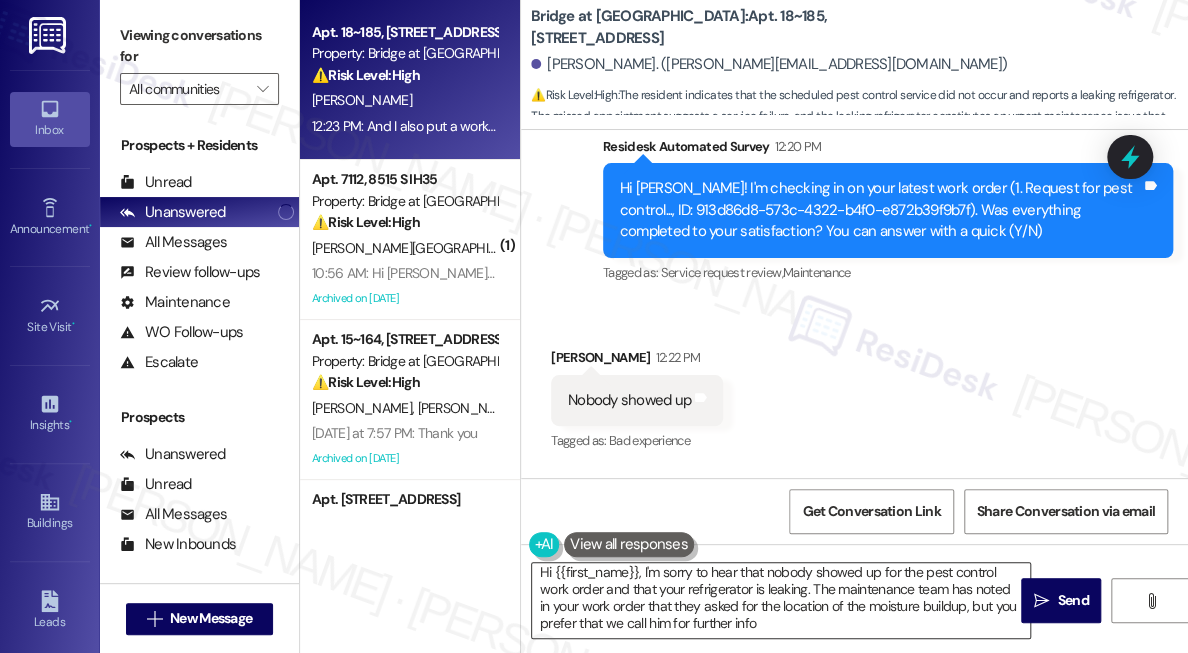 click on "Hi {{first_name}}, I'm sorry to hear that nobody showed up for the pest control work order and that your refrigerator is leaking. The maintenance team has noted in your work order that they asked for the location of the moisture buildup, but you prefer that we call him for further info" at bounding box center [781, 600] 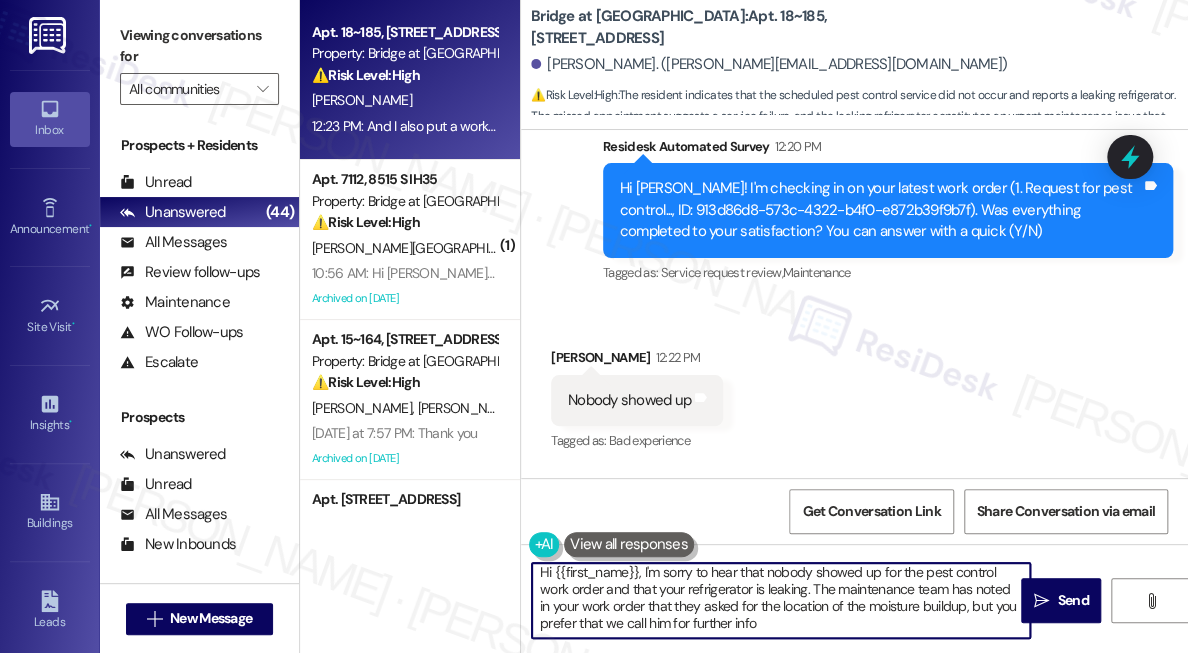 click on "Hi {{first_name}}, I'm sorry to hear that nobody showed up for the pest control work order and that your refrigerator is leaking. The maintenance team has noted in your work order that they asked for the location of the moisture buildup, but you prefer that we call him for further info" at bounding box center (781, 600) 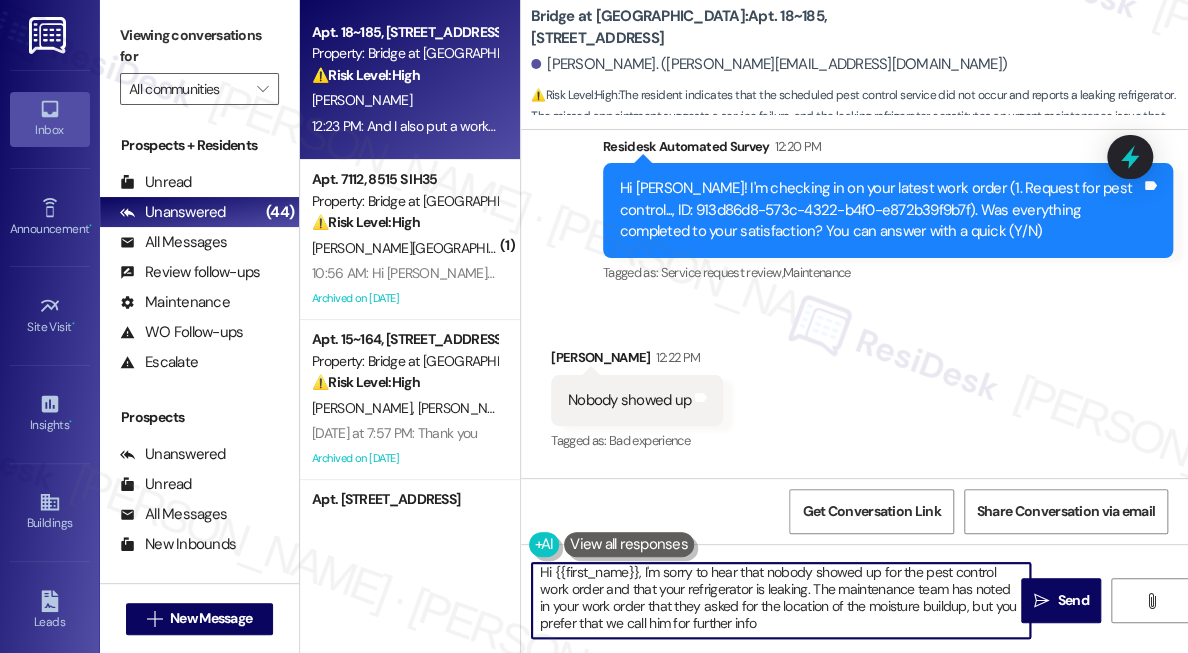 drag, startPoint x: 818, startPoint y: 626, endPoint x: 649, endPoint y: 618, distance: 169.18924 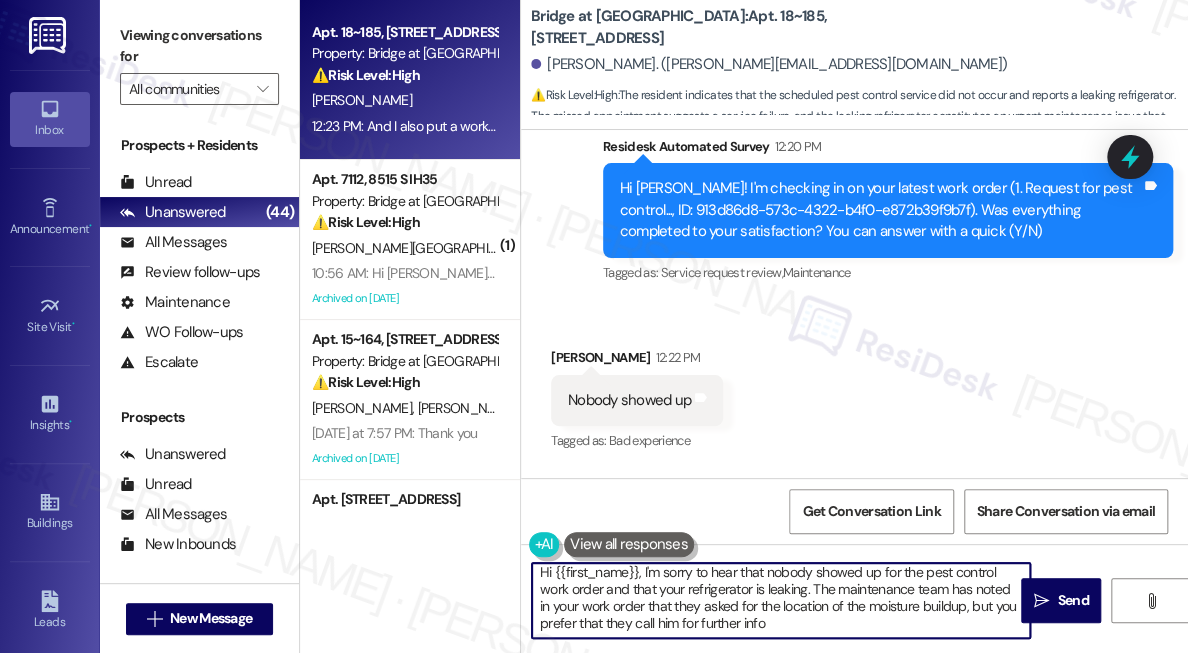 click on "Hi {{first_name}}, I'm sorry to hear that nobody showed up for the pest control work order and that your refrigerator is leaking. The maintenance team has noted in your work order that they asked for the location of the moisture buildup, but you prefer that they call him for further info" at bounding box center [781, 600] 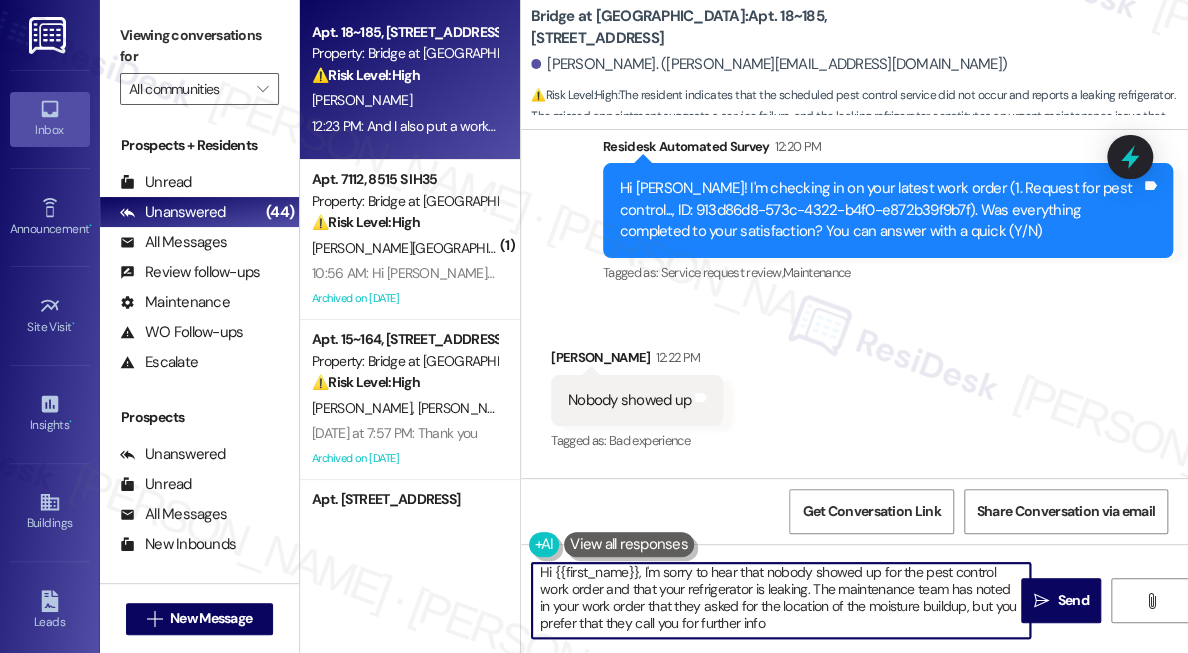 click on "Hi {{first_name}}, I'm sorry to hear that nobody showed up for the pest control work order and that your refrigerator is leaking. The maintenance team has noted in your work order that they asked for the location of the moisture buildup, but you prefer that they call you for further info" at bounding box center (781, 600) 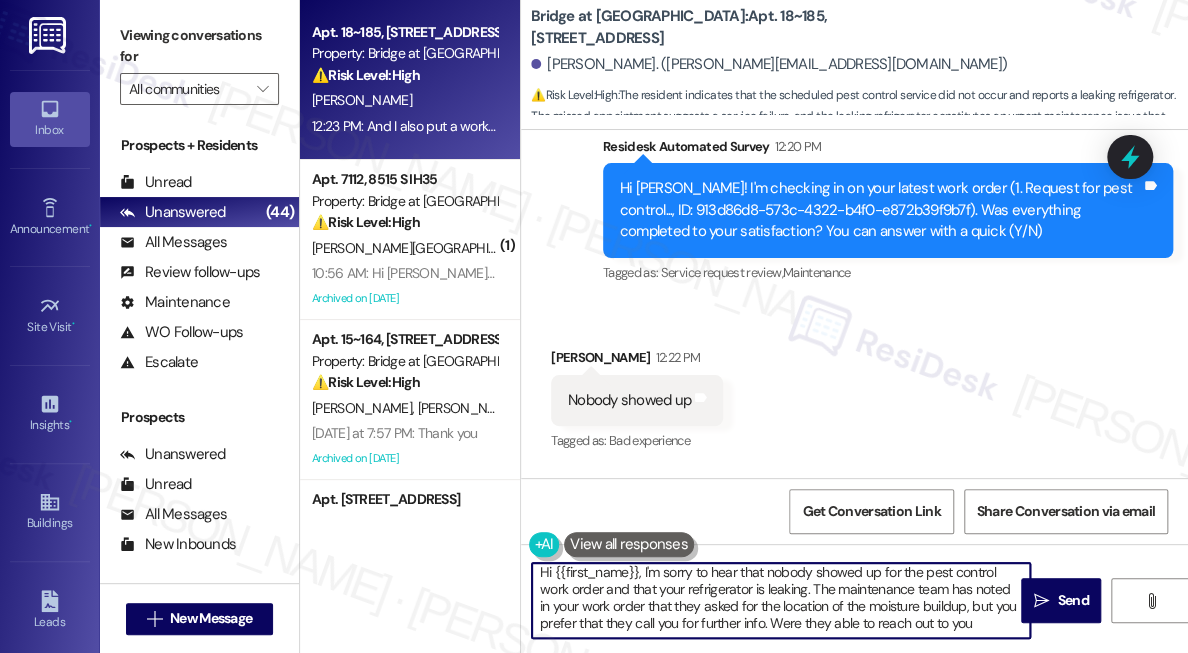 type on "Hi {{first_name}}, I'm sorry to hear that nobody showed up for the pest control work order and that your refrigerator is leaking. The maintenance team has noted in your work order that they asked for the location of the moisture buildup, but you prefer that they call you for further info. Were they able to reach out to you?" 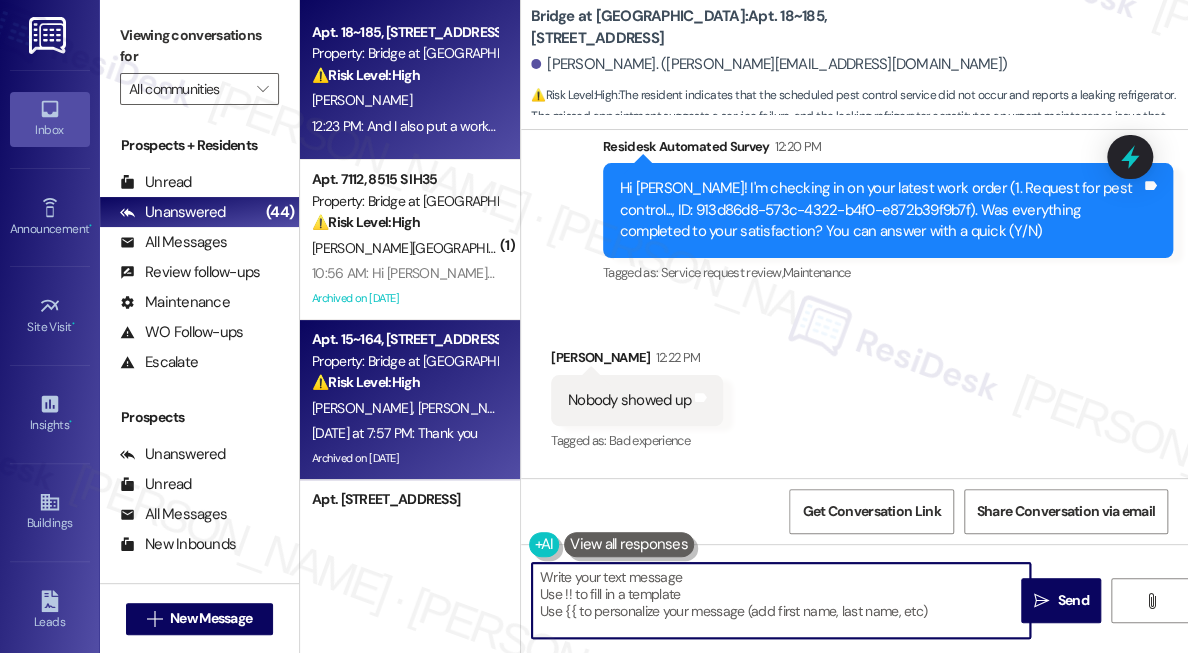 scroll, scrollTop: 0, scrollLeft: 0, axis: both 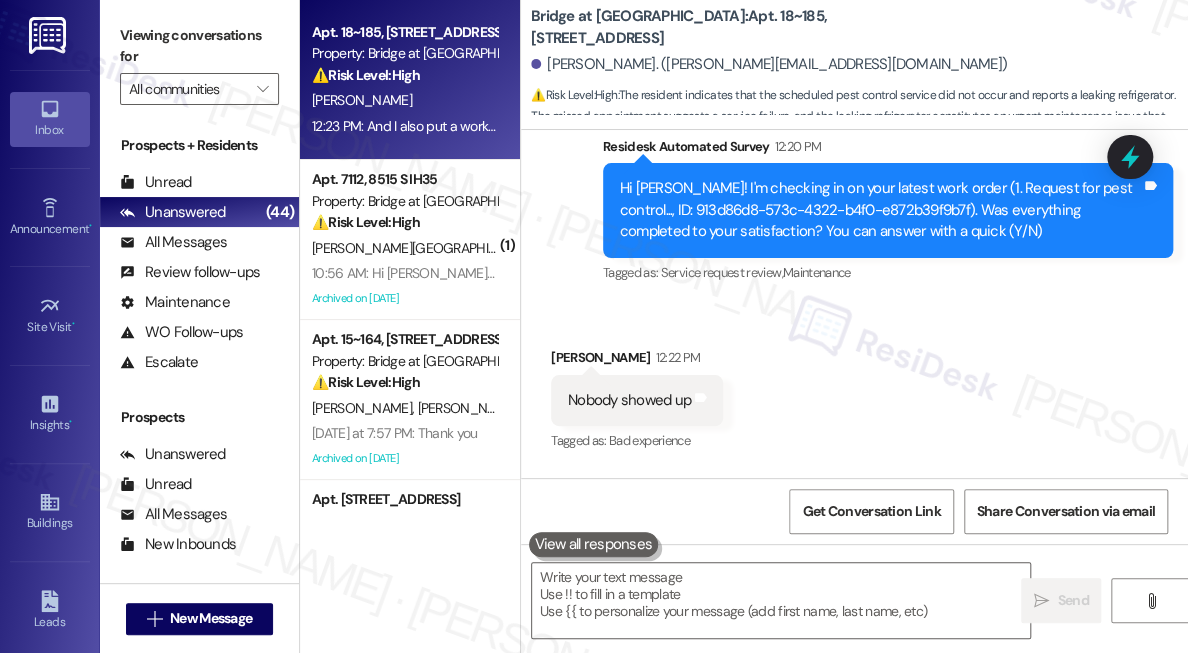 drag, startPoint x: 1052, startPoint y: 303, endPoint x: 1036, endPoint y: 298, distance: 16.763054 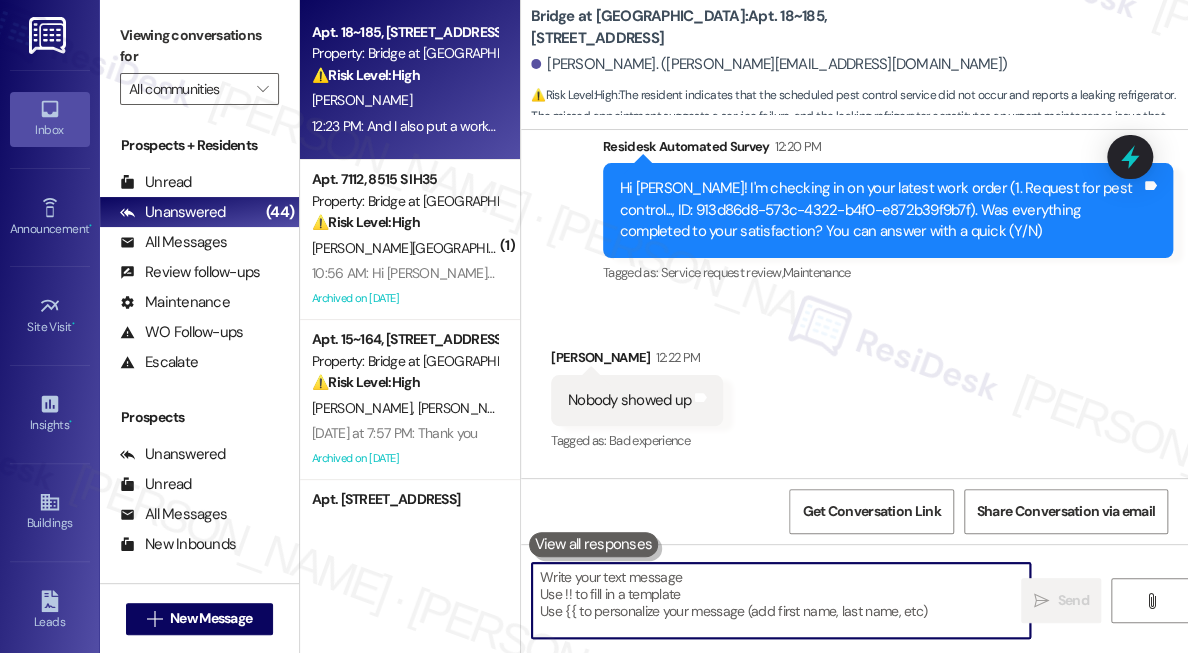 click at bounding box center (781, 600) 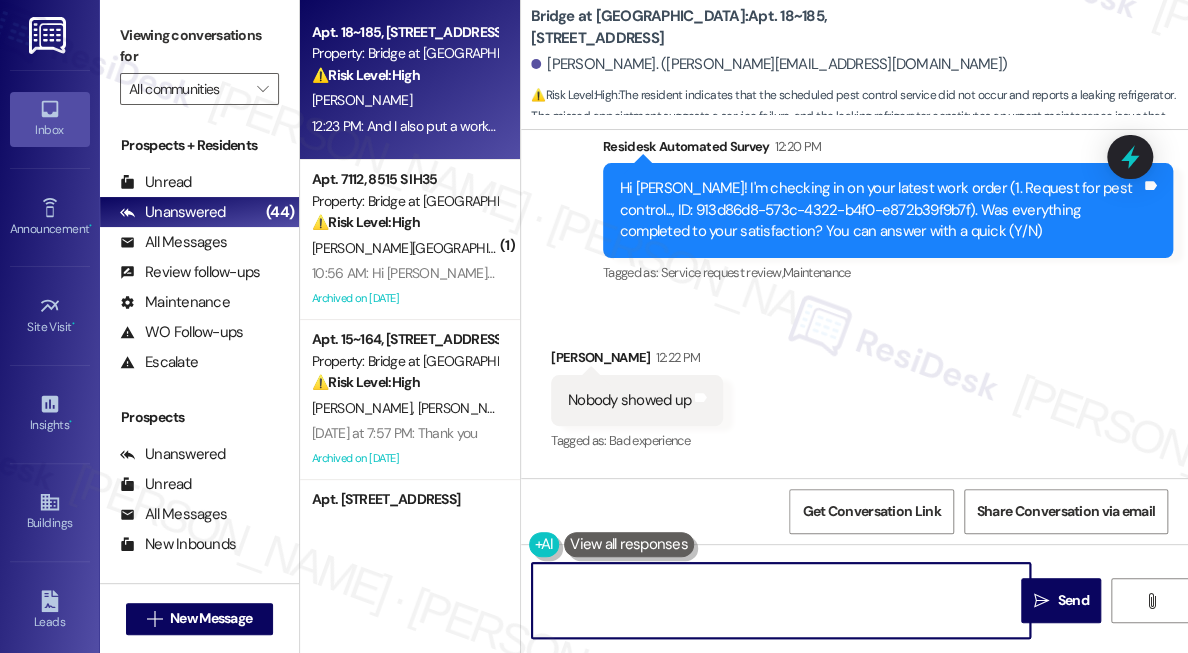 scroll, scrollTop: 79, scrollLeft: 0, axis: vertical 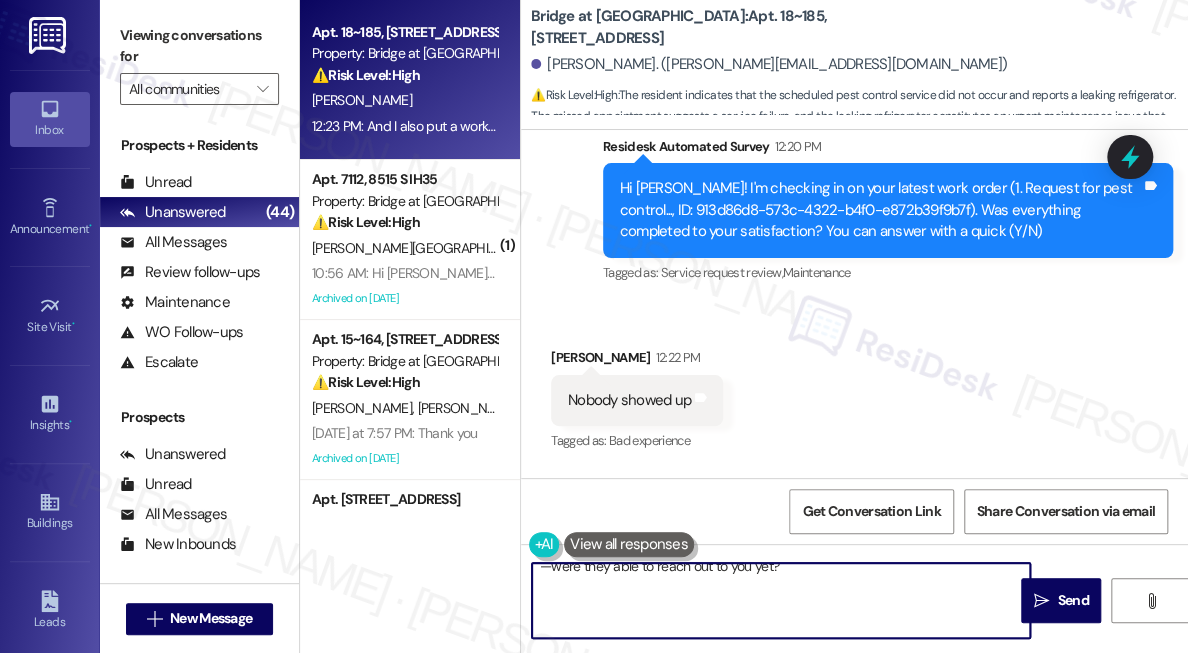 drag, startPoint x: 657, startPoint y: 624, endPoint x: 538, endPoint y: 588, distance: 124.32619 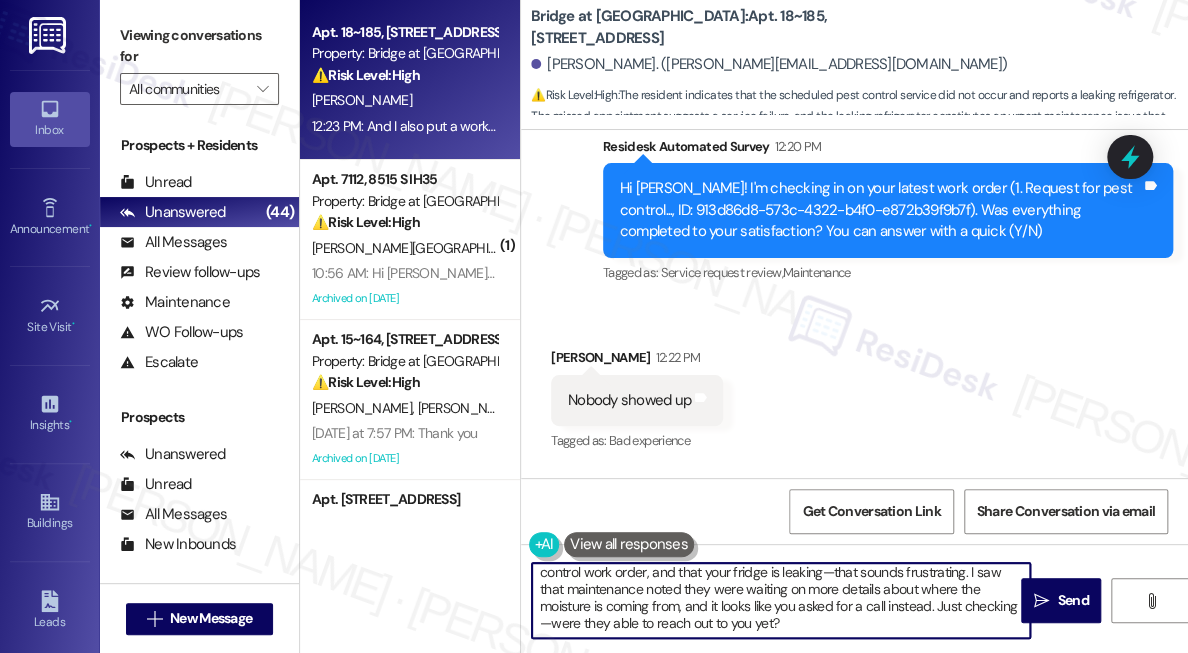 scroll, scrollTop: 21, scrollLeft: 0, axis: vertical 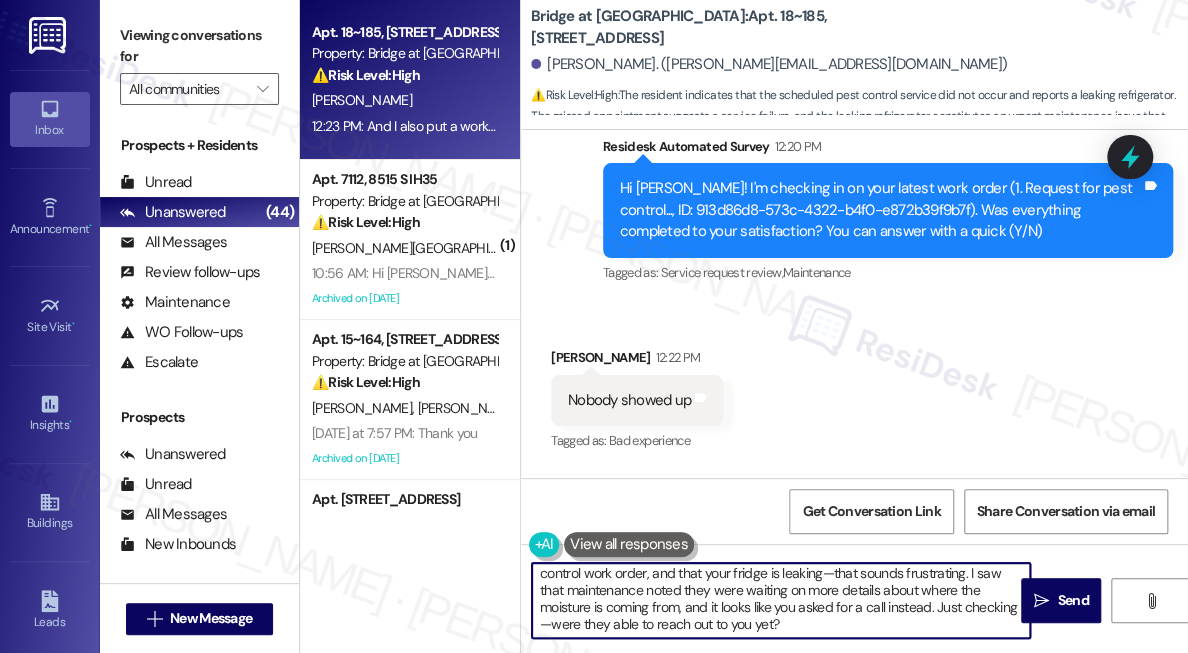 drag, startPoint x: 599, startPoint y: 624, endPoint x: 589, endPoint y: 623, distance: 10.049875 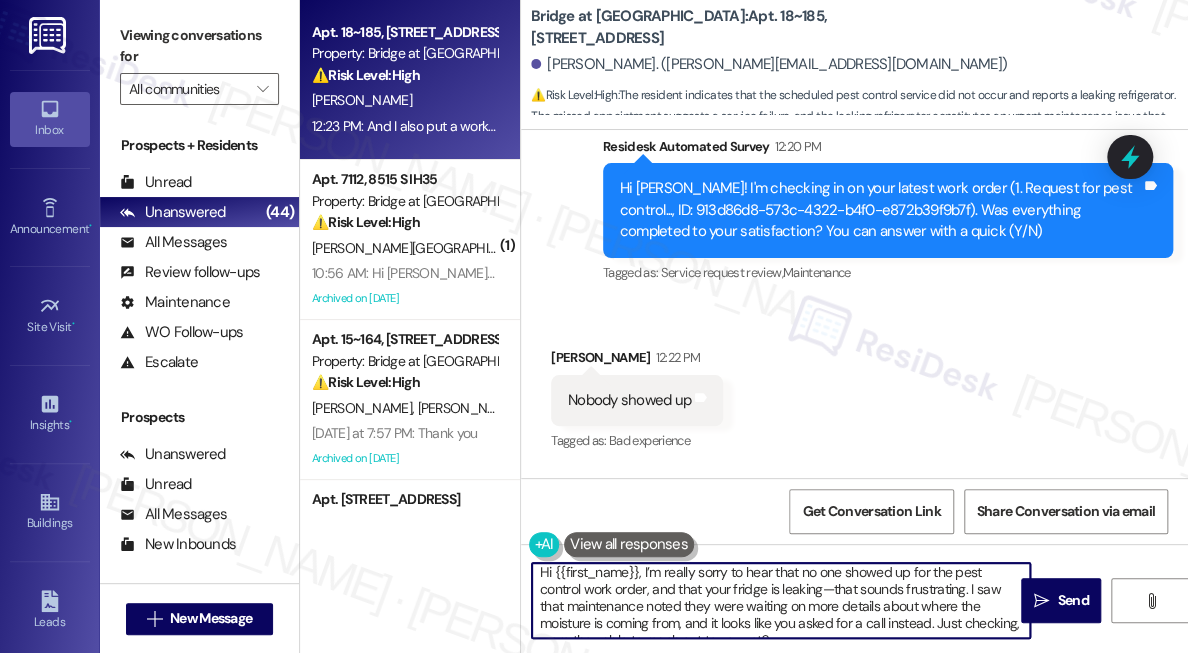 scroll, scrollTop: 0, scrollLeft: 0, axis: both 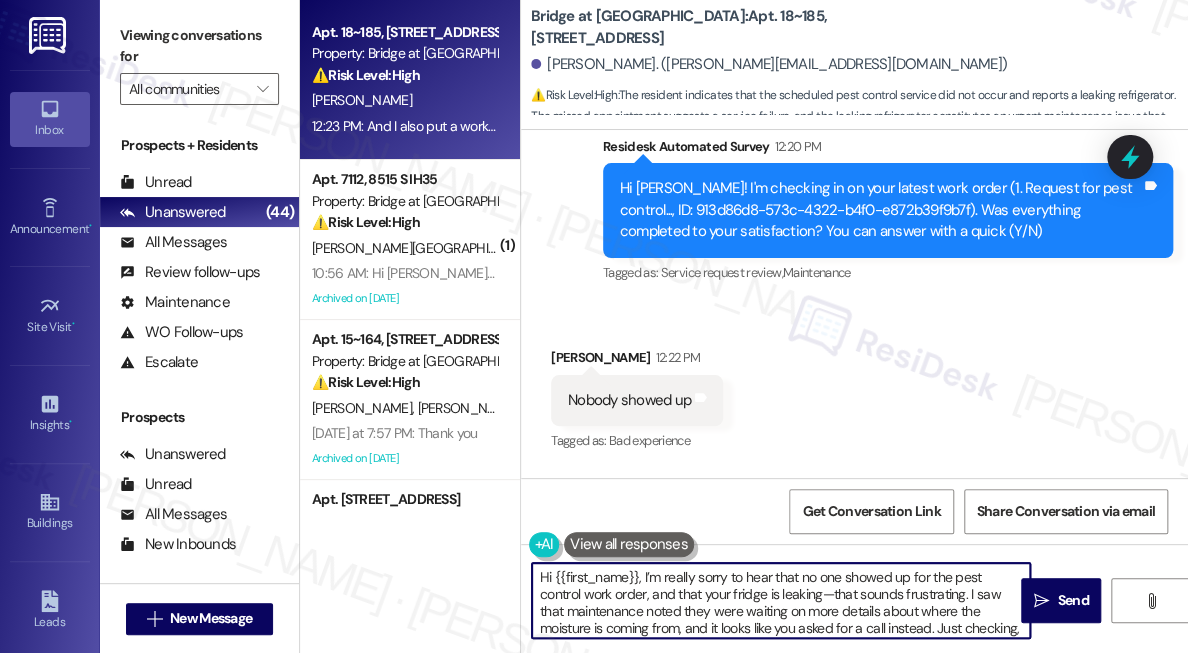 drag, startPoint x: 818, startPoint y: 593, endPoint x: 962, endPoint y: 595, distance: 144.01389 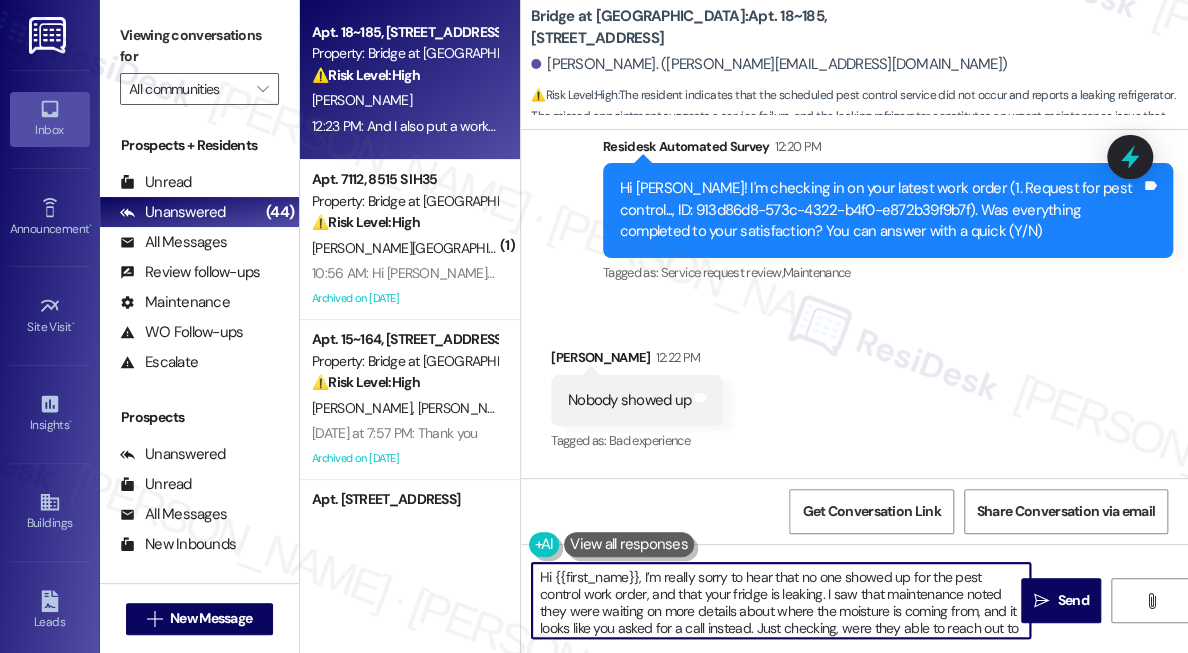 click on "Hi {{first_name}}, I’m really sorry to hear that no one showed up for the pest control work order, and that your fridge is leaking. I saw that maintenance noted they were waiting on more details about where the moisture is coming from, and it looks like you asked for a call instead. Just checking, were they able to reach out to you yet?" at bounding box center [781, 600] 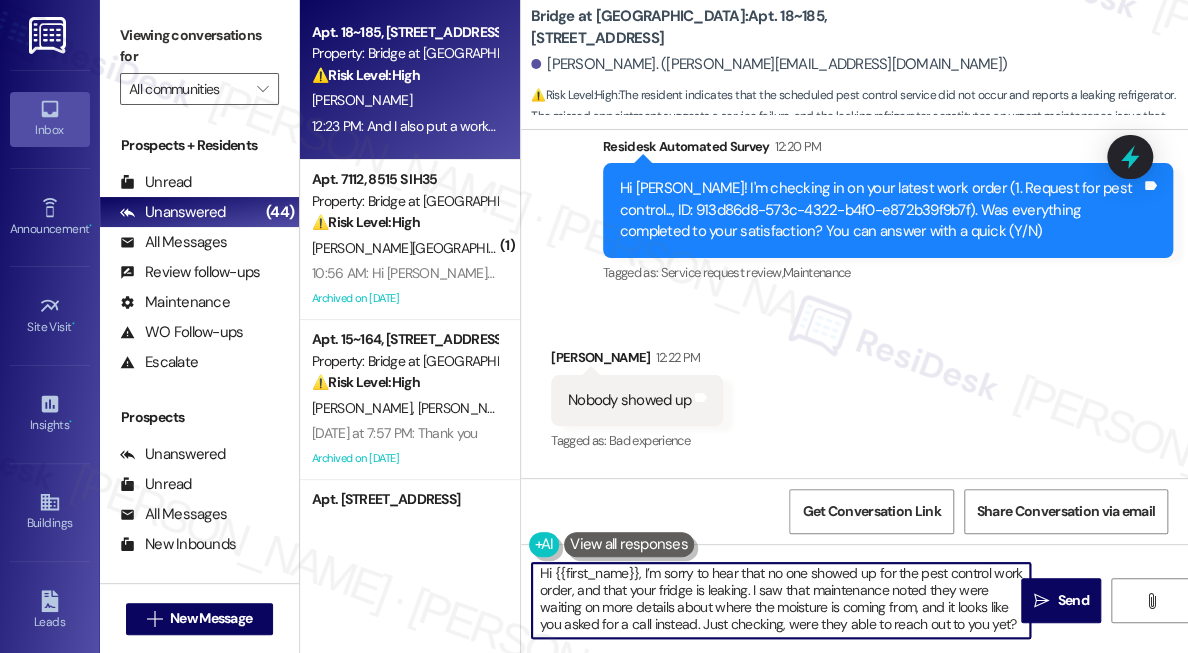 scroll, scrollTop: 5, scrollLeft: 0, axis: vertical 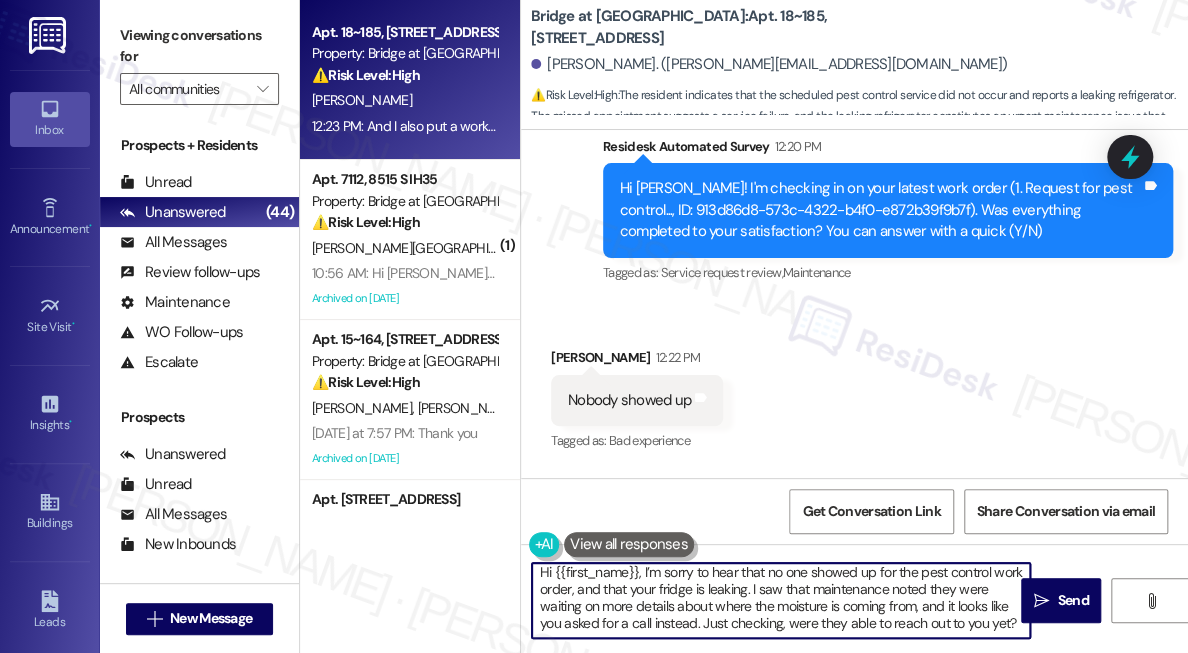 click on "Hi {{first_name}}, I’m sorry to hear that no one showed up for the pest control work order, and that your fridge is leaking. I saw that maintenance noted they were waiting on more details about where the moisture is coming from, and it looks like you asked for a call instead. Just checking, were they able to reach out to you yet?" at bounding box center (781, 600) 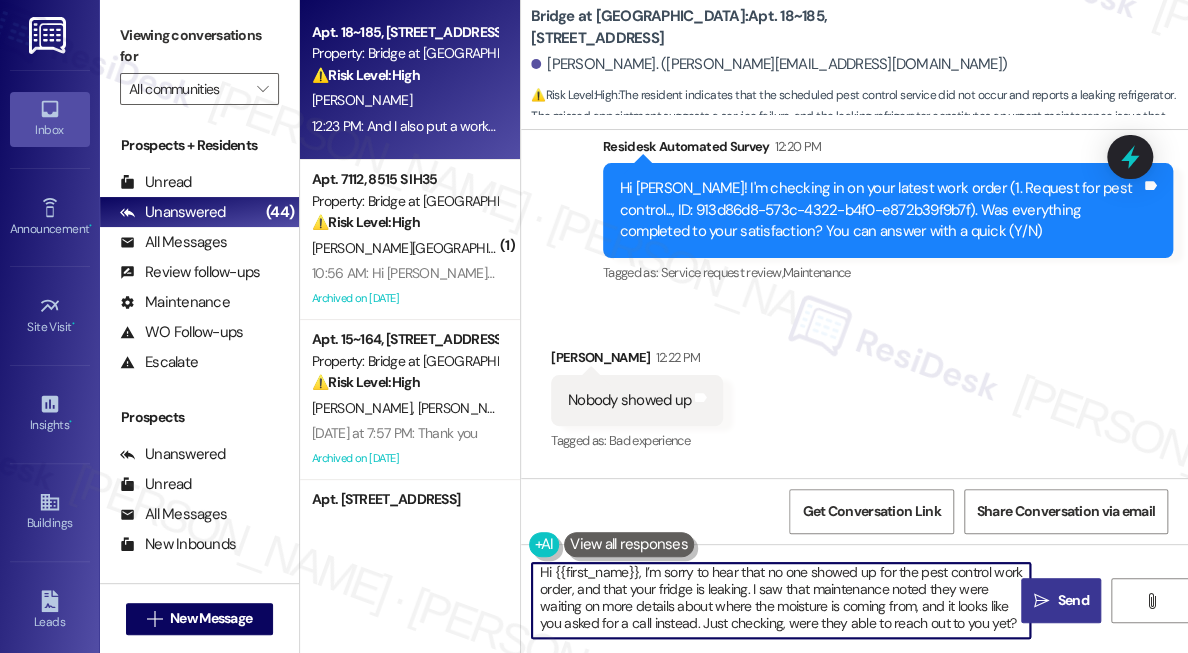 type on "Hi {{first_name}}, I’m sorry to hear that no one showed up for the pest control work order, and that your fridge is leaking. I saw that maintenance noted they were waiting on more details about where the moisture is coming from, and it looks like you asked for a call instead. Just checking, were they able to reach out to you yet?" 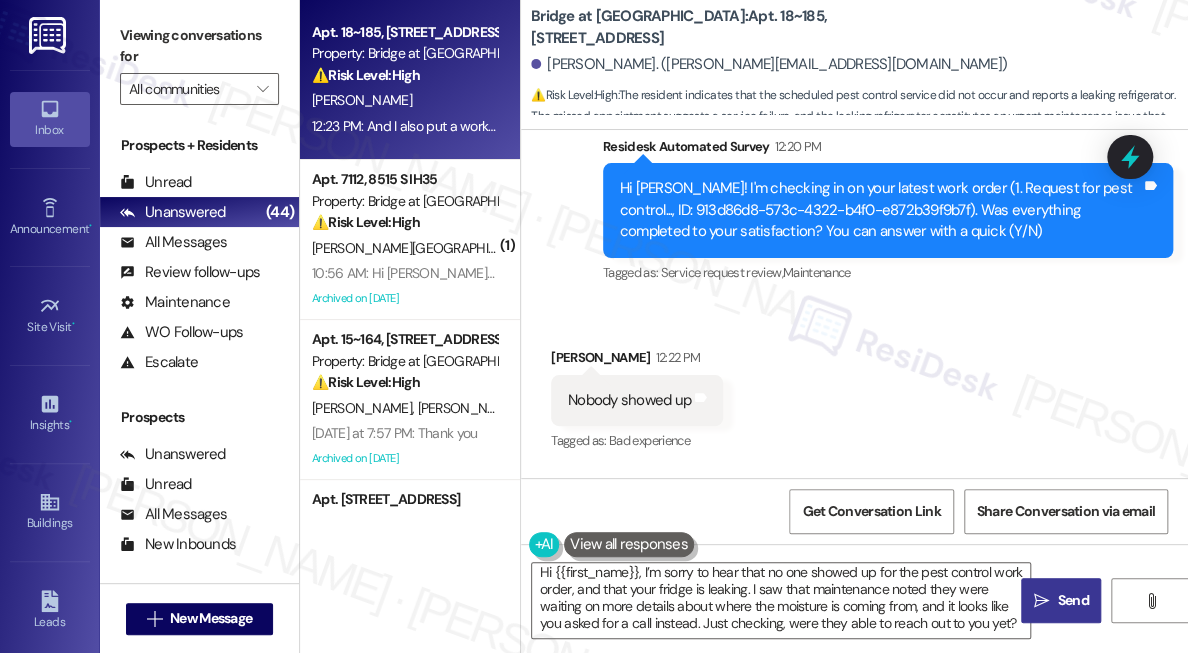click on "Send" at bounding box center (1072, 600) 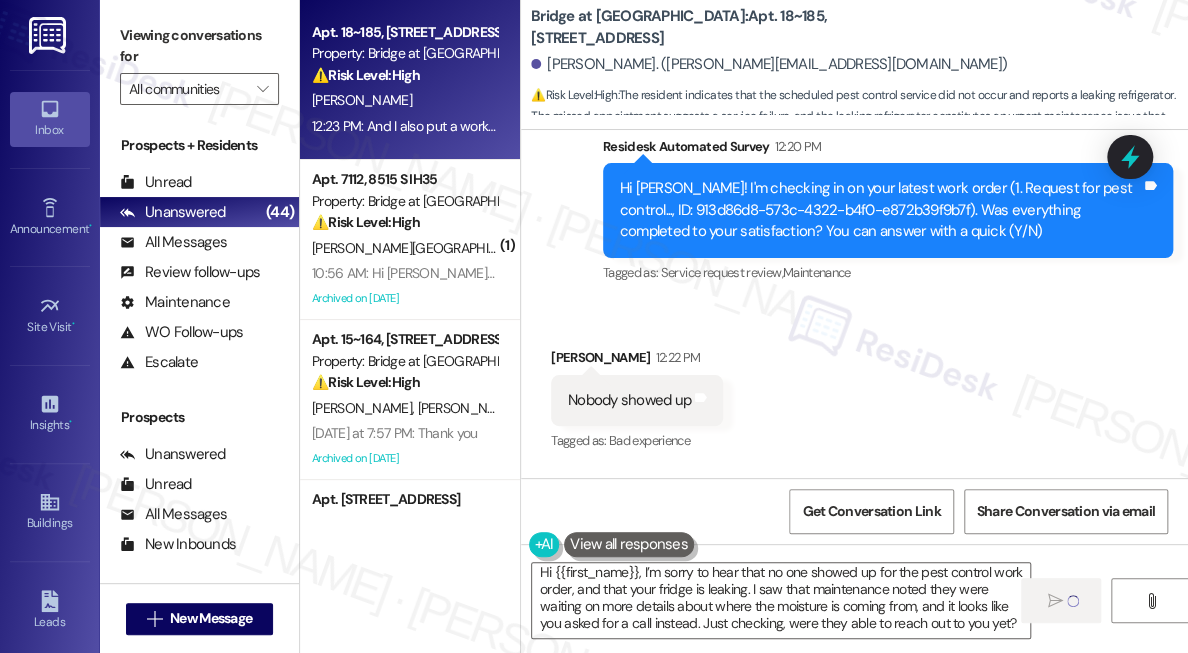 type 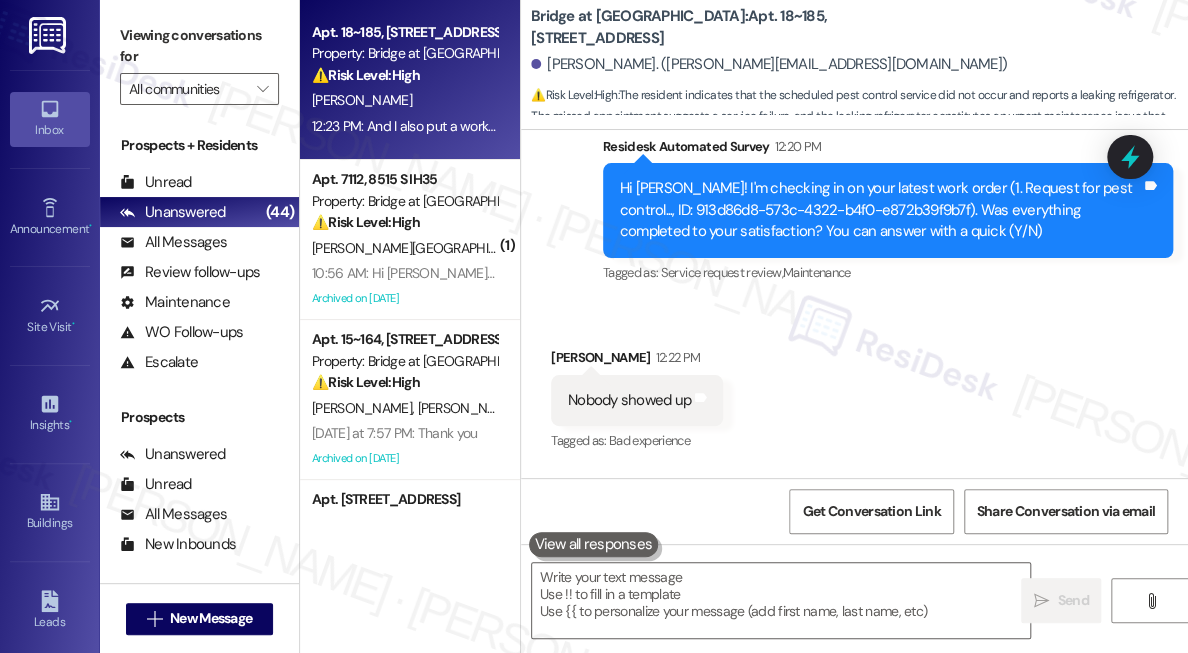 scroll, scrollTop: 0, scrollLeft: 0, axis: both 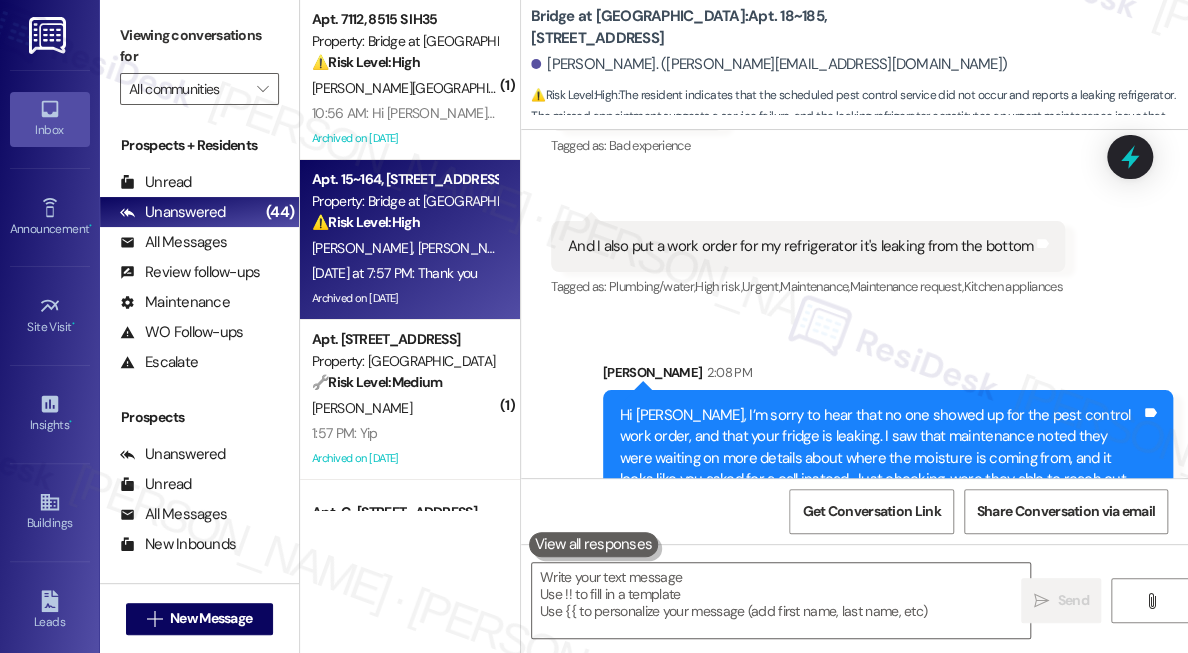 click on "Apt. 15~164, [STREET_ADDRESS]" at bounding box center (404, 179) 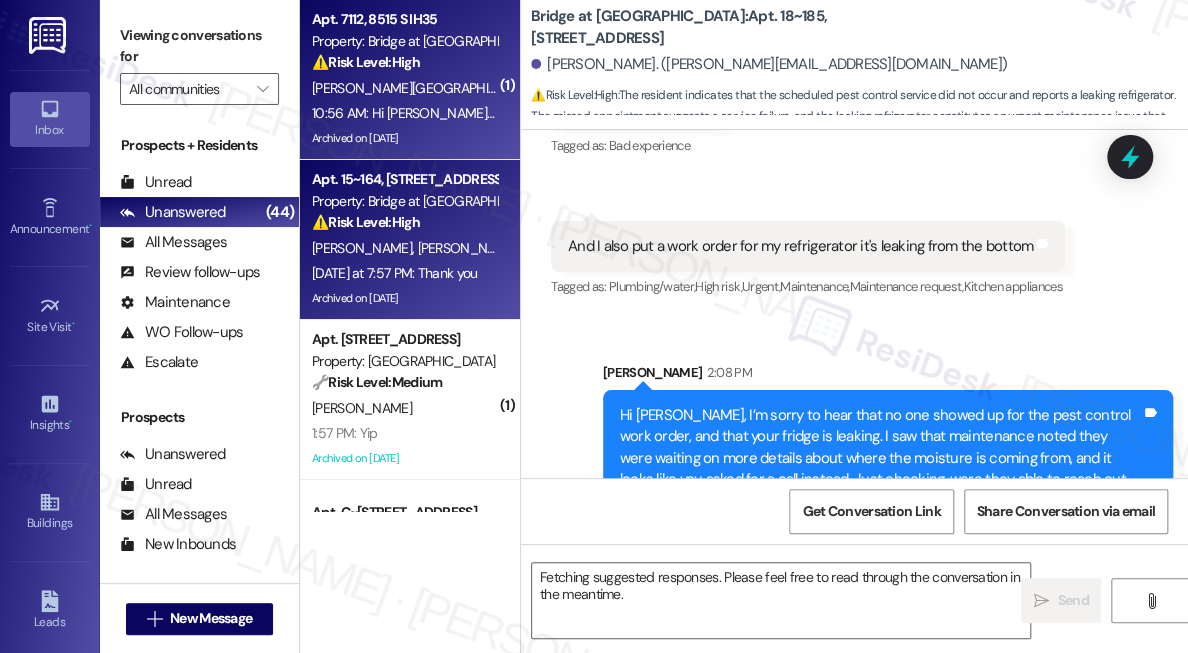 click on "[PERSON_NAME] [PERSON_NAME]" at bounding box center [646, 88] 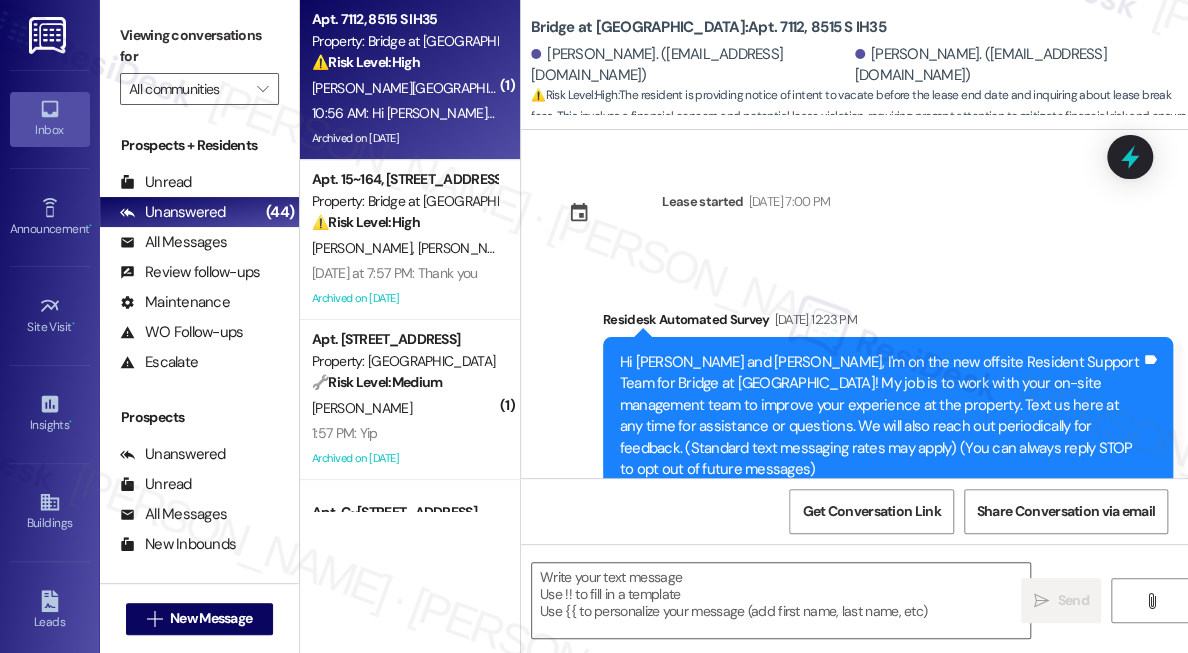 scroll, scrollTop: 5402, scrollLeft: 0, axis: vertical 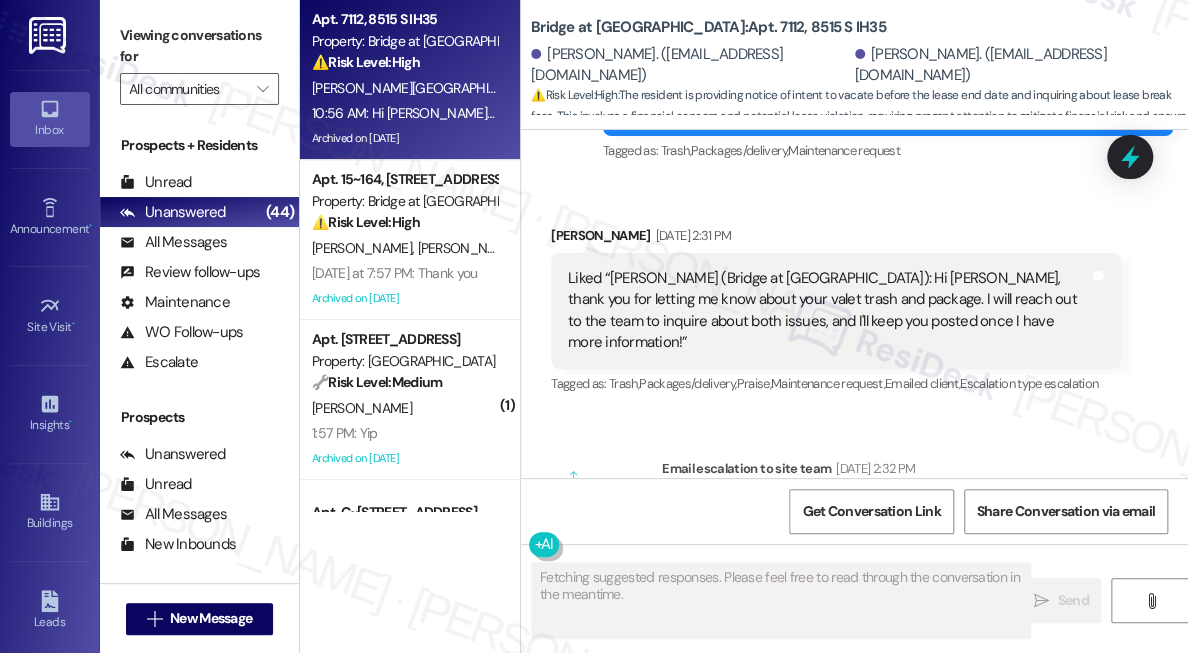 click on "Hi [PERSON_NAME], hope you’re doing well. I wanted to reach out because we’re planning to move out around the end of September, so I’m trying to get ahead and handle everything properly. I know the lease says there’s a lease-break fee—over $3,000, I believe—but I wanted to ask if there’s any room for flexibility or a possible alternative arrangement. We’d really appreciate any help or guidance you can offer. Thanks so much!" at bounding box center (828, 880) 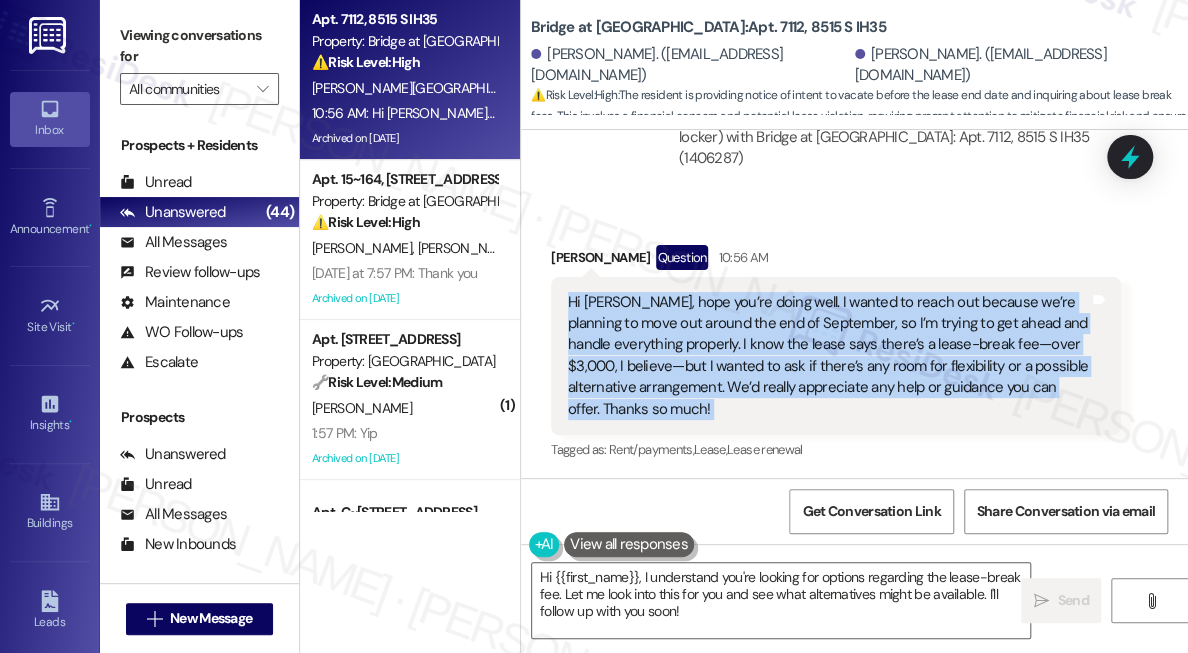 copy on "Hi [PERSON_NAME], hope you’re doing well. I wanted to reach out because we’re planning to move out around the end of September, so I’m trying to get ahead and handle everything properly. I know the lease says there’s a lease-break fee—over $3,000, I believe—but I wanted to ask if there’s any room for flexibility or a possible alternative arrangement. We’d really appreciate any help or guidance you can offer. Thanks so much! Tags and notes" 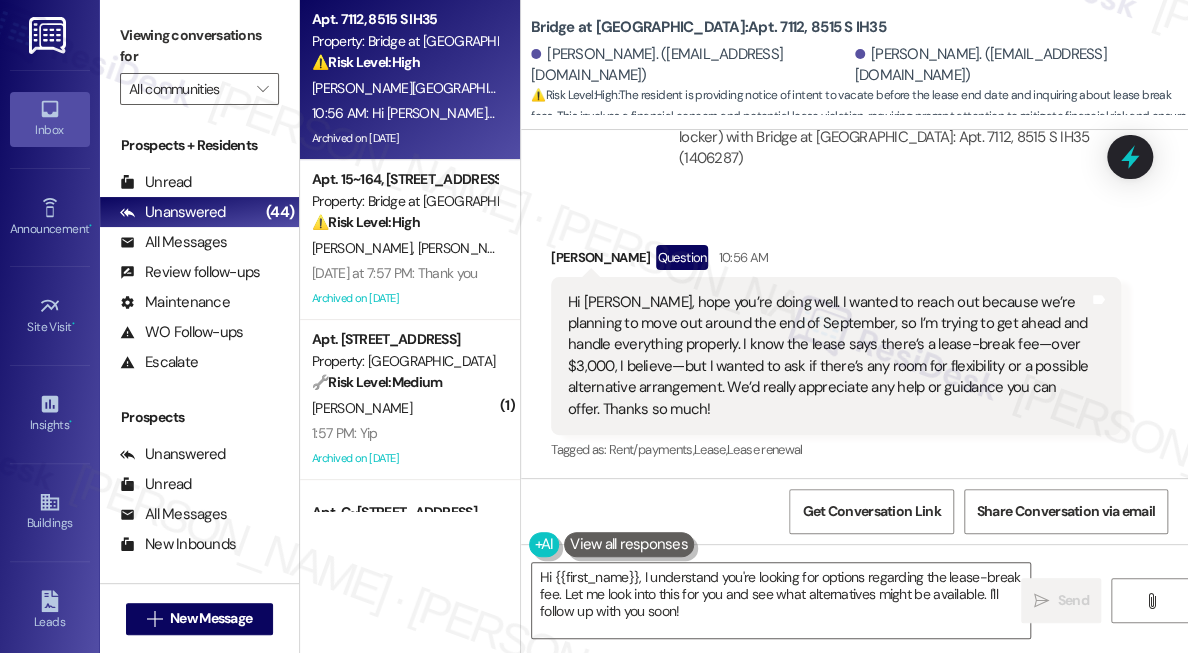 drag, startPoint x: 1034, startPoint y: 180, endPoint x: 957, endPoint y: 155, distance: 80.95678 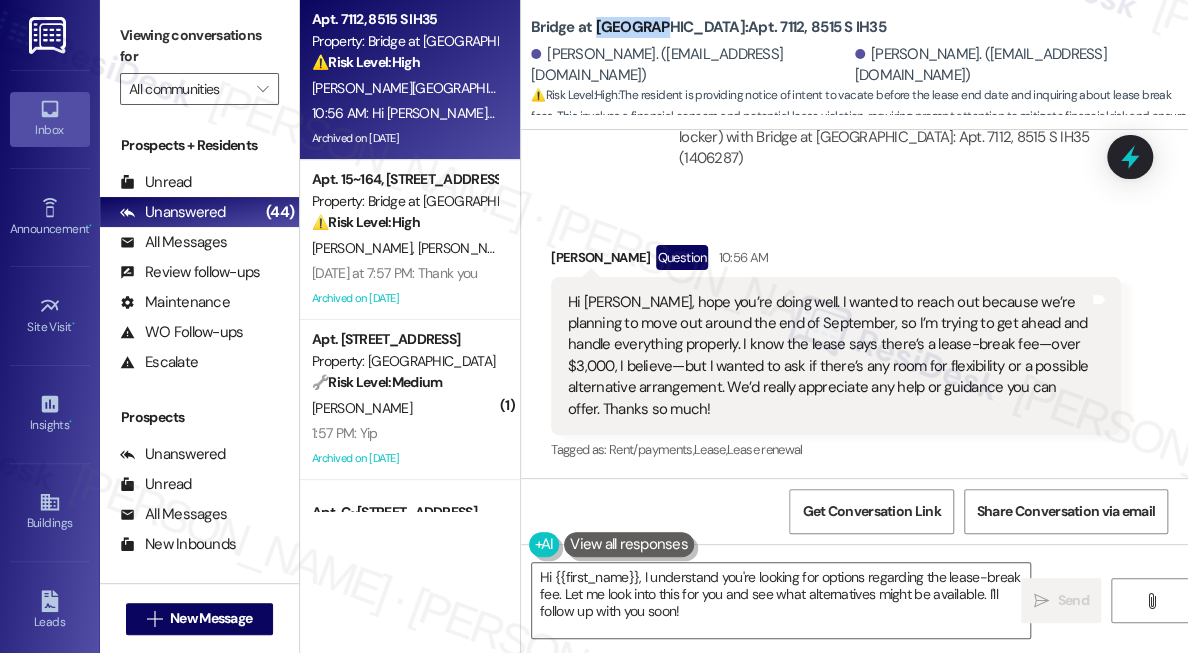 click on "Bridge at [GEOGRAPHIC_DATA]:  Apt. 7112, 8515 S IH35" at bounding box center (708, 27) 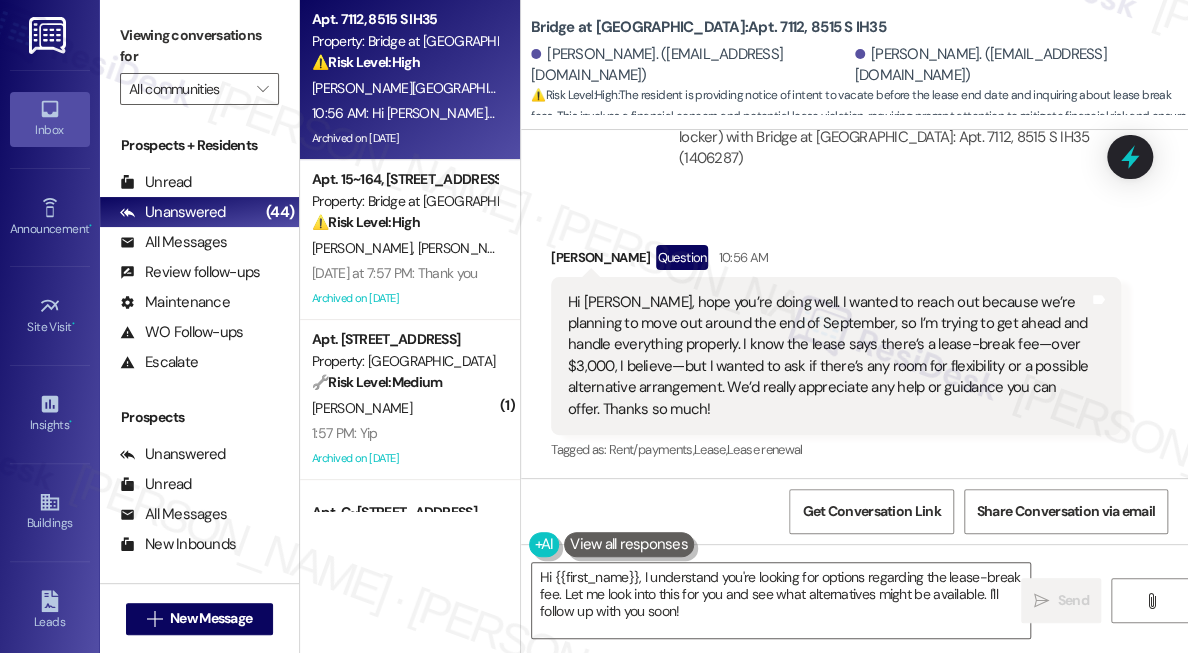 click on "Received via SMS [PERSON_NAME] Question 10:56 AM Hi [PERSON_NAME], hope you’re doing well. I wanted to reach out because we’re planning to move out around the end of September, so I’m trying to get ahead and handle everything properly. I know the lease says there’s a lease-break fee—over $3,000, I believe—but I wanted to ask if there’s any room for flexibility or a possible alternative arrangement. We’d really appreciate any help or guidance you can offer. Thanks so much! Tags and notes Tagged as:   Rent/payments ,  Click to highlight conversations about Rent/payments Lease ,  Click to highlight conversations about Lease Lease renewal Click to highlight conversations about Lease renewal" at bounding box center [836, 355] 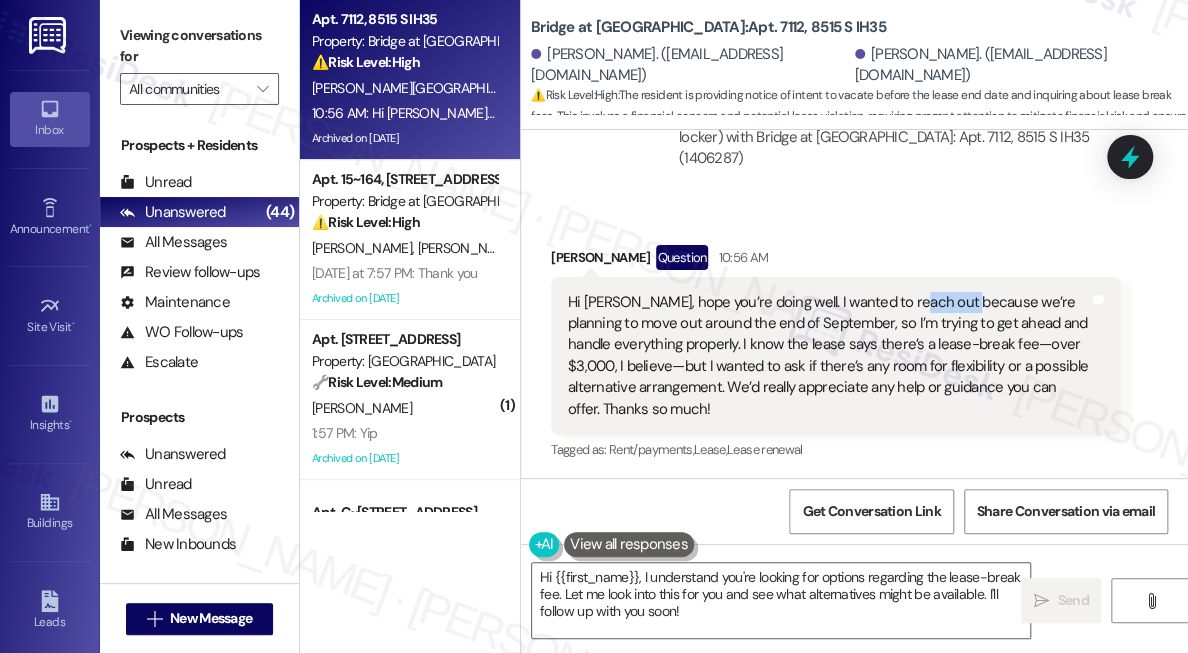 click on "Hi [PERSON_NAME], hope you’re doing well. I wanted to reach out because we’re planning to move out around the end of September, so I’m trying to get ahead and handle everything properly. I know the lease says there’s a lease-break fee—over $3,000, I believe—but I wanted to ask if there’s any room for flexibility or a possible alternative arrangement. We’d really appreciate any help or guidance you can offer. Thanks so much!" at bounding box center [828, 356] 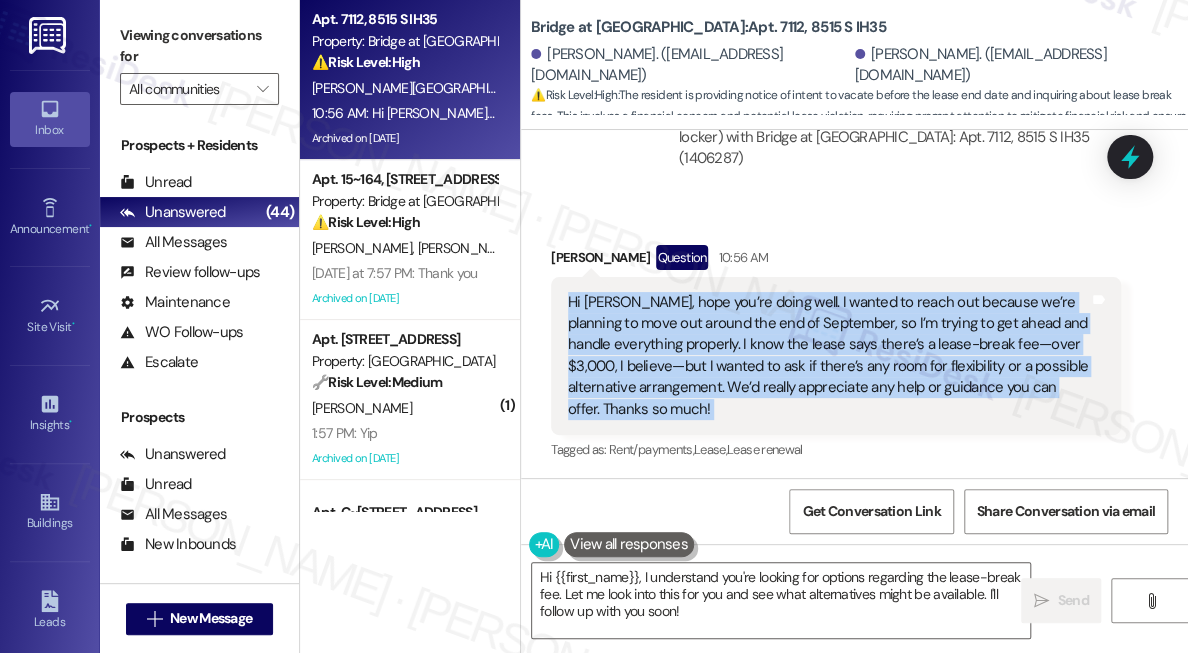 click on "Hi [PERSON_NAME], hope you’re doing well. I wanted to reach out because we’re planning to move out around the end of September, so I’m trying to get ahead and handle everything properly. I know the lease says there’s a lease-break fee—over $3,000, I believe—but I wanted to ask if there’s any room for flexibility or a possible alternative arrangement. We’d really appreciate any help or guidance you can offer. Thanks so much!" at bounding box center [828, 356] 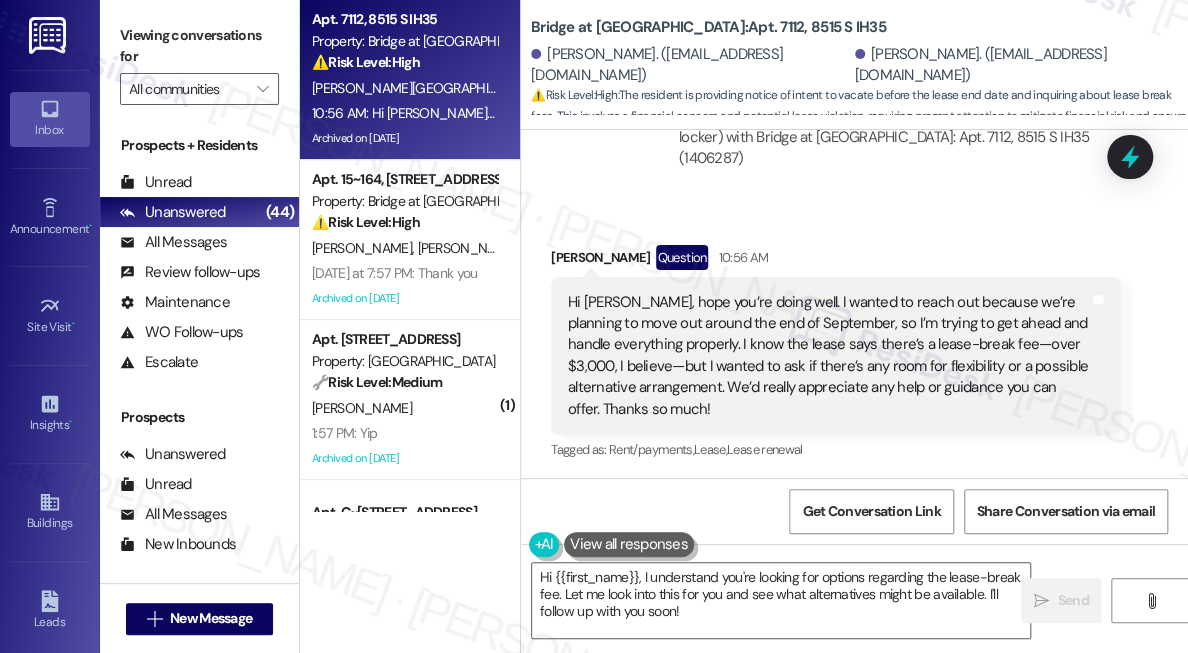 click on "[PERSON_NAME] Question 10:56 AM" at bounding box center (836, 261) 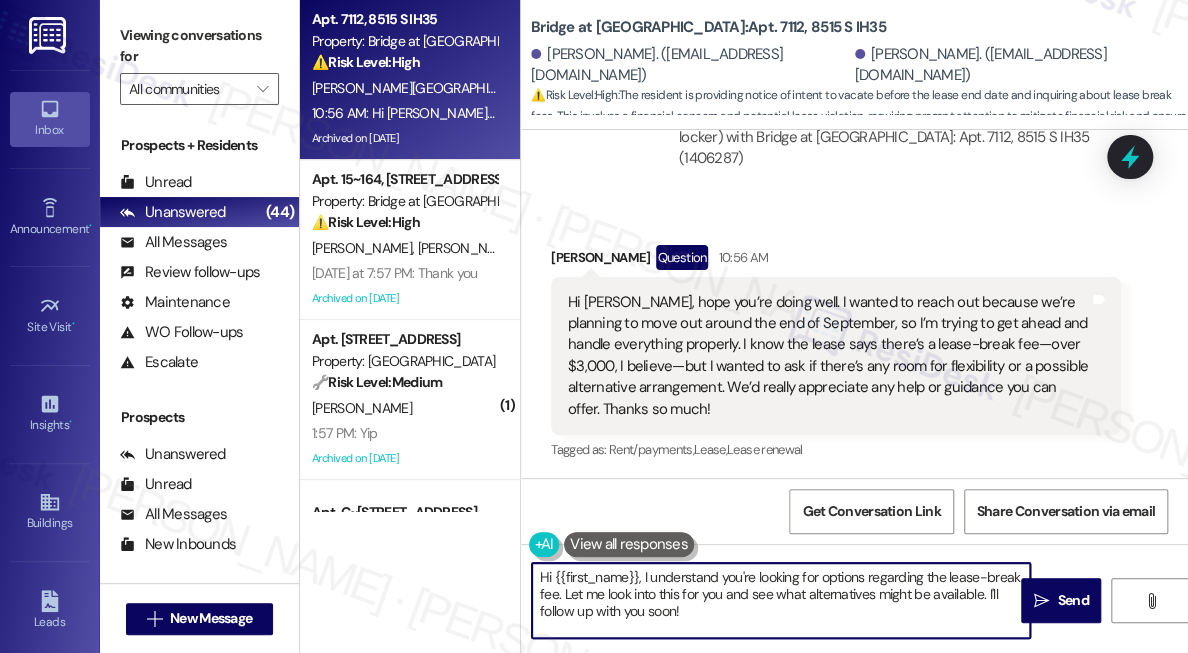 click on "Hi {{first_name}}, I understand you're looking for options regarding the lease-break fee. Let me look into this for you and see what alternatives might be available. I'll follow up with you soon!" at bounding box center [781, 600] 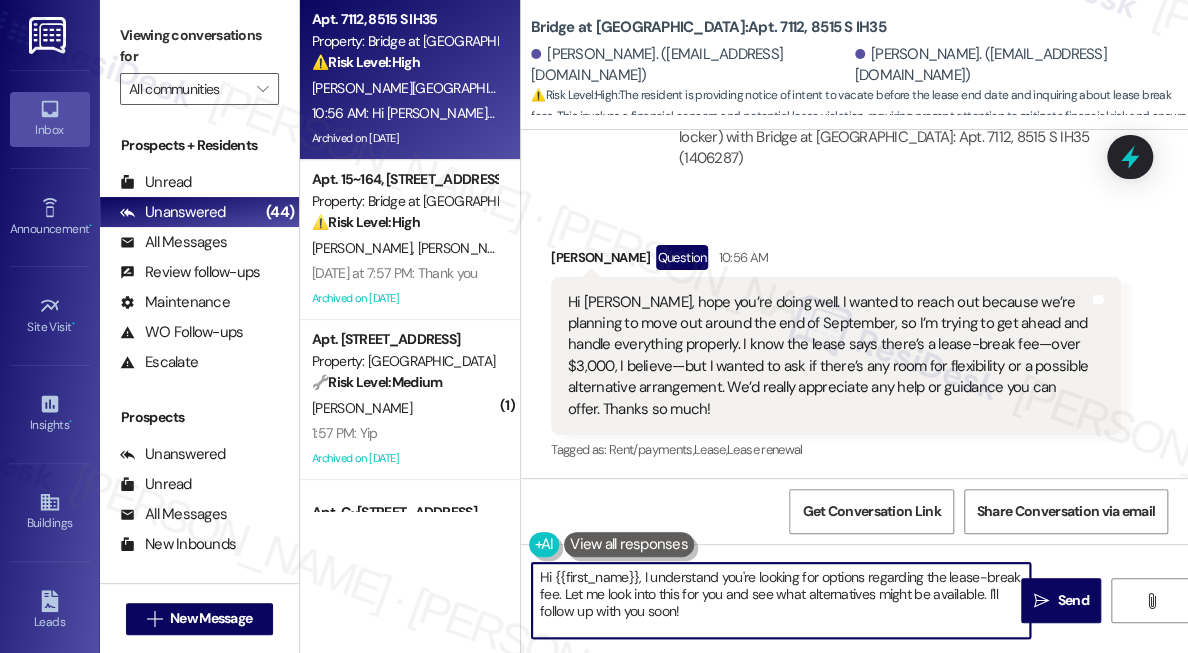 drag, startPoint x: 722, startPoint y: 611, endPoint x: 563, endPoint y: 596, distance: 159.70598 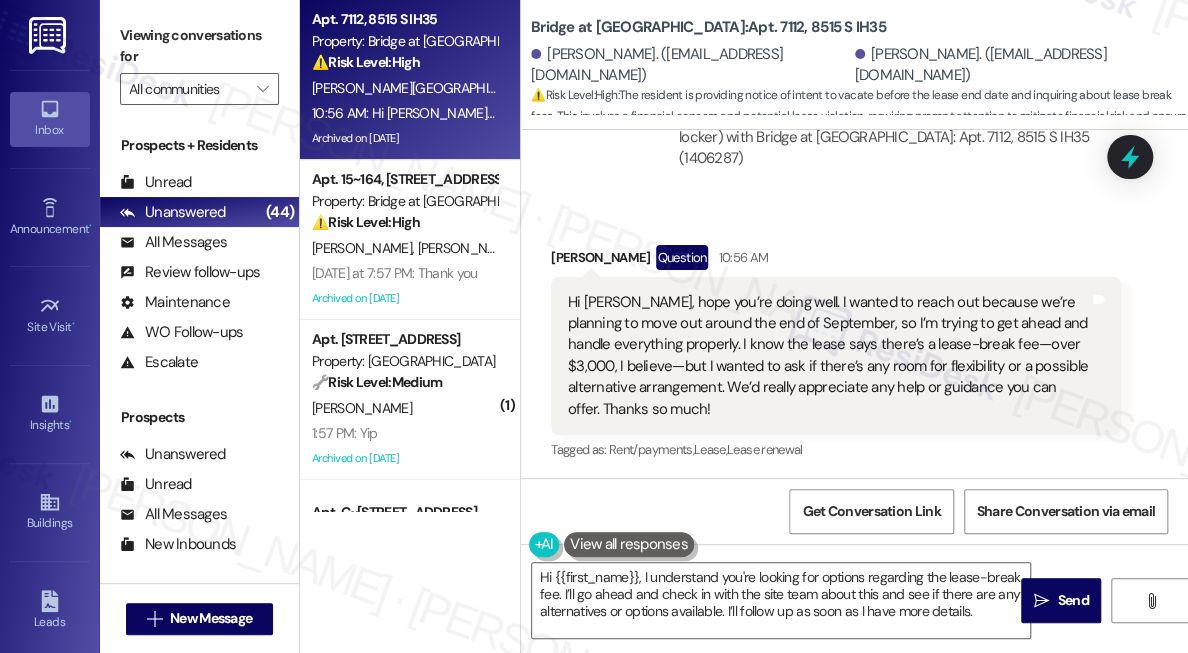 click on "[PERSON_NAME] Question 10:56 AM" at bounding box center (836, 261) 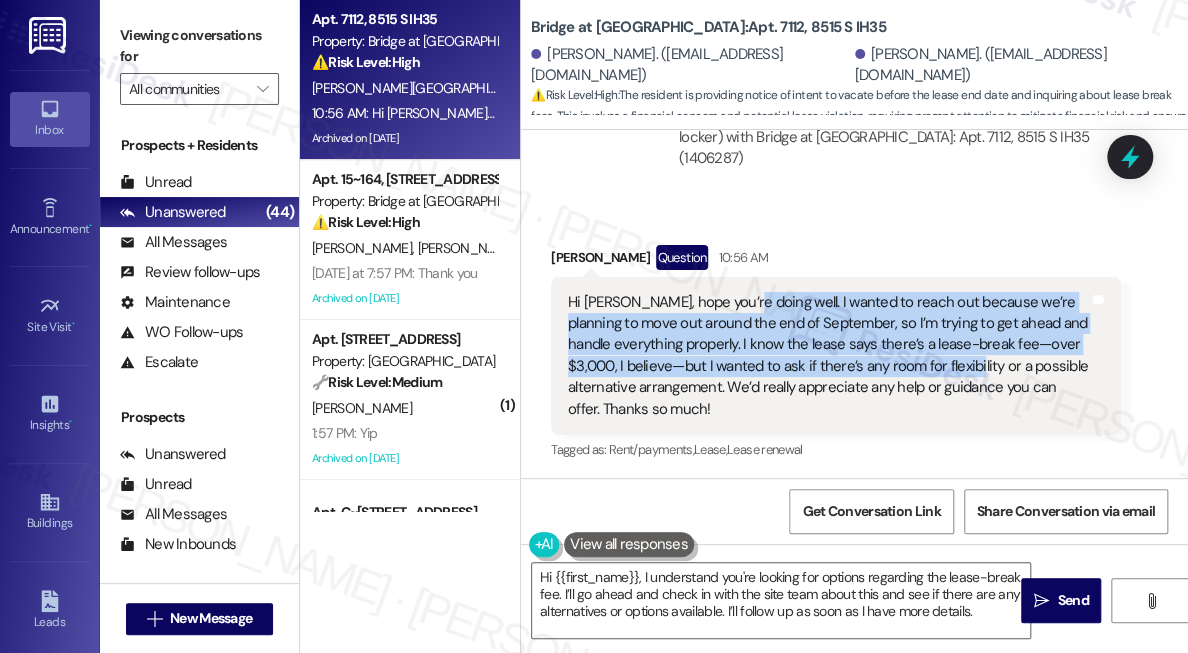 drag, startPoint x: 738, startPoint y: 304, endPoint x: 839, endPoint y: 358, distance: 114.52947 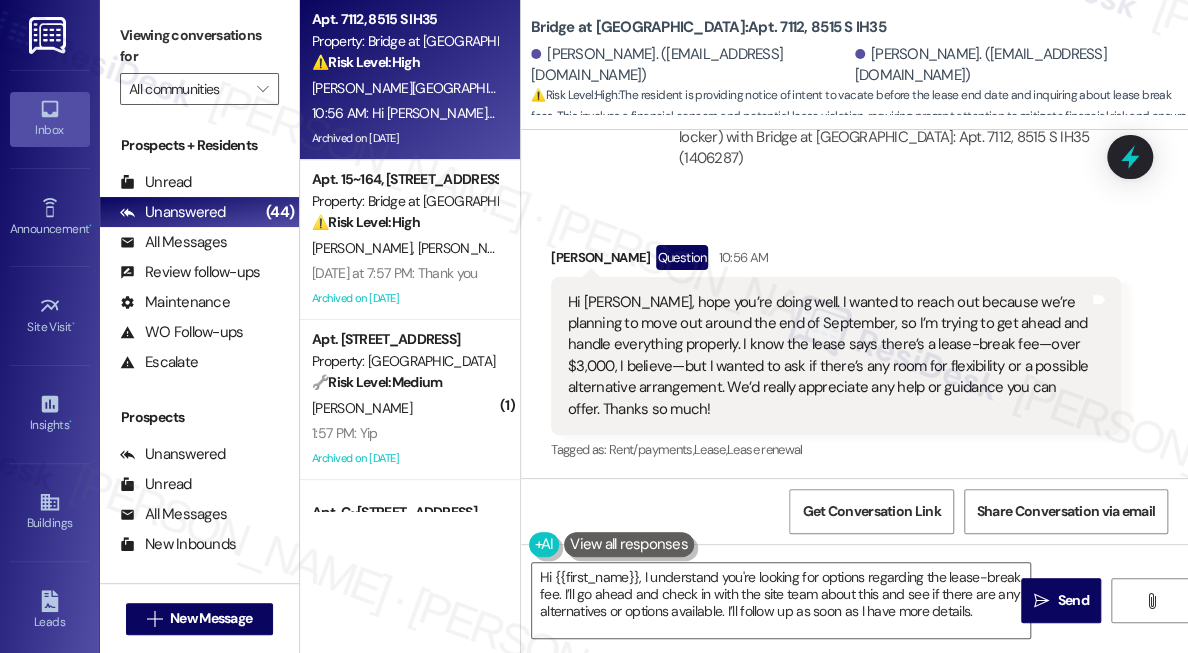 click on "Hi [PERSON_NAME], hope you’re doing well. I wanted to reach out because we’re planning to move out around the end of September, so I’m trying to get ahead and handle everything properly. I know the lease says there’s a lease-break fee—over $3,000, I believe—but I wanted to ask if there’s any room for flexibility or a possible alternative arrangement. We’d really appreciate any help or guidance you can offer. Thanks so much!" at bounding box center (828, 356) 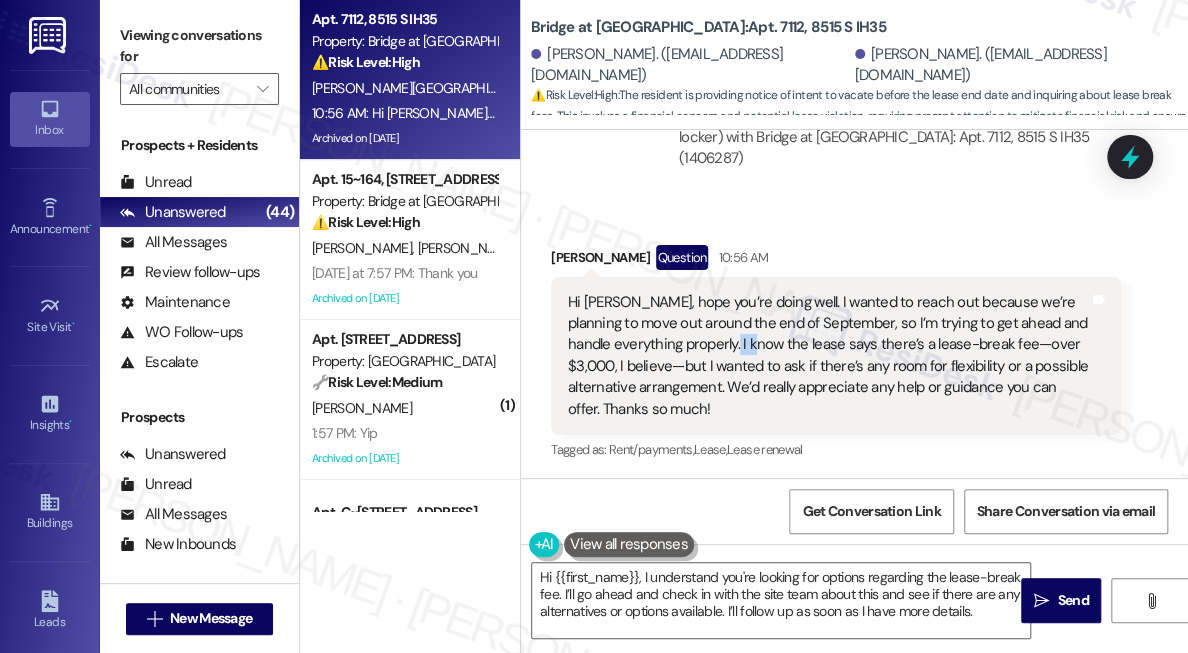 click on "Hi [PERSON_NAME], hope you’re doing well. I wanted to reach out because we’re planning to move out around the end of September, so I’m trying to get ahead and handle everything properly. I know the lease says there’s a lease-break fee—over $3,000, I believe—but I wanted to ask if there’s any room for flexibility or a possible alternative arrangement. We’d really appreciate any help or guidance you can offer. Thanks so much!" at bounding box center [828, 356] 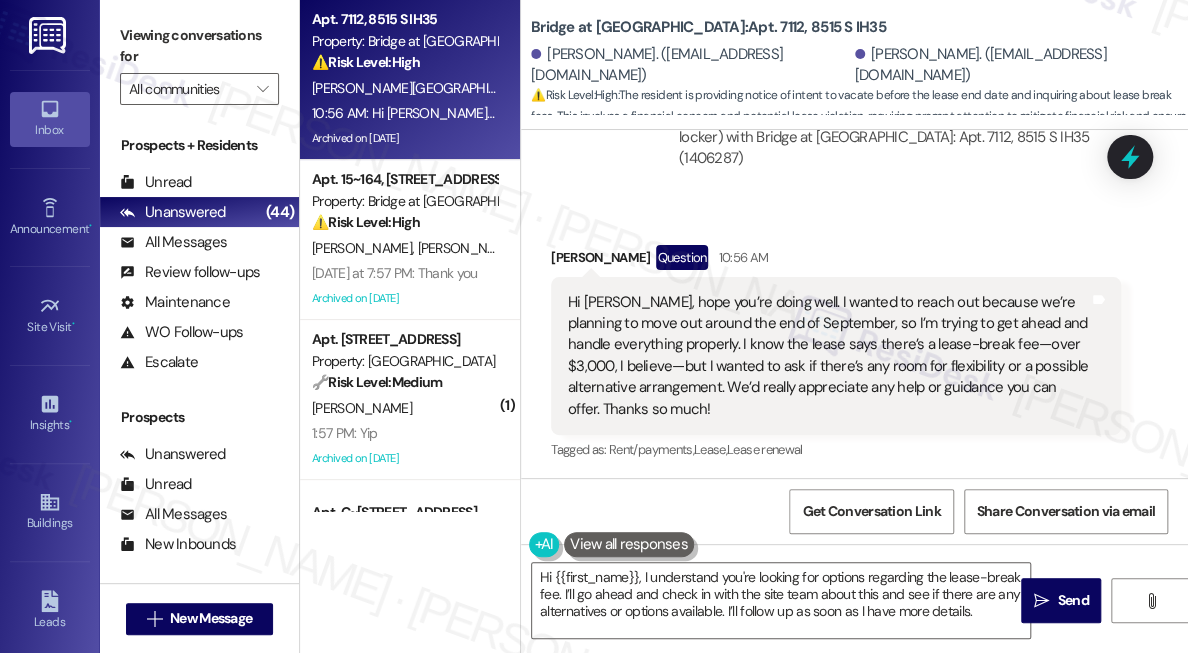 click on "Received via SMS [PERSON_NAME] Question 10:56 AM Hi [PERSON_NAME], hope you’re doing well. I wanted to reach out because we’re planning to move out around the end of September, so I’m trying to get ahead and handle everything properly. I know the lease says there’s a lease-break fee—over $3,000, I believe—but I wanted to ask if there’s any room for flexibility or a possible alternative arrangement. We’d really appreciate any help or guidance you can offer. Thanks so much! Tags and notes Tagged as:   Rent/payments ,  Click to highlight conversations about Rent/payments Lease ,  Click to highlight conversations about Lease Lease renewal Click to highlight conversations about Lease renewal" at bounding box center (836, 355) 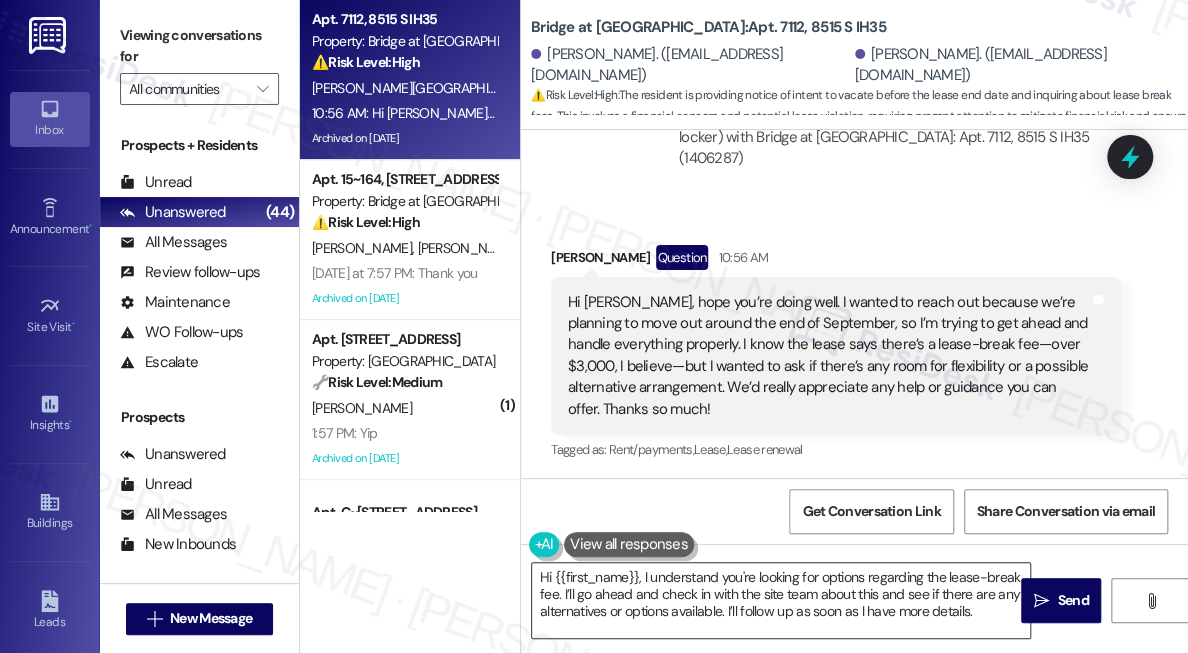 click on "Hi {{first_name}}, I understand you're looking for options regarding the lease-break fee. I’ll go ahead and check in with the site team about this and see if there are any alternatives or options available. I’ll follow up as soon as I have more details." at bounding box center (781, 600) 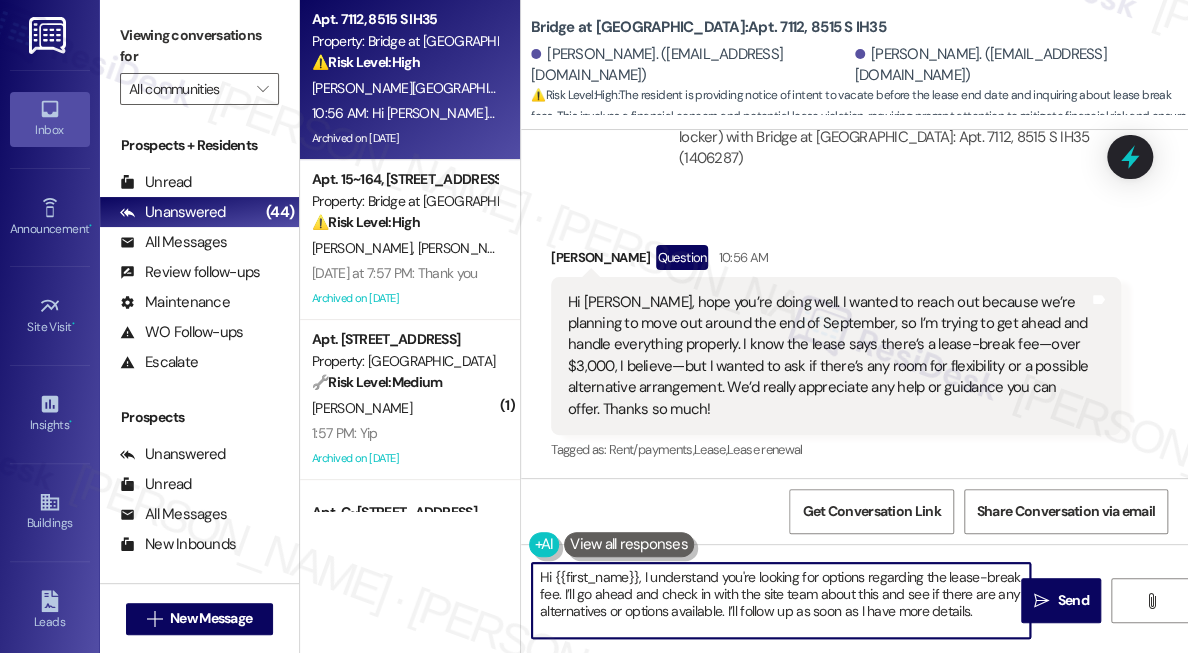 click on "[PERSON_NAME] Question 10:56 AM" at bounding box center (836, 261) 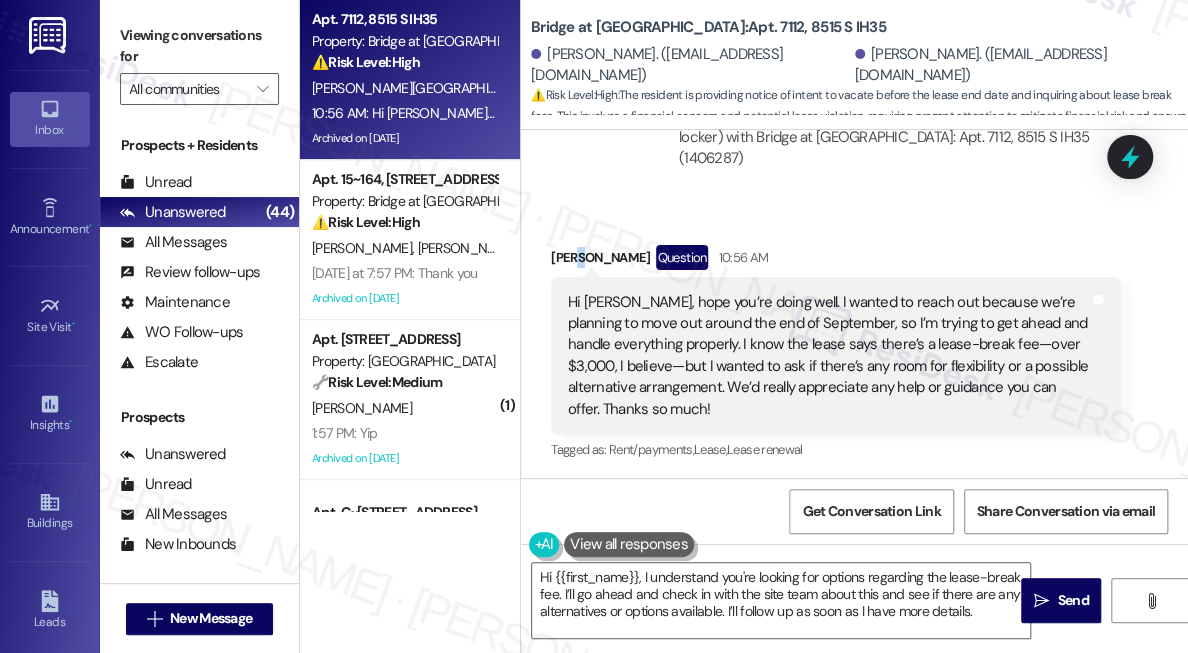 click on "[PERSON_NAME] Question 10:56 AM" at bounding box center (836, 261) 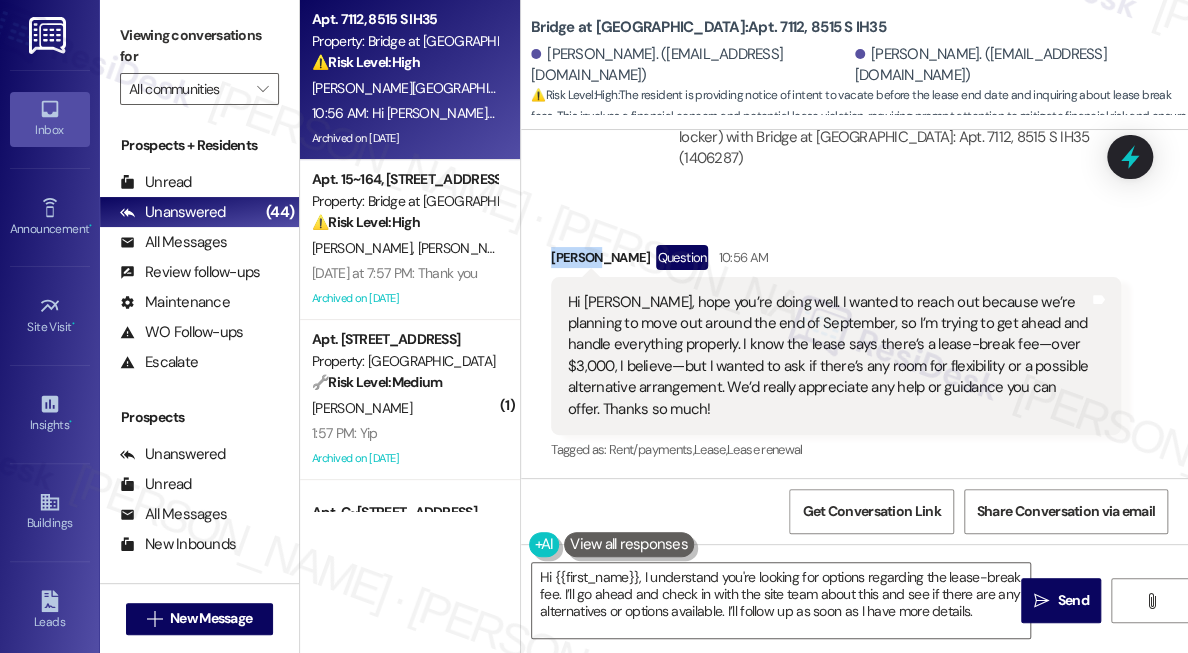 click on "[PERSON_NAME] Question 10:56 AM" at bounding box center [836, 261] 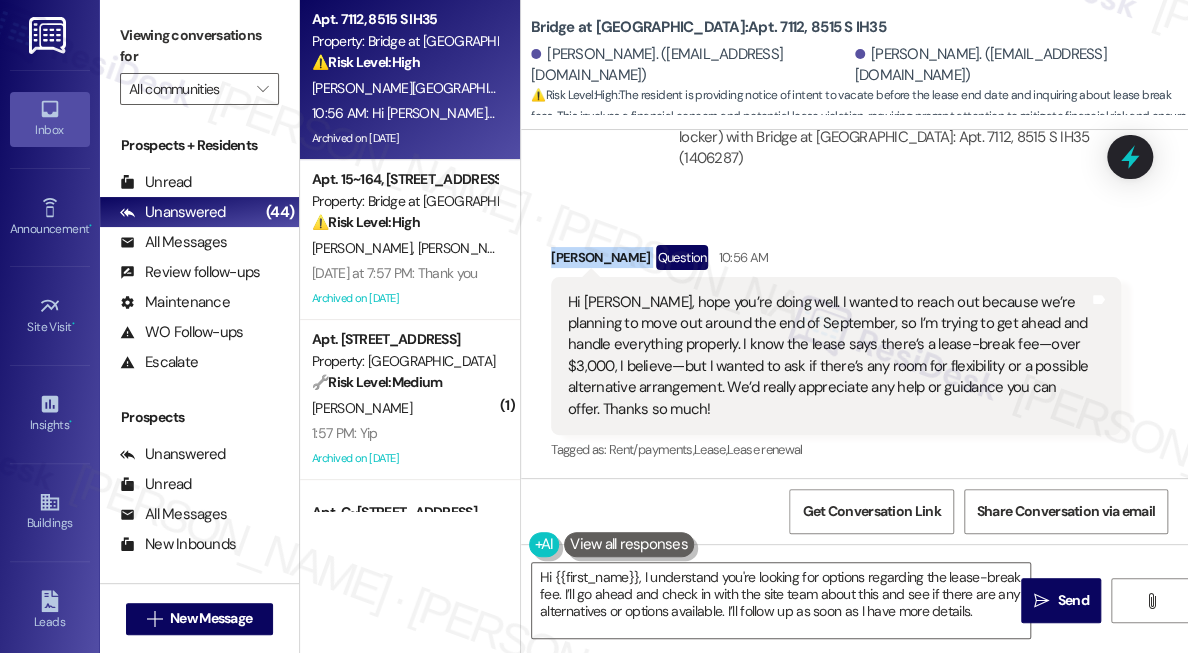 click on "[PERSON_NAME] Question 10:56 AM" at bounding box center [836, 261] 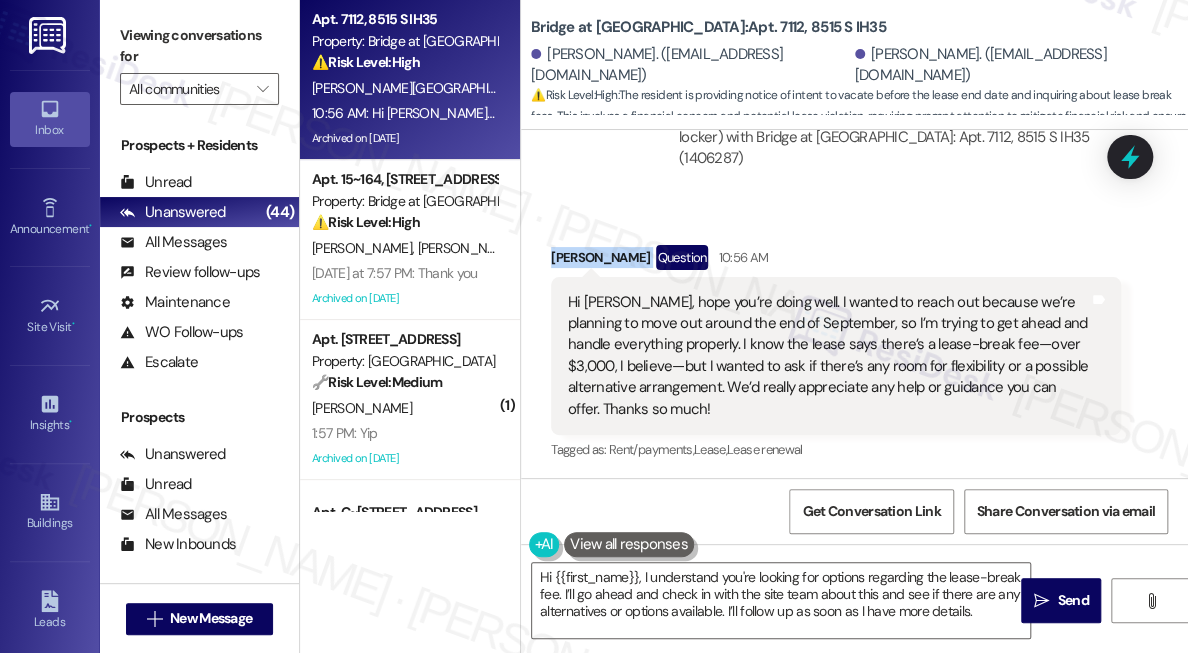 click on "[PERSON_NAME] Question 10:56 AM" at bounding box center (836, 261) 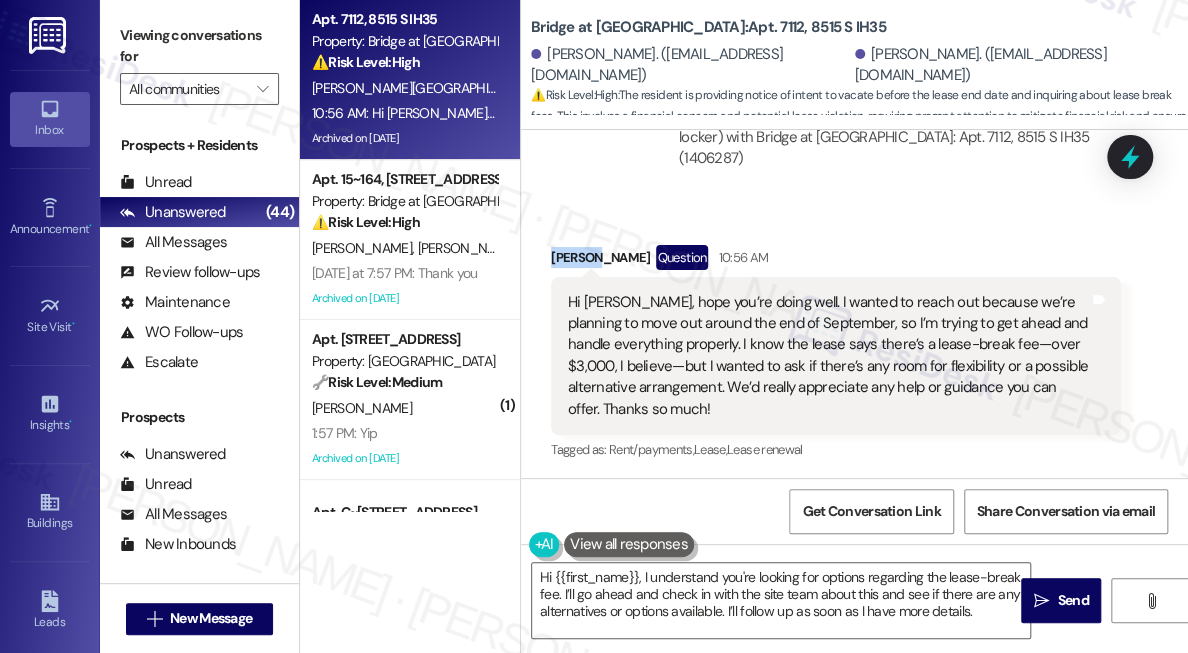click on "[PERSON_NAME] Question 10:56 AM" at bounding box center [836, 261] 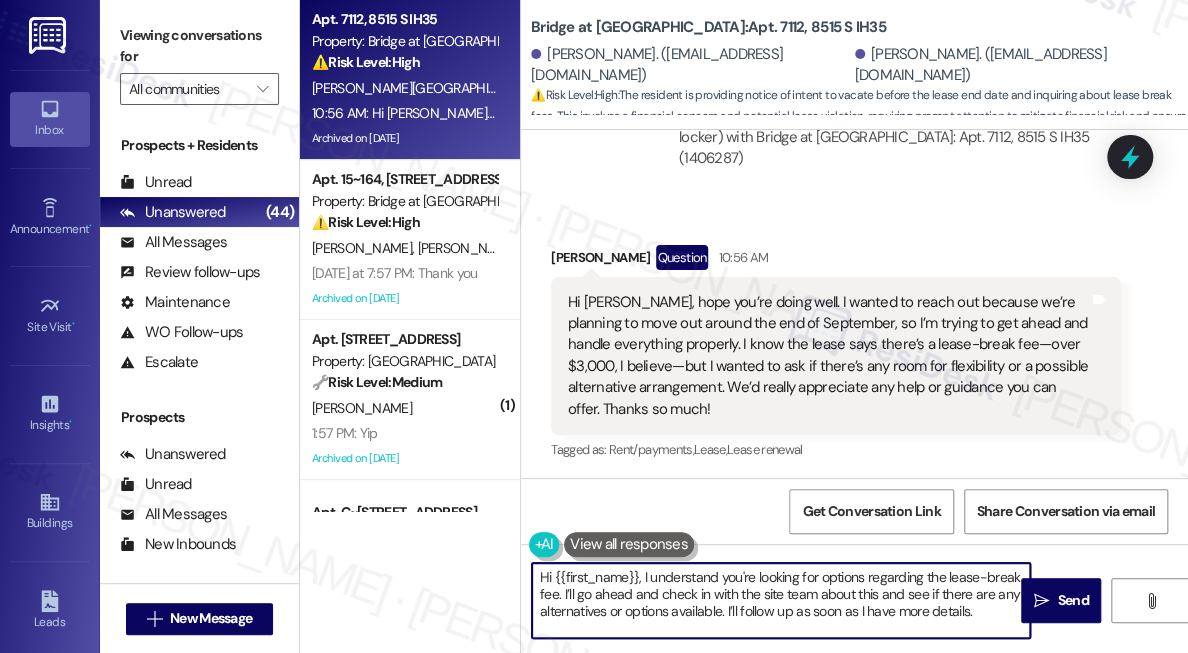 drag, startPoint x: 554, startPoint y: 570, endPoint x: 637, endPoint y: 560, distance: 83.60024 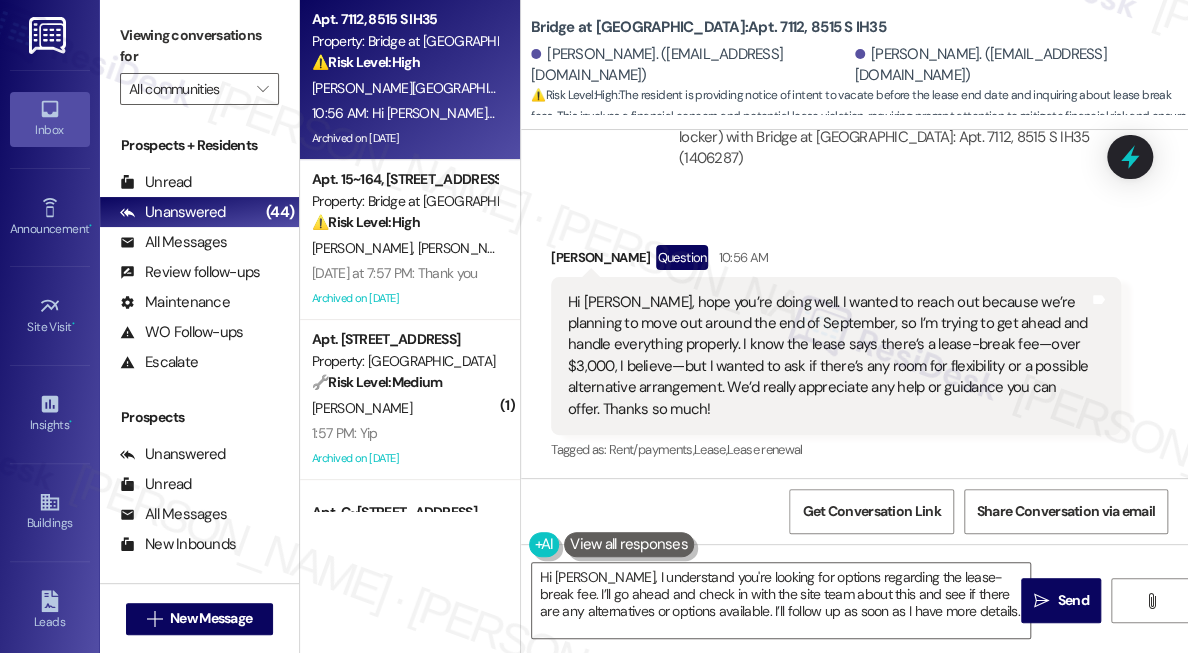 click on "ResiDesk escalation to site team ->
Risk Level: Low risk
Topics: Request to remove valet trash fee 2. Unable to get package in the locker
Escalation type: Escalation Subject:  [ResiDesk Escalation] (Low risk) - Action Needed (1. Request to remove valet trash fee 2. Unable to get package in the locker) with Bridge at [GEOGRAPHIC_DATA]: Apt. 7112, 8515 S IH35 (1406287)" at bounding box center [891, 73] 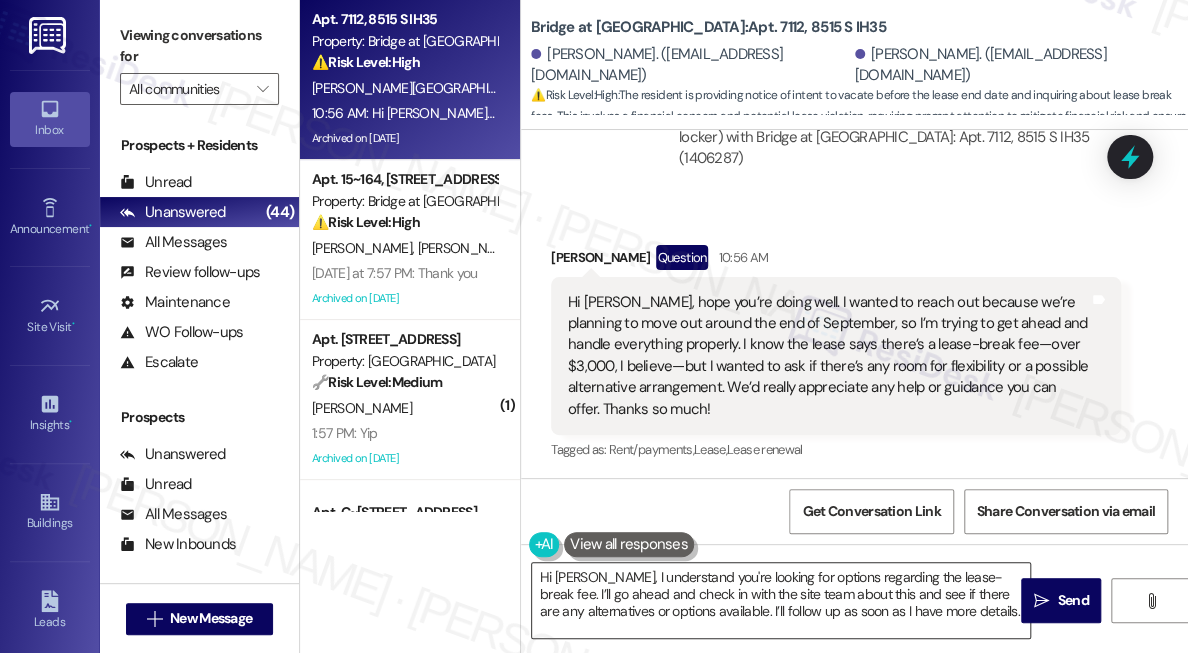 click on "Hi [PERSON_NAME], I understand you're looking for options regarding the lease-break fee. I’ll go ahead and check in with the site team about this and see if there are any alternatives or options available. I’ll follow up as soon as I have more details." at bounding box center (781, 600) 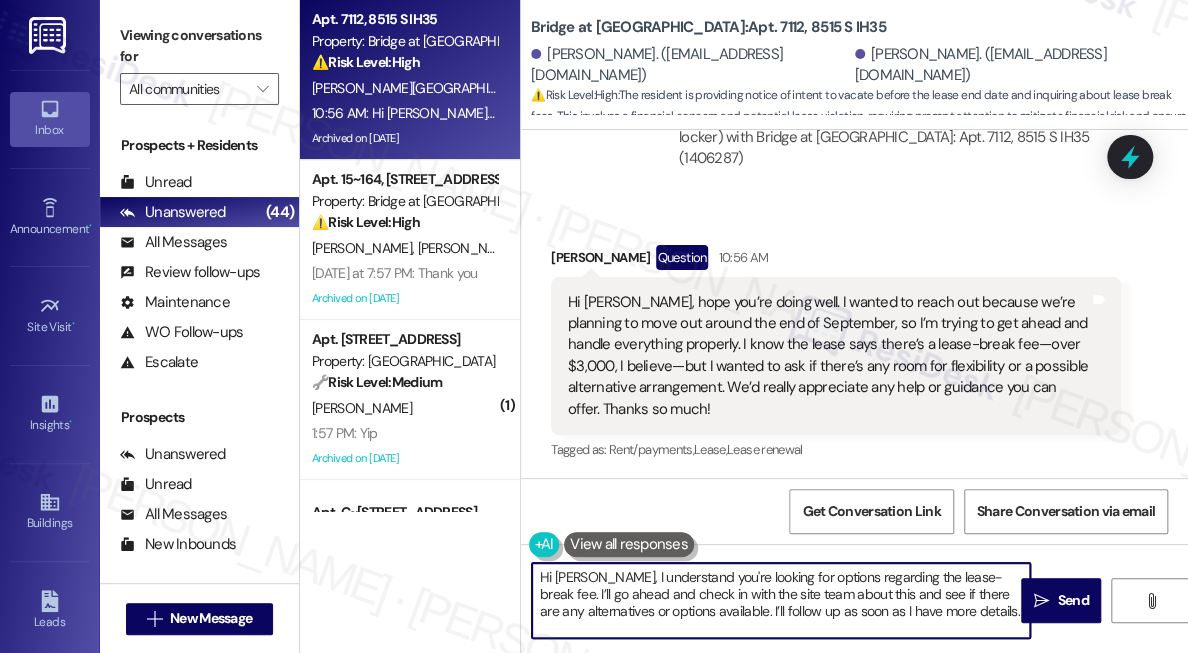 click on "Hi [PERSON_NAME], I understand you're looking for options regarding the lease-break fee. I’ll go ahead and check in with the site team about this and see if there are any alternatives or options available. I’ll follow up as soon as I have more details." at bounding box center [781, 600] 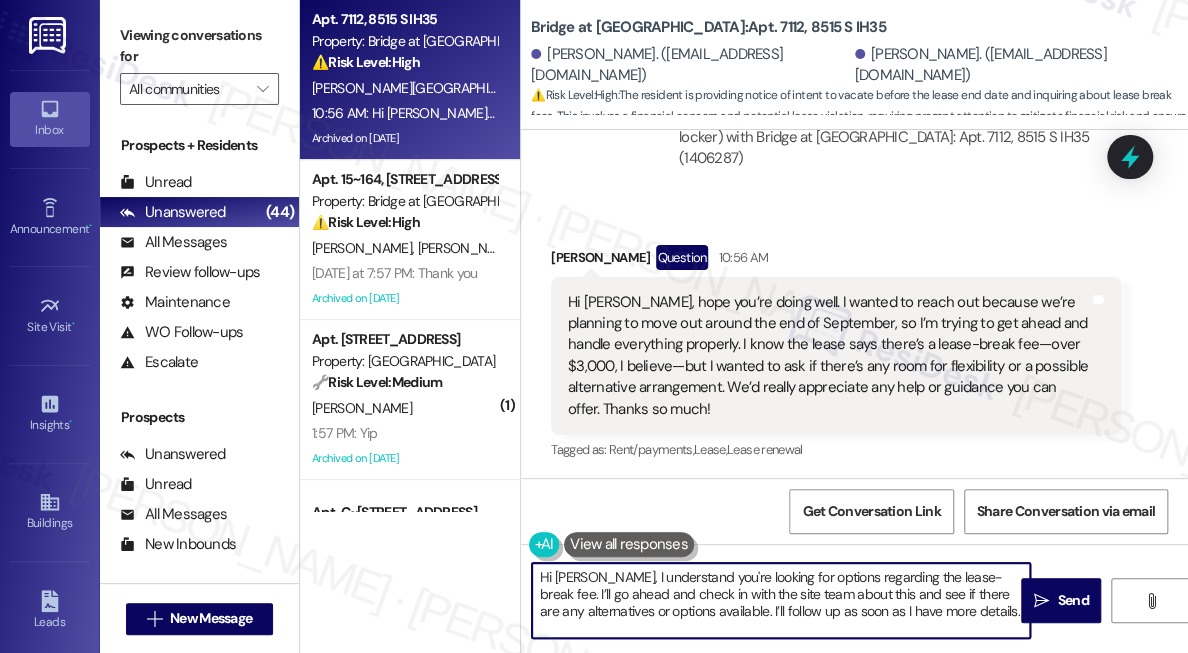 drag, startPoint x: 752, startPoint y: 594, endPoint x: 898, endPoint y: 603, distance: 146.27713 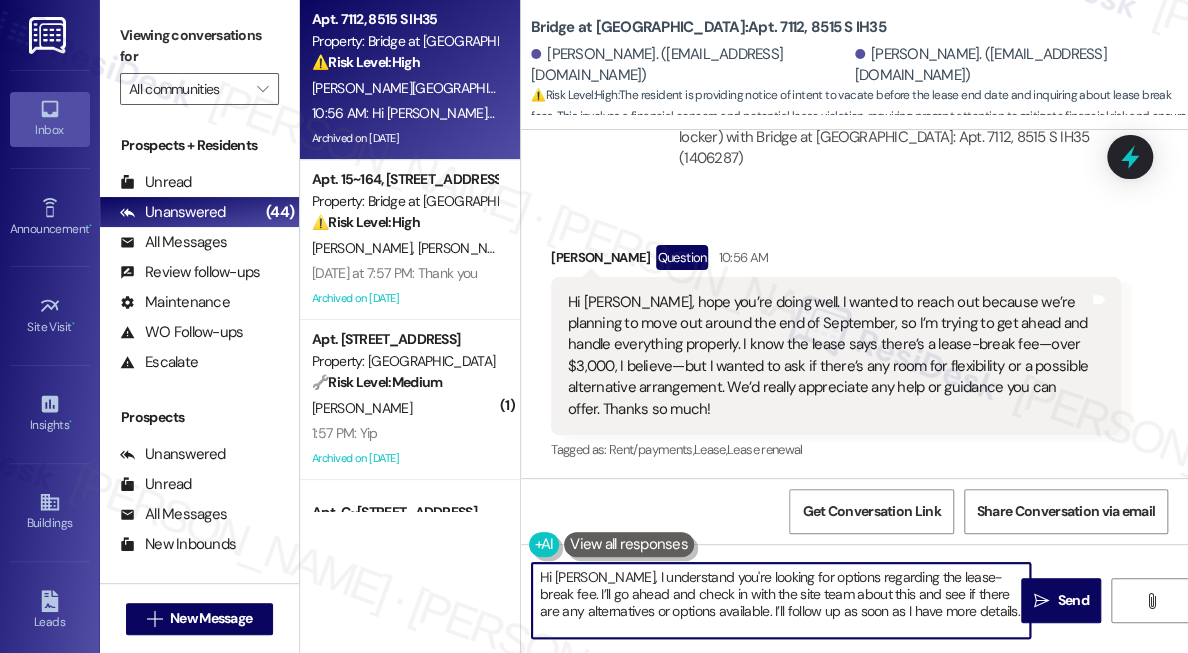 drag, startPoint x: 777, startPoint y: 600, endPoint x: 789, endPoint y: 598, distance: 12.165525 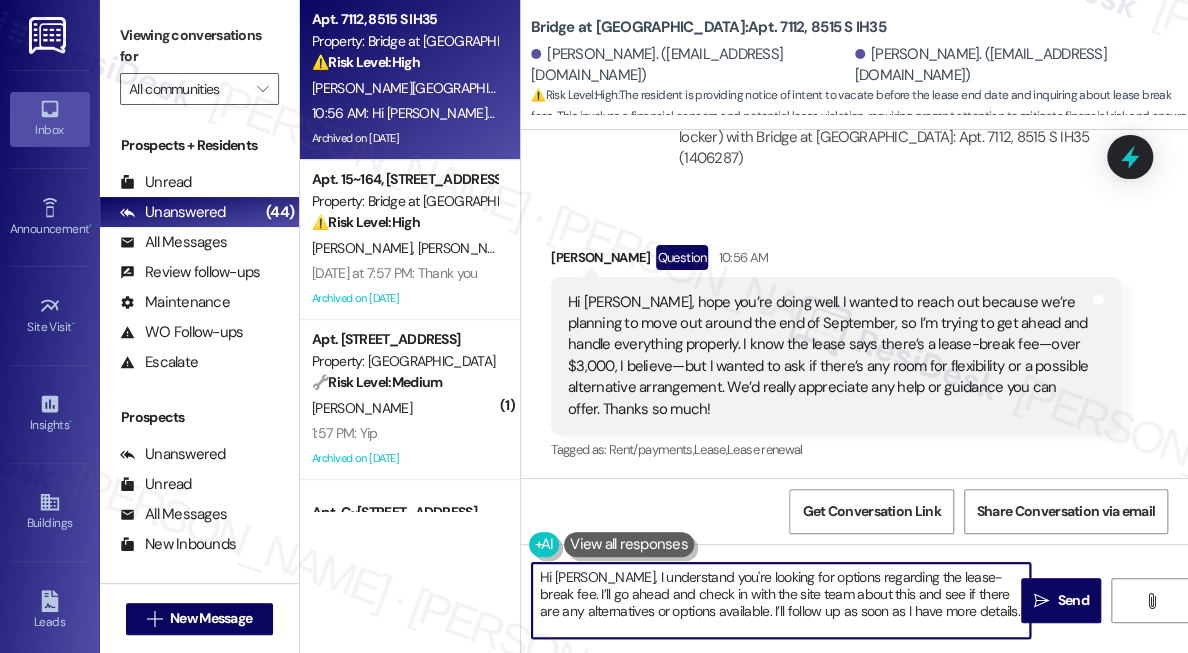 drag, startPoint x: 977, startPoint y: 613, endPoint x: 738, endPoint y: 606, distance: 239.1025 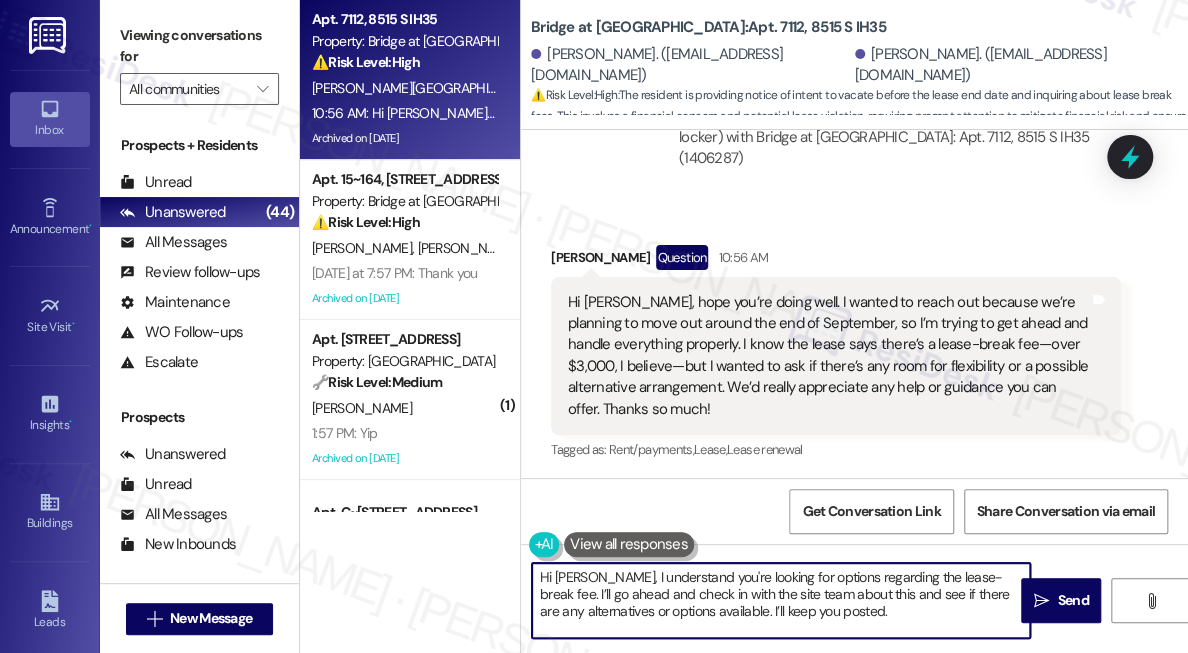 click on "Hi [PERSON_NAME], hope you’re doing well. I wanted to reach out because we’re planning to move out around the end of September, so I’m trying to get ahead and handle everything properly. I know the lease says there’s a lease-break fee—over $3,000, I believe—but I wanted to ask if there’s any room for flexibility or a possible alternative arrangement. We’d really appreciate any help or guidance you can offer. Thanks so much!" at bounding box center (828, 356) 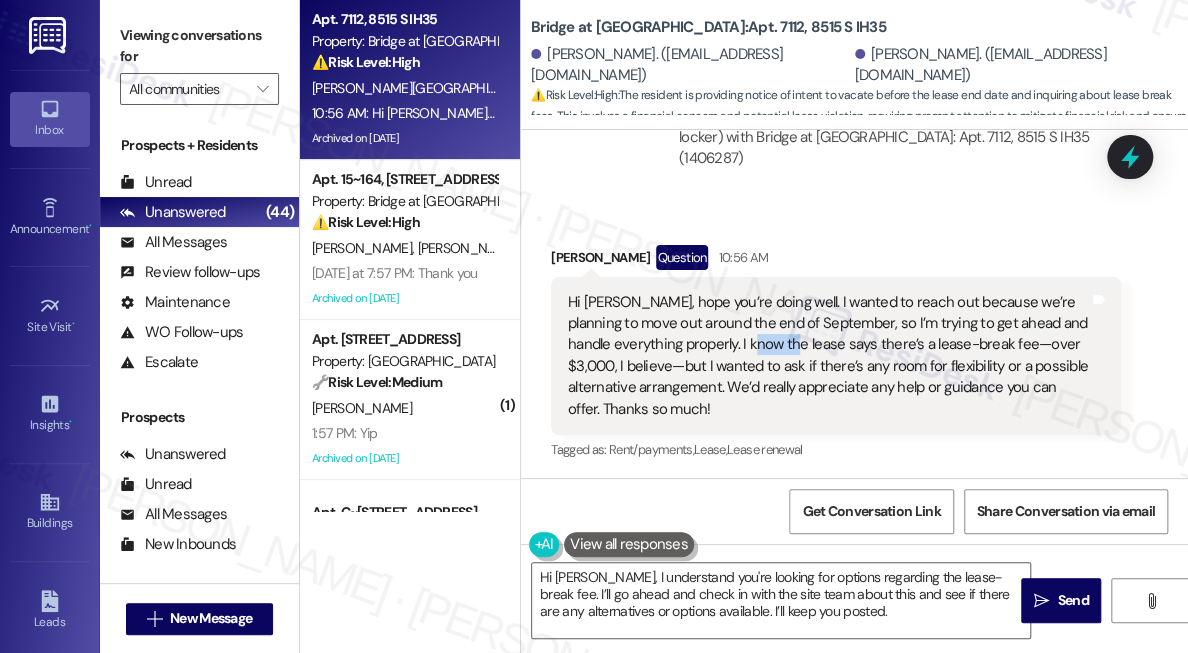 click on "Hi [PERSON_NAME], hope you’re doing well. I wanted to reach out because we’re planning to move out around the end of September, so I’m trying to get ahead and handle everything properly. I know the lease says there’s a lease-break fee—over $3,000, I believe—but I wanted to ask if there’s any room for flexibility or a possible alternative arrangement. We’d really appreciate any help or guidance you can offer. Thanks so much!" at bounding box center (828, 356) 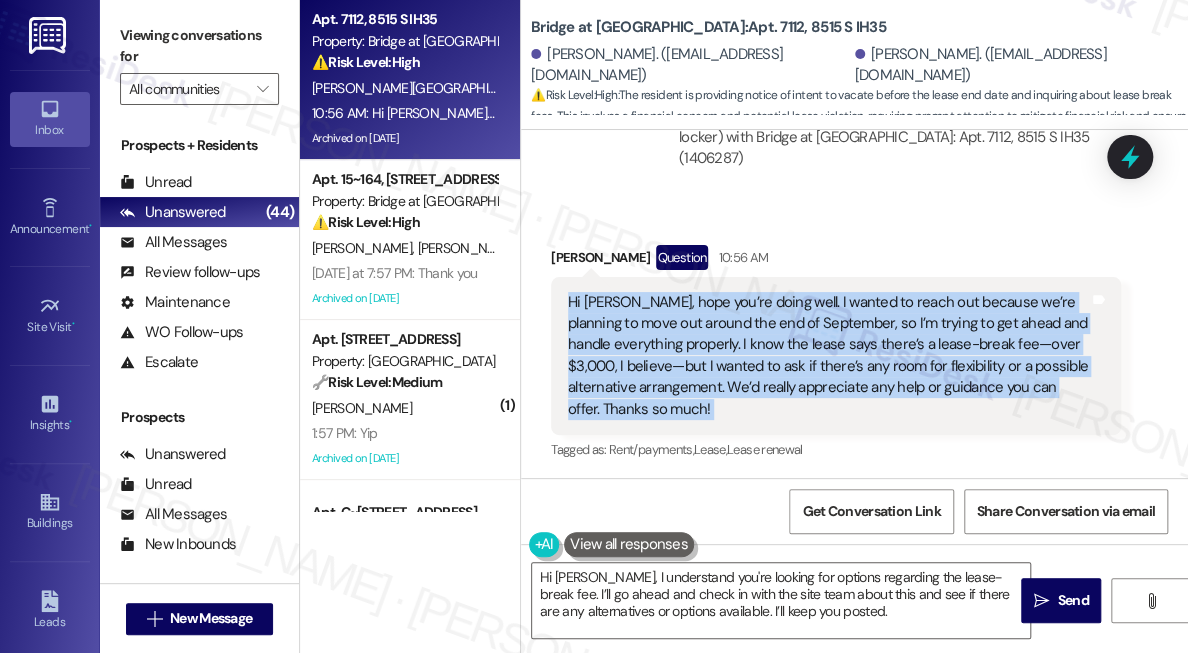 click on "Hi [PERSON_NAME], hope you’re doing well. I wanted to reach out because we’re planning to move out around the end of September, so I’m trying to get ahead and handle everything properly. I know the lease says there’s a lease-break fee—over $3,000, I believe—but I wanted to ask if there’s any room for flexibility or a possible alternative arrangement. We’d really appreciate any help or guidance you can offer. Thanks so much!" at bounding box center [828, 356] 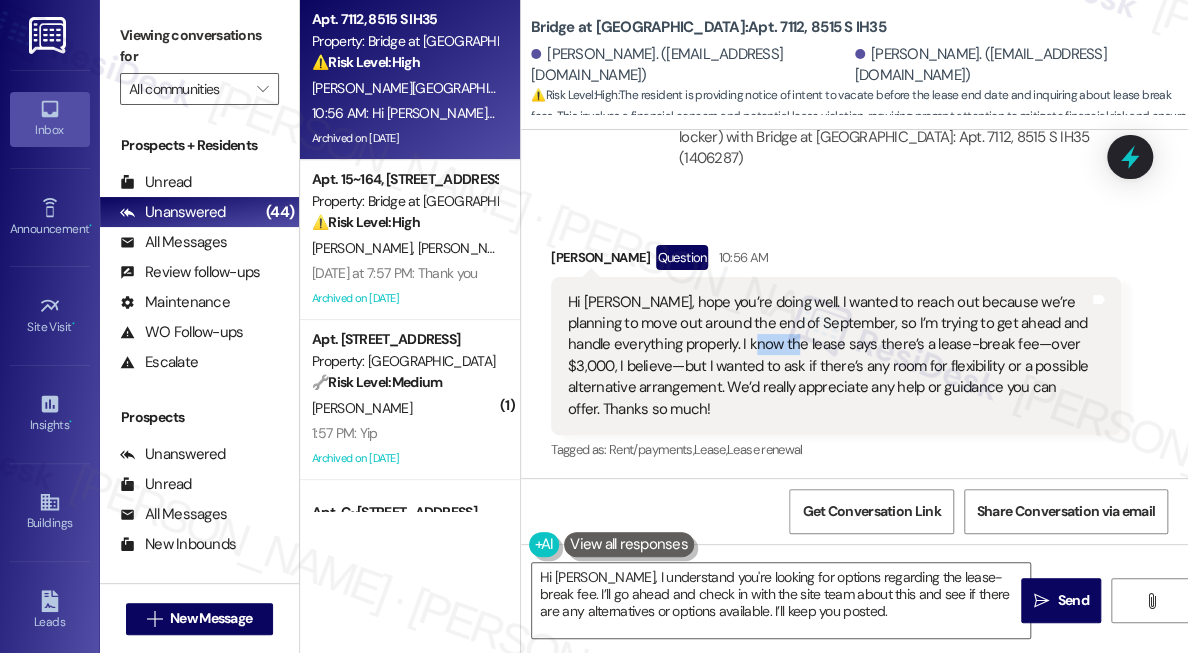 click on "Hi [PERSON_NAME], hope you’re doing well. I wanted to reach out because we’re planning to move out around the end of September, so I’m trying to get ahead and handle everything properly. I know the lease says there’s a lease-break fee—over $3,000, I believe—but I wanted to ask if there’s any room for flexibility or a possible alternative arrangement. We’d really appreciate any help or guidance you can offer. Thanks so much!" at bounding box center [828, 356] 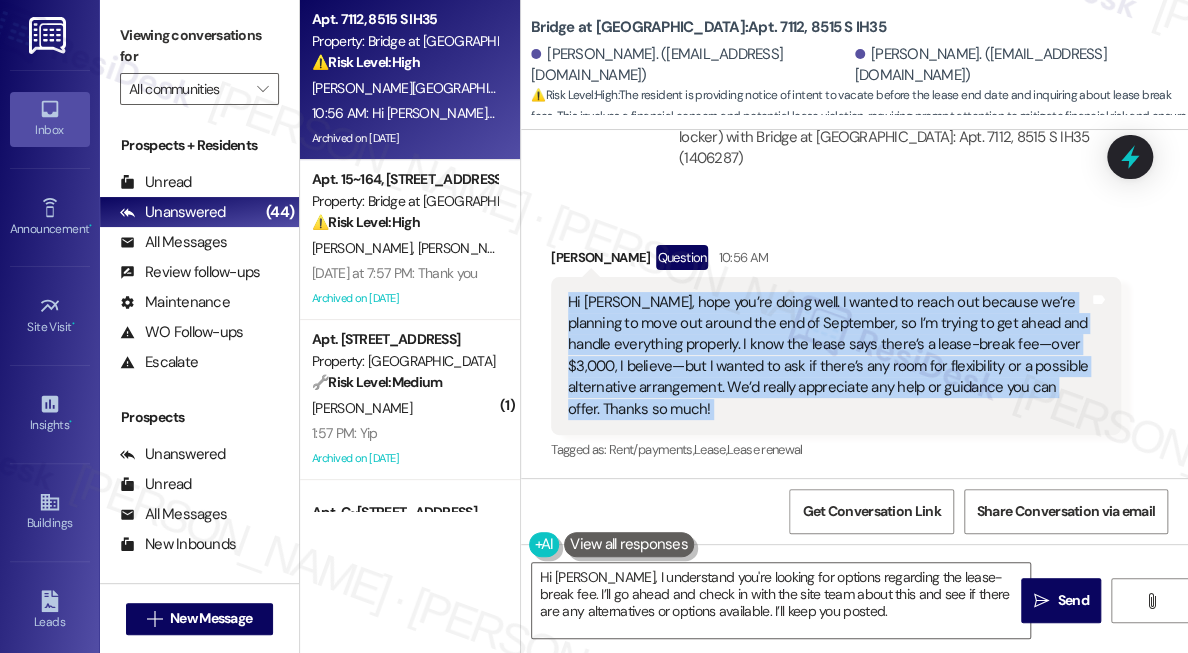 click on "Hi [PERSON_NAME], hope you’re doing well. I wanted to reach out because we’re planning to move out around the end of September, so I’m trying to get ahead and handle everything properly. I know the lease says there’s a lease-break fee—over $3,000, I believe—but I wanted to ask if there’s any room for flexibility or a possible alternative arrangement. We’d really appreciate any help or guidance you can offer. Thanks so much!" at bounding box center [828, 356] 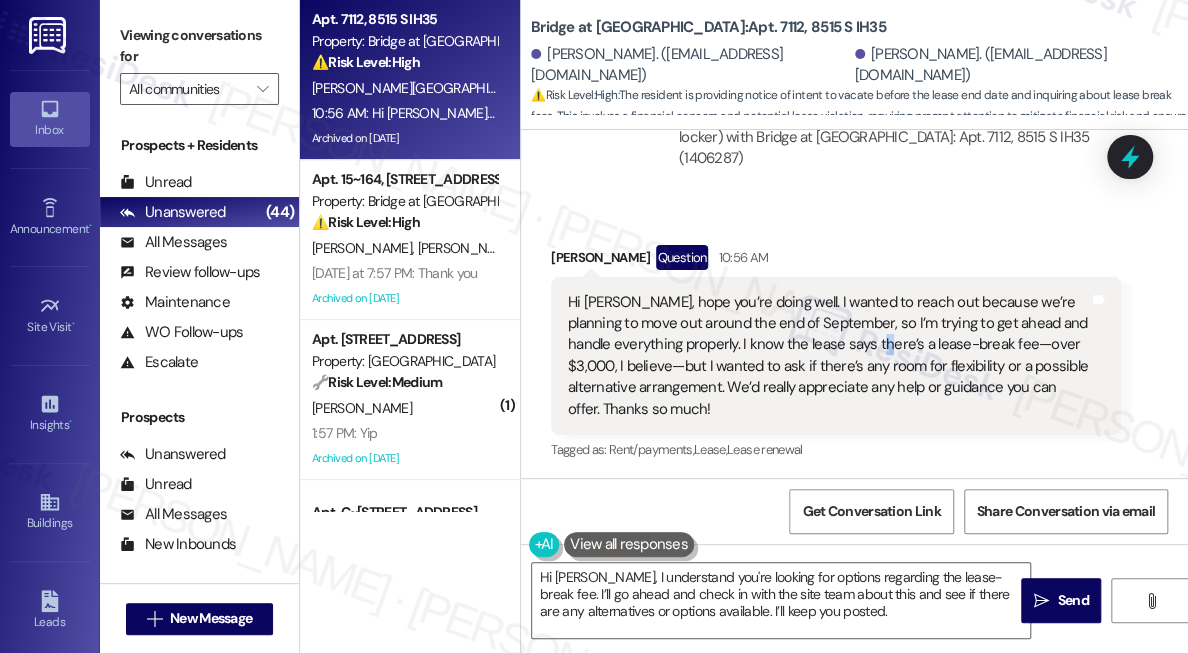 click on "Hi [PERSON_NAME], hope you’re doing well. I wanted to reach out because we’re planning to move out around the end of September, so I’m trying to get ahead and handle everything properly. I know the lease says there’s a lease-break fee—over $3,000, I believe—but I wanted to ask if there’s any room for flexibility or a possible alternative arrangement. We’d really appreciate any help or guidance you can offer. Thanks so much!" at bounding box center (828, 356) 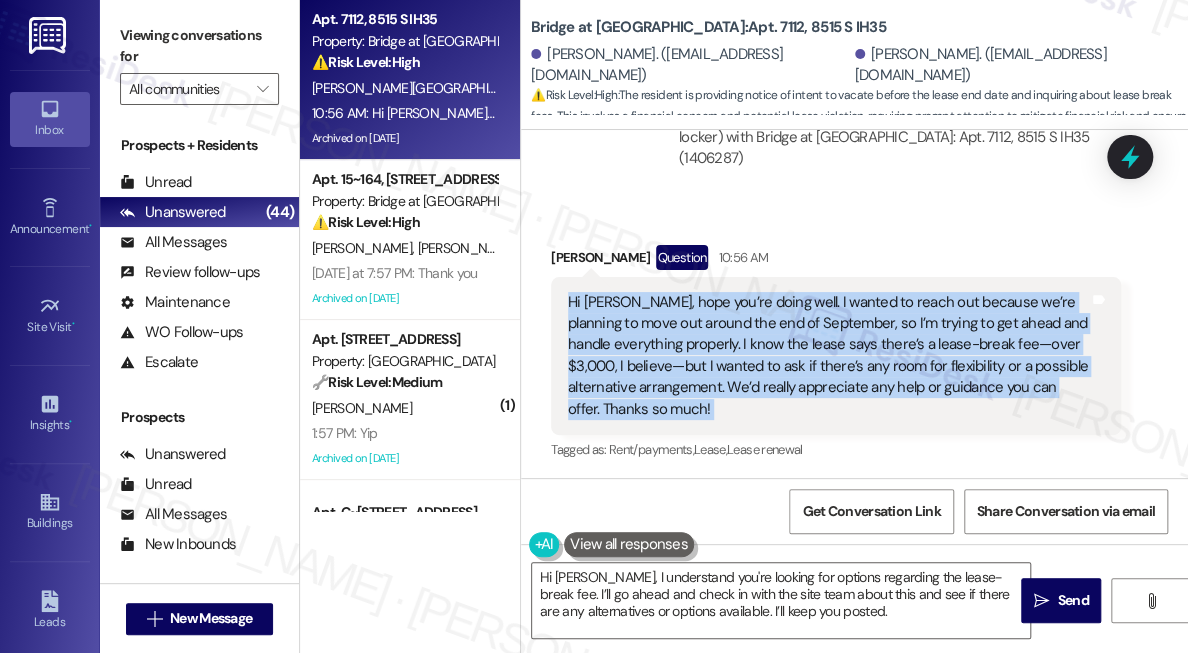 click on "Hi [PERSON_NAME], hope you’re doing well. I wanted to reach out because we’re planning to move out around the end of September, so I’m trying to get ahead and handle everything properly. I know the lease says there’s a lease-break fee—over $3,000, I believe—but I wanted to ask if there’s any room for flexibility or a possible alternative arrangement. We’d really appreciate any help or guidance you can offer. Thanks so much!" at bounding box center (828, 356) 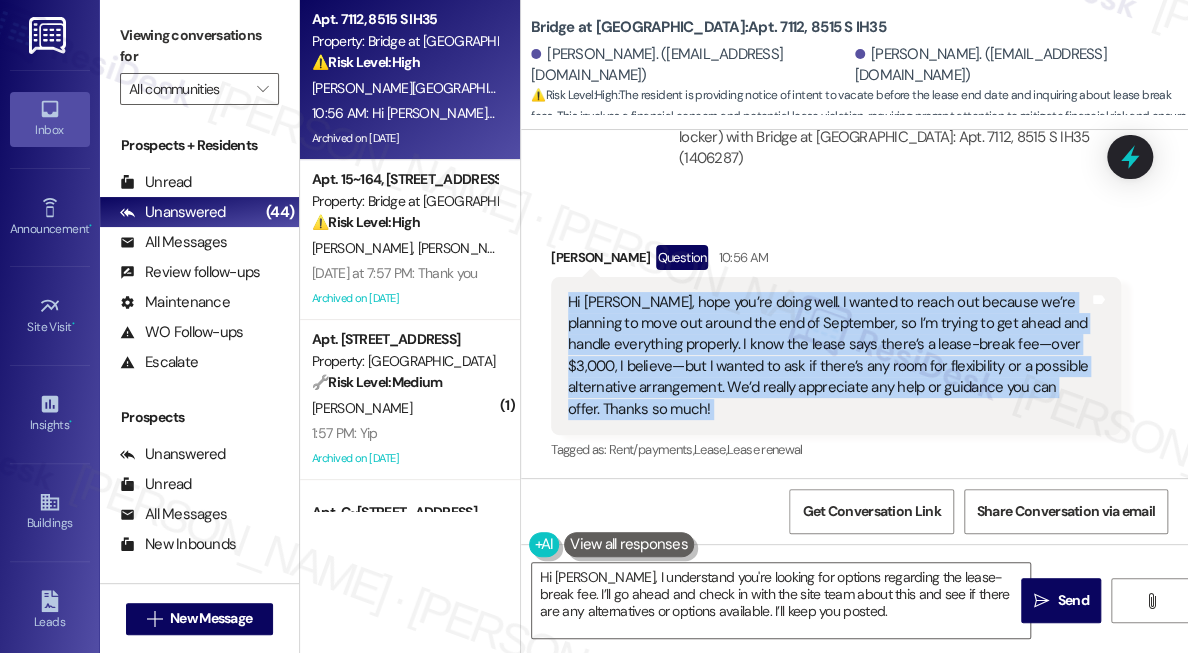click on "Hi [PERSON_NAME], hope you’re doing well. I wanted to reach out because we’re planning to move out around the end of September, so I’m trying to get ahead and handle everything properly. I know the lease says there’s a lease-break fee—over $3,000, I believe—but I wanted to ask if there’s any room for flexibility or a possible alternative arrangement. We’d really appreciate any help or guidance you can offer. Thanks so much!" at bounding box center [828, 356] 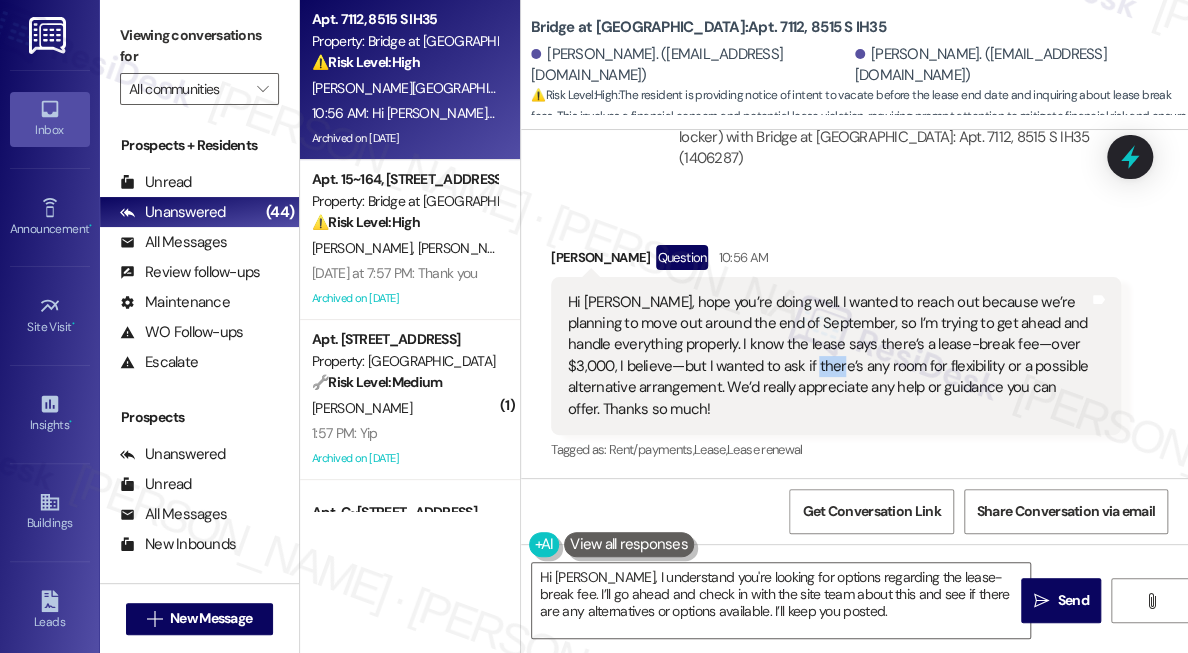click on "Hi [PERSON_NAME], hope you’re doing well. I wanted to reach out because we’re planning to move out around the end of September, so I’m trying to get ahead and handle everything properly. I know the lease says there’s a lease-break fee—over $3,000, I believe—but I wanted to ask if there’s any room for flexibility or a possible alternative arrangement. We’d really appreciate any help or guidance you can offer. Thanks so much!" at bounding box center (828, 356) 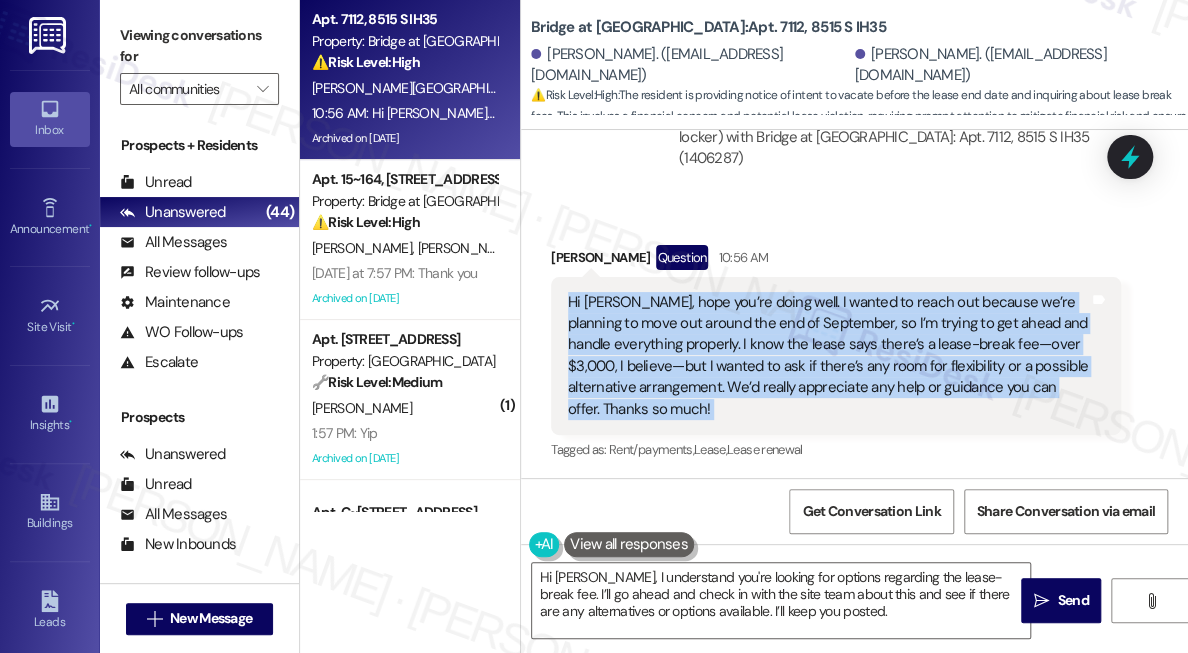 click on "Hi [PERSON_NAME], hope you’re doing well. I wanted to reach out because we’re planning to move out around the end of September, so I’m trying to get ahead and handle everything properly. I know the lease says there’s a lease-break fee—over $3,000, I believe—but I wanted to ask if there’s any room for flexibility or a possible alternative arrangement. We’d really appreciate any help or guidance you can offer. Thanks so much!" at bounding box center [828, 356] 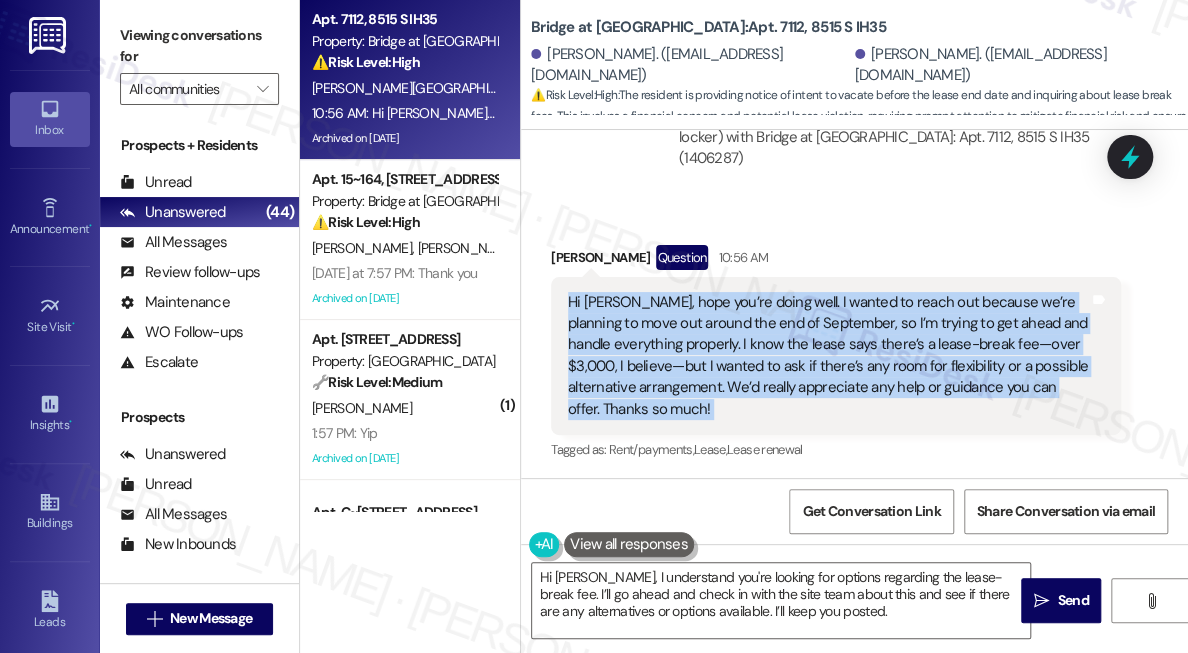 click on "Hi [PERSON_NAME], hope you’re doing well. I wanted to reach out because we’re planning to move out around the end of September, so I’m trying to get ahead and handle everything properly. I know the lease says there’s a lease-break fee—over $3,000, I believe—but I wanted to ask if there’s any room for flexibility or a possible alternative arrangement. We’d really appreciate any help or guidance you can offer. Thanks so much!" at bounding box center [828, 356] 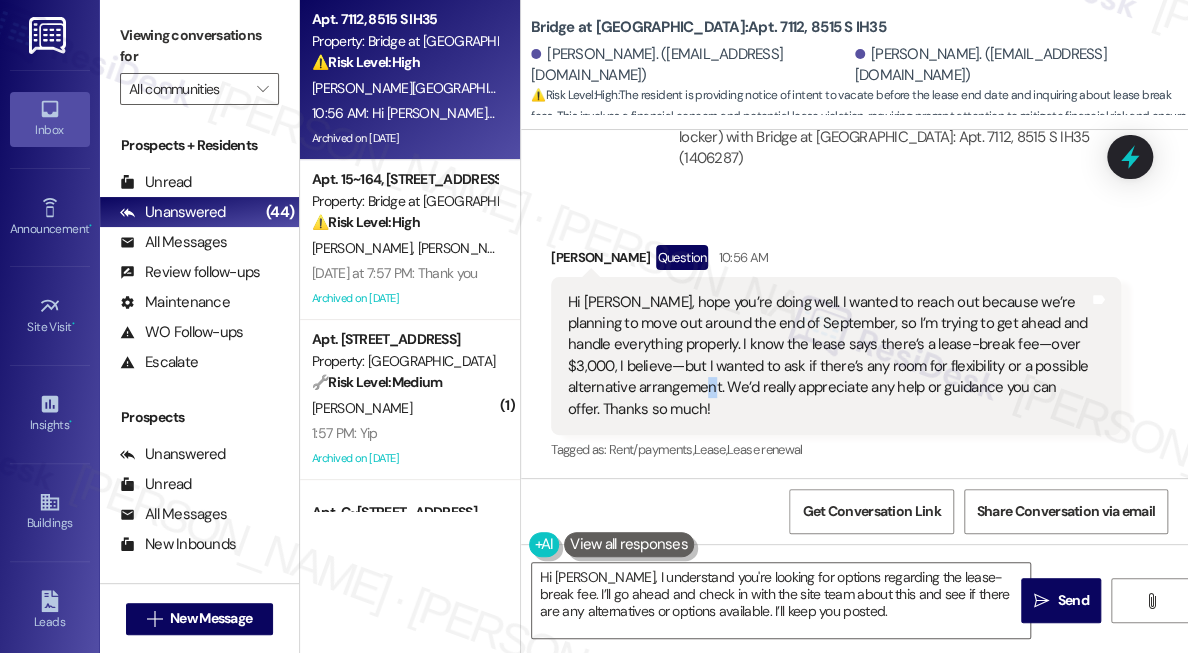 click on "Hi [PERSON_NAME], hope you’re doing well. I wanted to reach out because we’re planning to move out around the end of September, so I’m trying to get ahead and handle everything properly. I know the lease says there’s a lease-break fee—over $3,000, I believe—but I wanted to ask if there’s any room for flexibility or a possible alternative arrangement. We’d really appreciate any help or guidance you can offer. Thanks so much!" at bounding box center (828, 356) 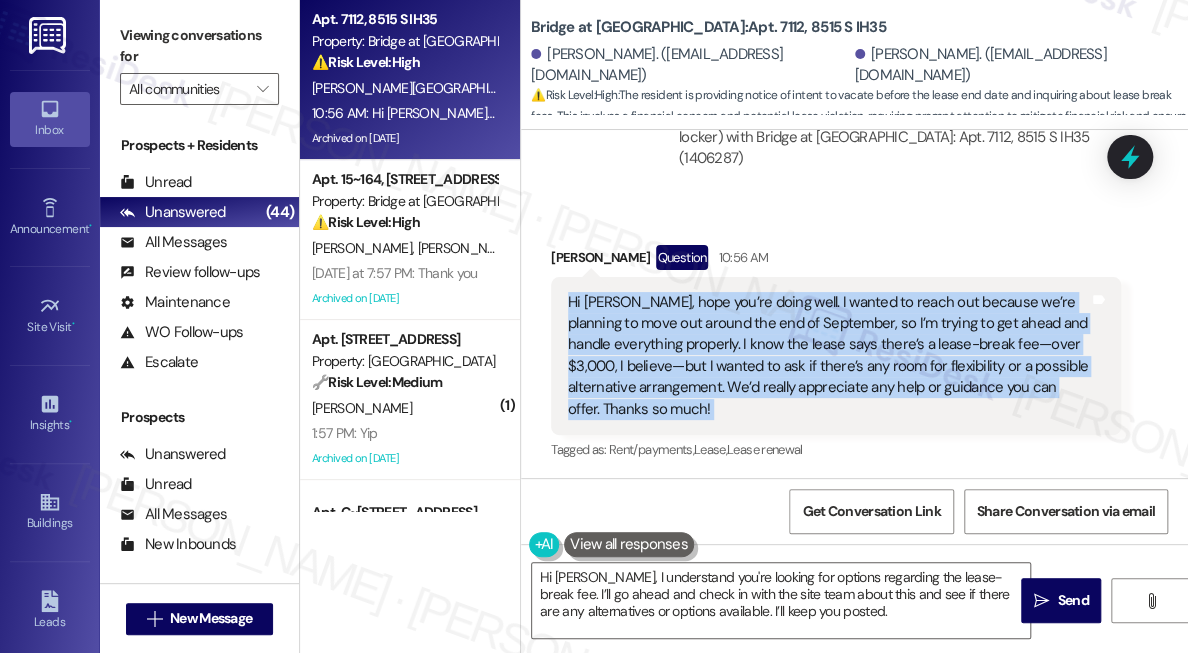 click on "Hi [PERSON_NAME], hope you’re doing well. I wanted to reach out because we’re planning to move out around the end of September, so I’m trying to get ahead and handle everything properly. I know the lease says there’s a lease-break fee—over $3,000, I believe—but I wanted to ask if there’s any room for flexibility or a possible alternative arrangement. We’d really appreciate any help or guidance you can offer. Thanks so much!" at bounding box center (828, 356) 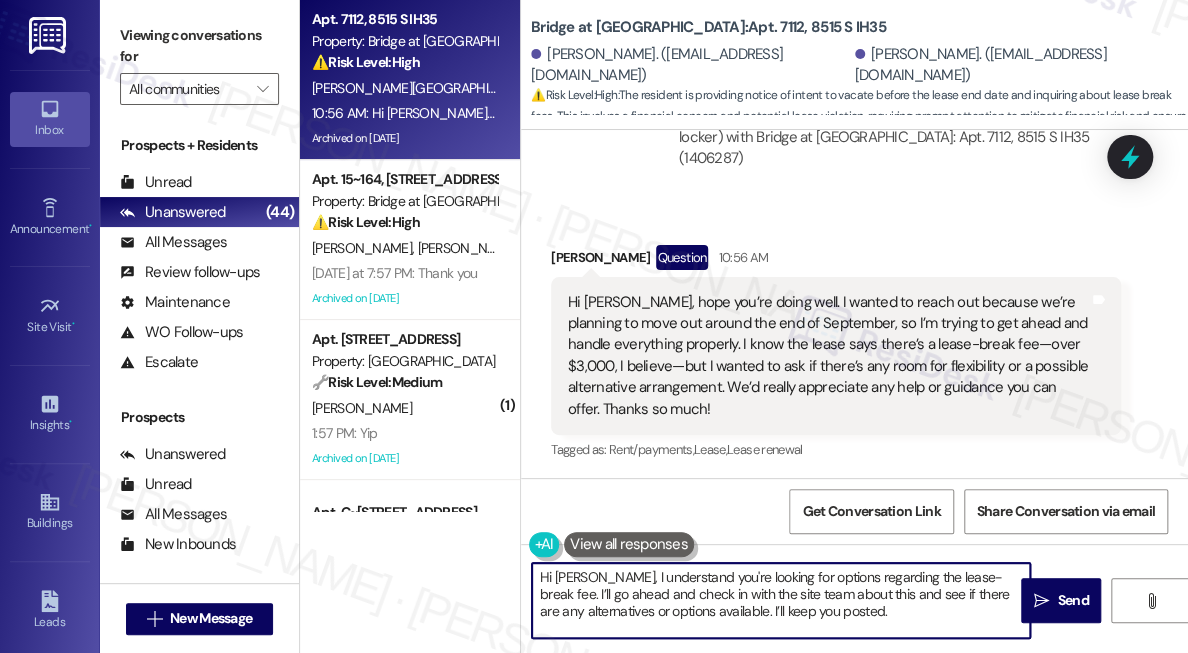 click on "Hi [PERSON_NAME], I understand you're looking for options regarding the lease-break fee. I’ll go ahead and check in with the site team about this and see if there are any alternatives or options available. I’ll keep you posted." at bounding box center (781, 600) 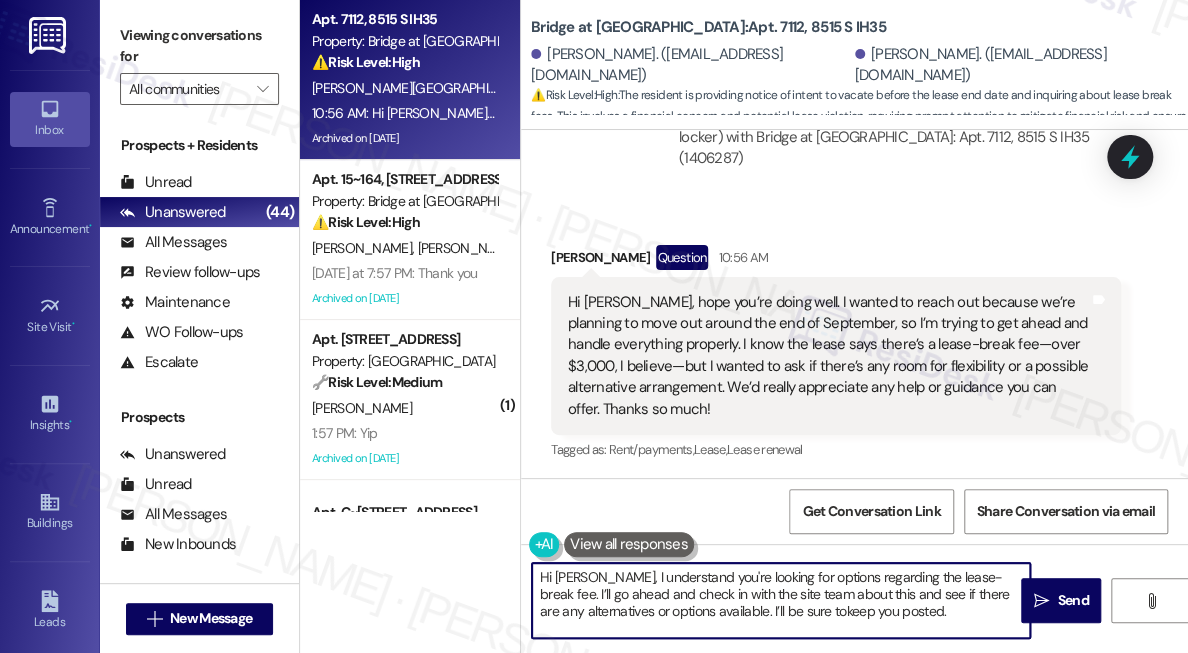type on "Hi [PERSON_NAME], I understand you're looking for options regarding the lease-break fee. I’ll go ahead and check in with the site team about this and see if there are any alternatives or options available. I’ll be sure to keep you posted." 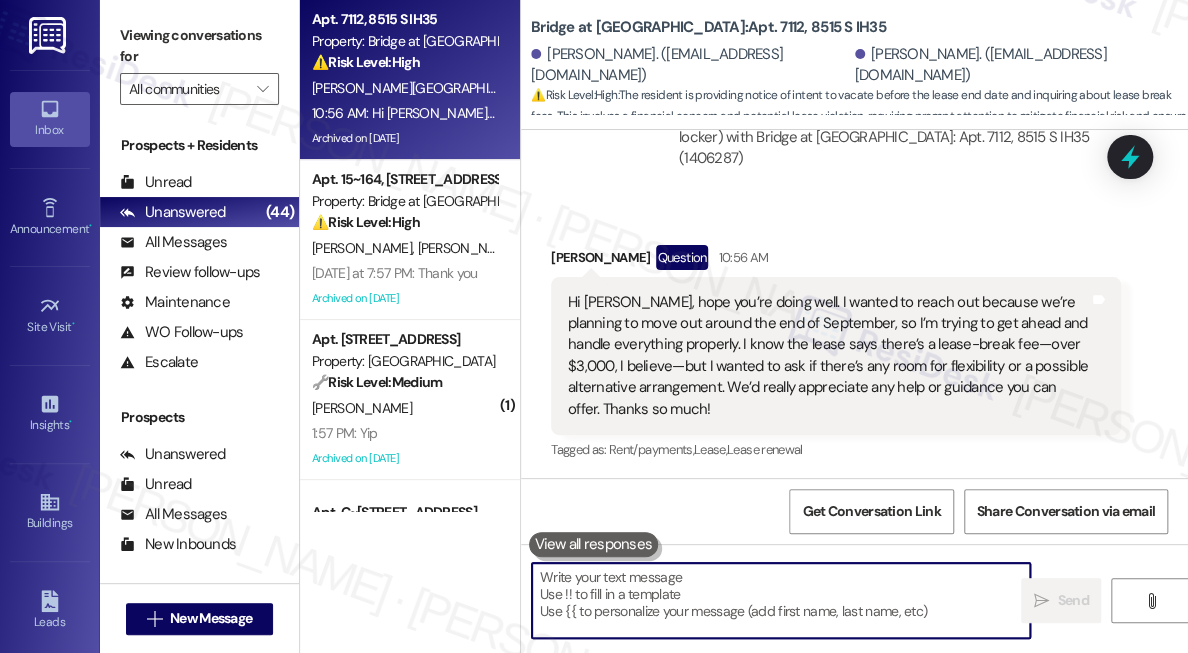 type 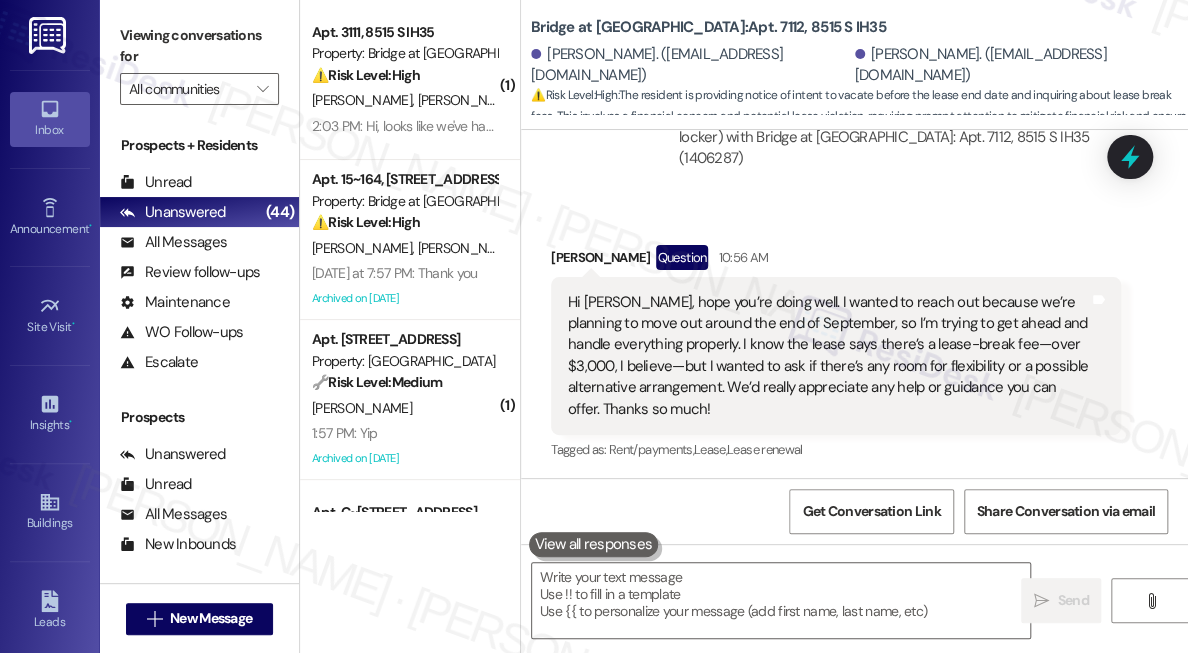 click on "[PERSON_NAME] Question 10:56 AM" at bounding box center [836, 261] 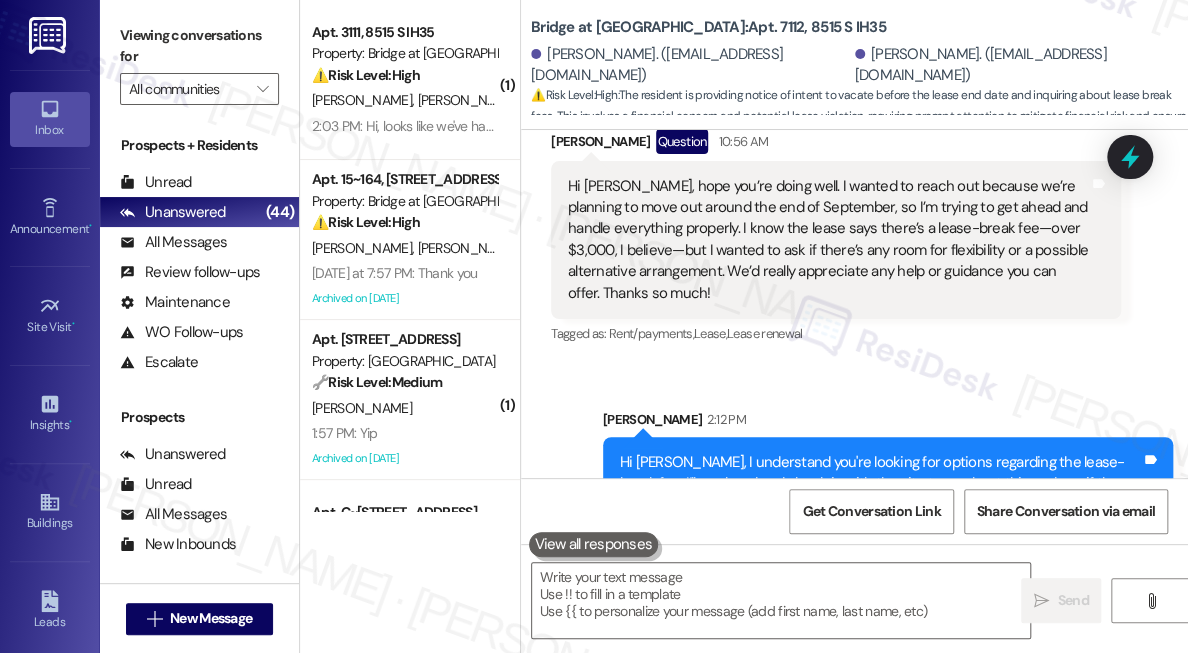 scroll, scrollTop: 6108, scrollLeft: 0, axis: vertical 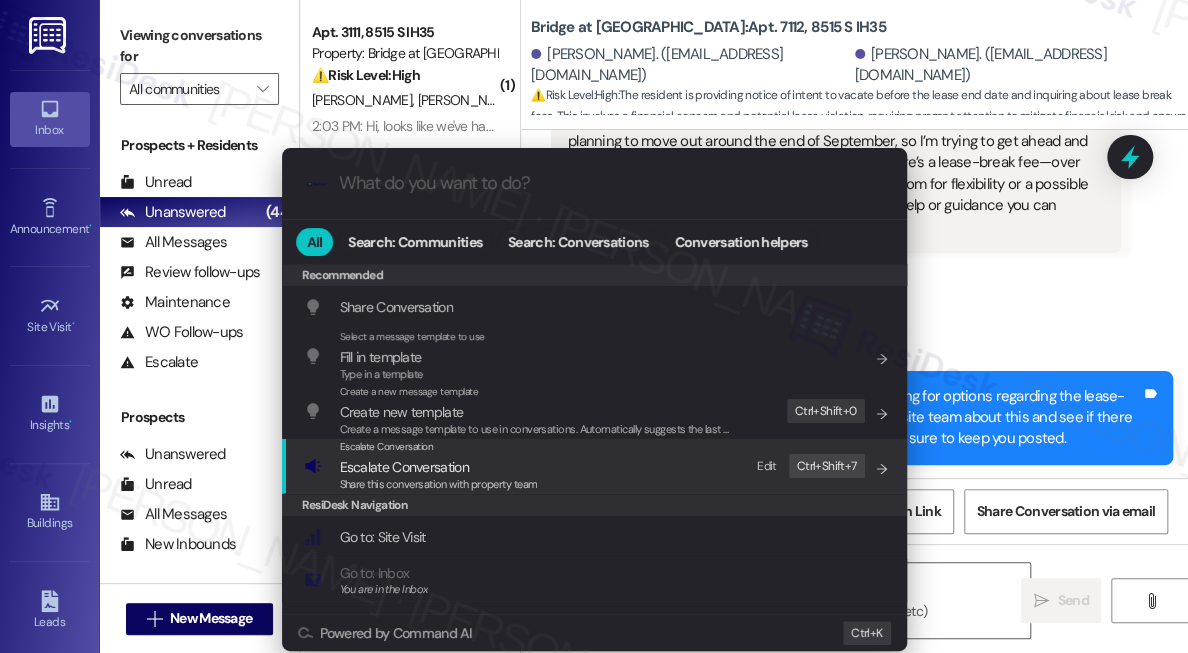 click on "Escalate Conversation Escalate Conversation Share this conversation with property team Edit Ctrl+ Shift+ 7" at bounding box center (596, 466) 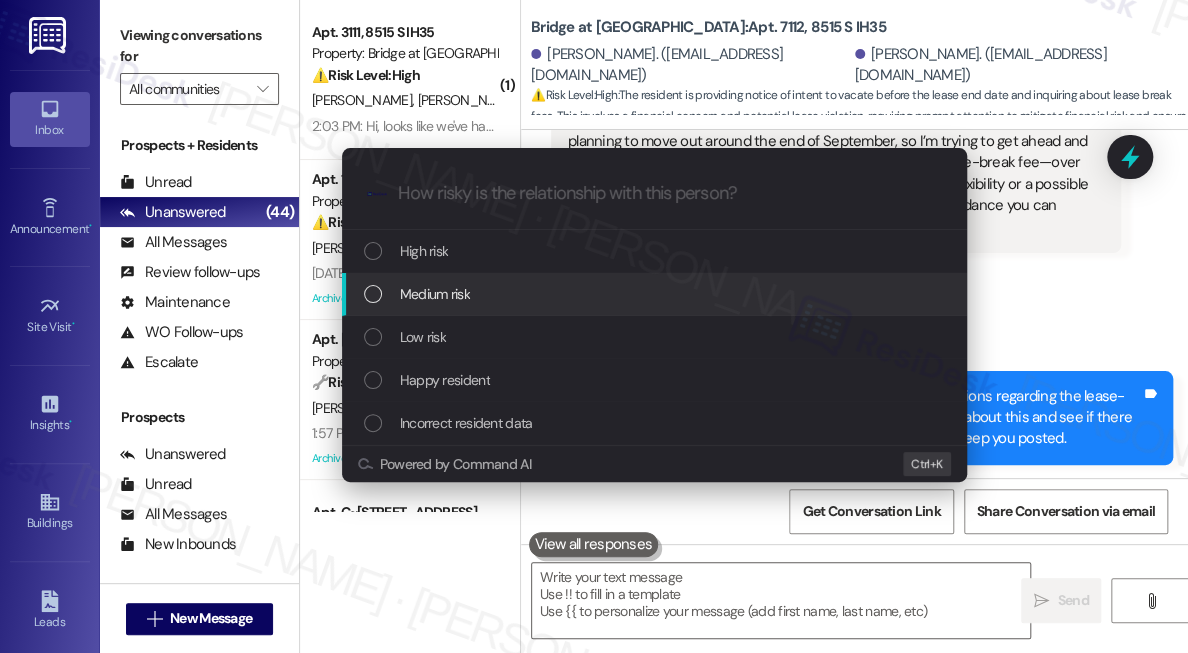 click on "Medium risk" at bounding box center [656, 294] 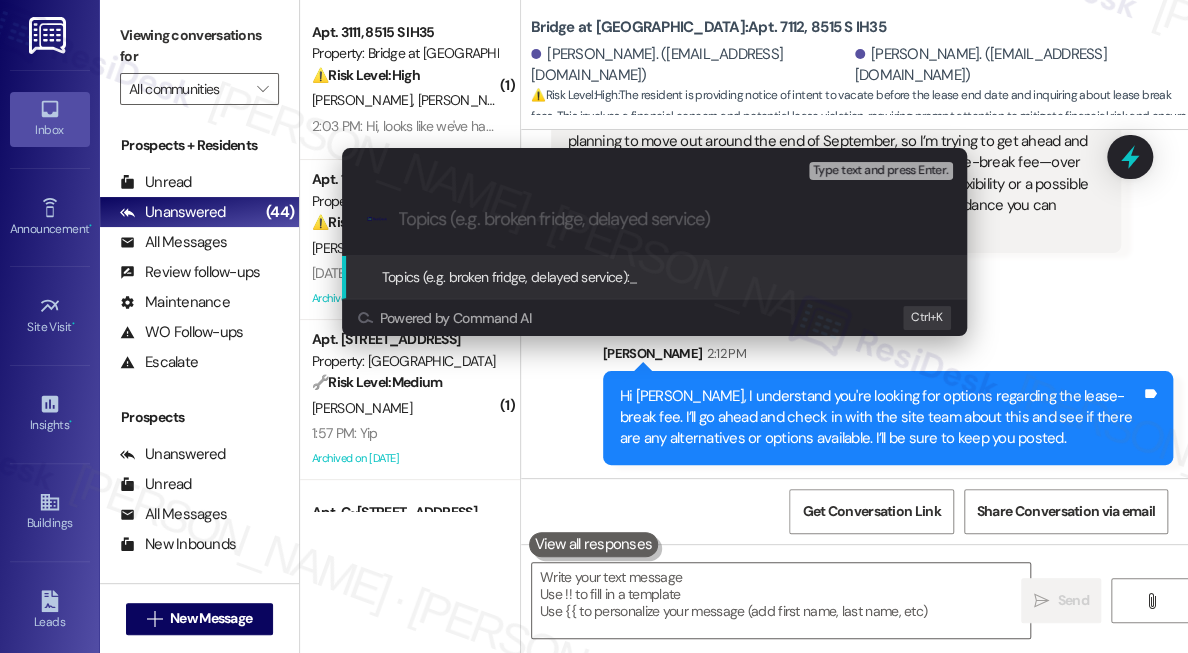 paste on "Resident Inquiry About Early Move-Out Options" 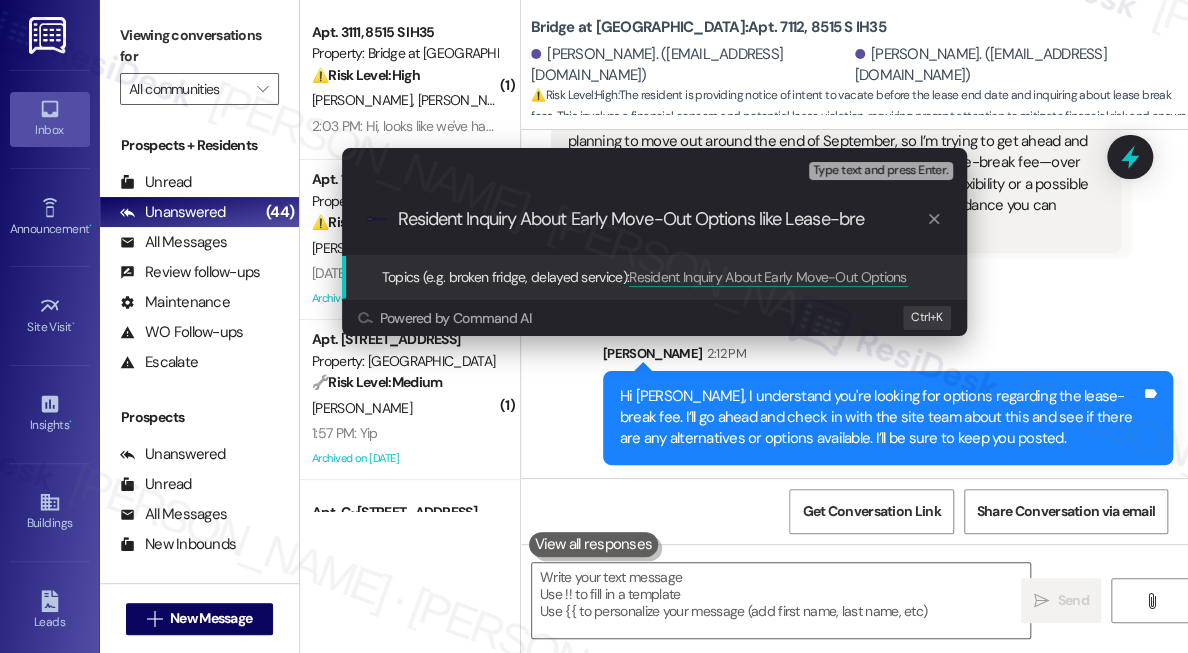 type on "Resident Inquiry About Early Move-Out Options like Lease-brea" 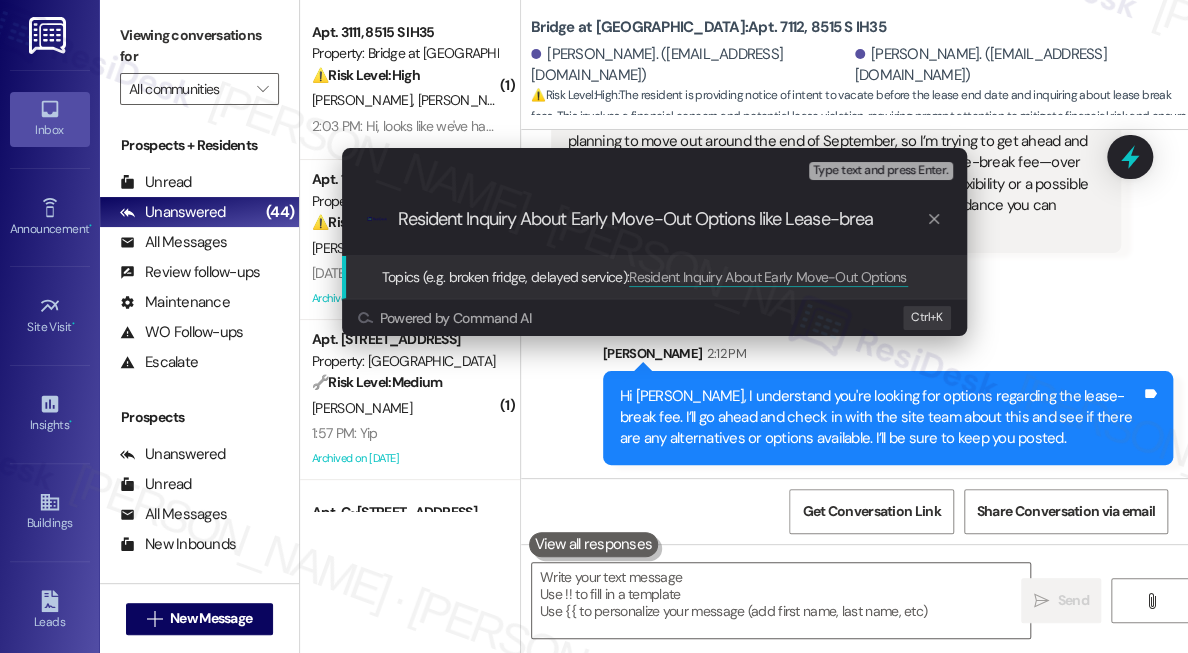 click on "Resident Inquiry About Early Move-Out Options like Lease-brea" at bounding box center (662, 219) 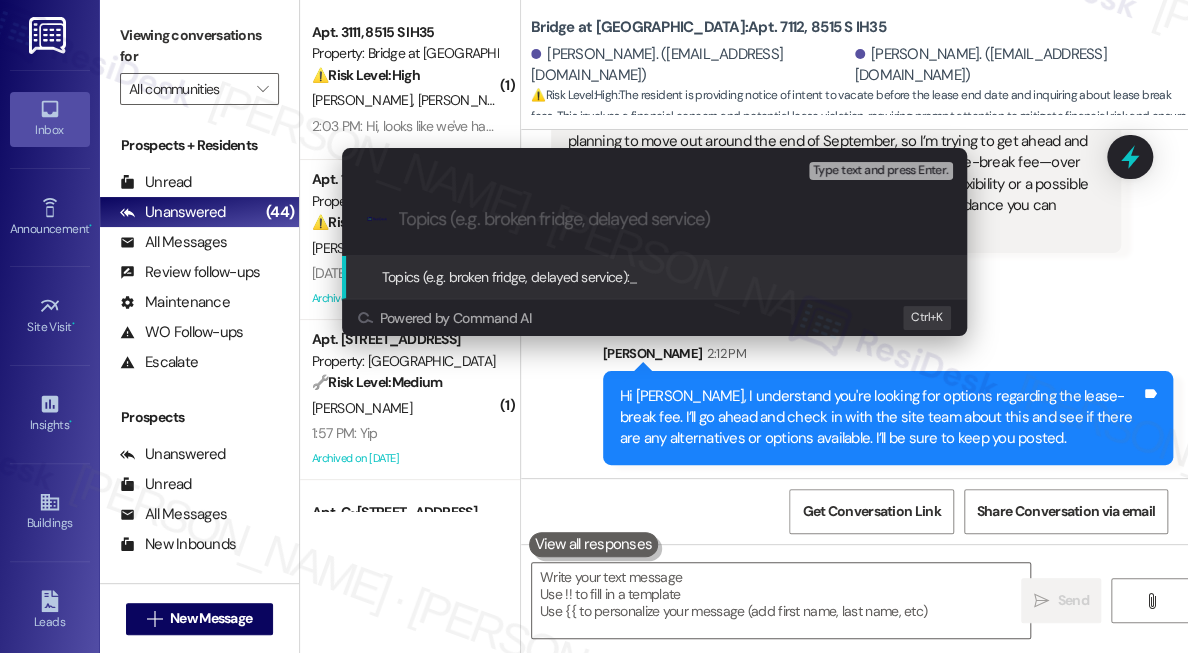 click on "Escalate Conversation Medium risk Topics (e.g. broken fridge, delayed service) Any messages to highlight in the email? Type text and press Enter. .cls-1{fill:#0a055f;}.cls-2{fill:#0cc4c4;} resideskLogoBlueOrange Topics (e.g. broken fridge, delayed service):  _ Powered by Command AI Ctrl+ K" at bounding box center (594, 326) 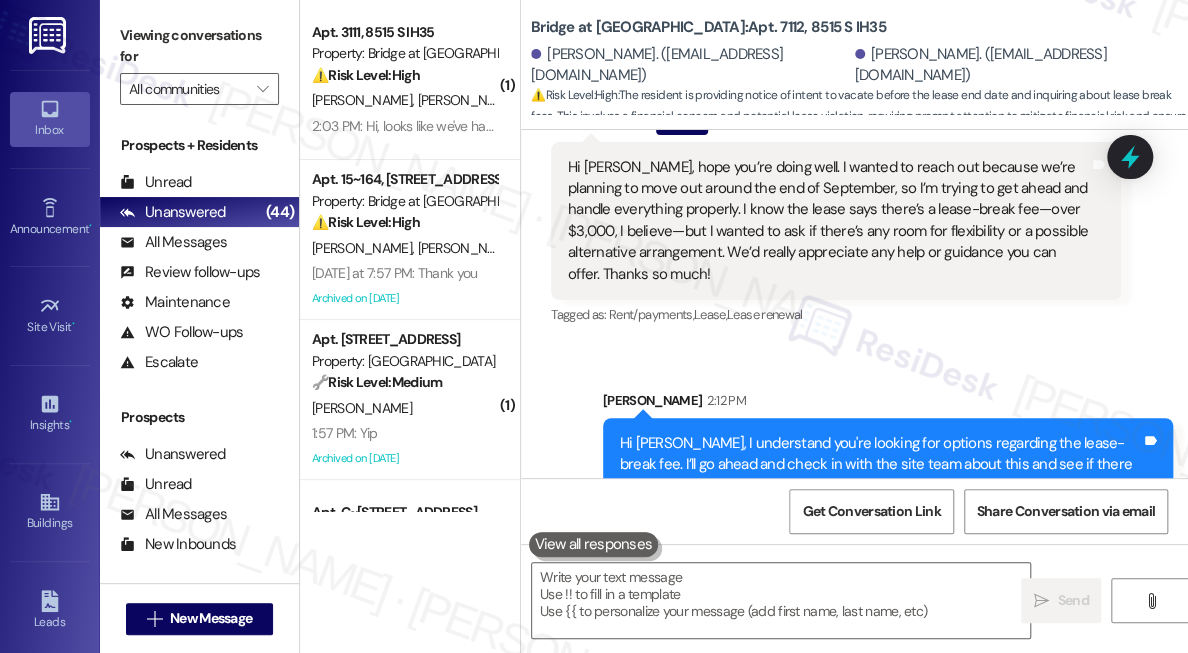 scroll, scrollTop: 6017, scrollLeft: 0, axis: vertical 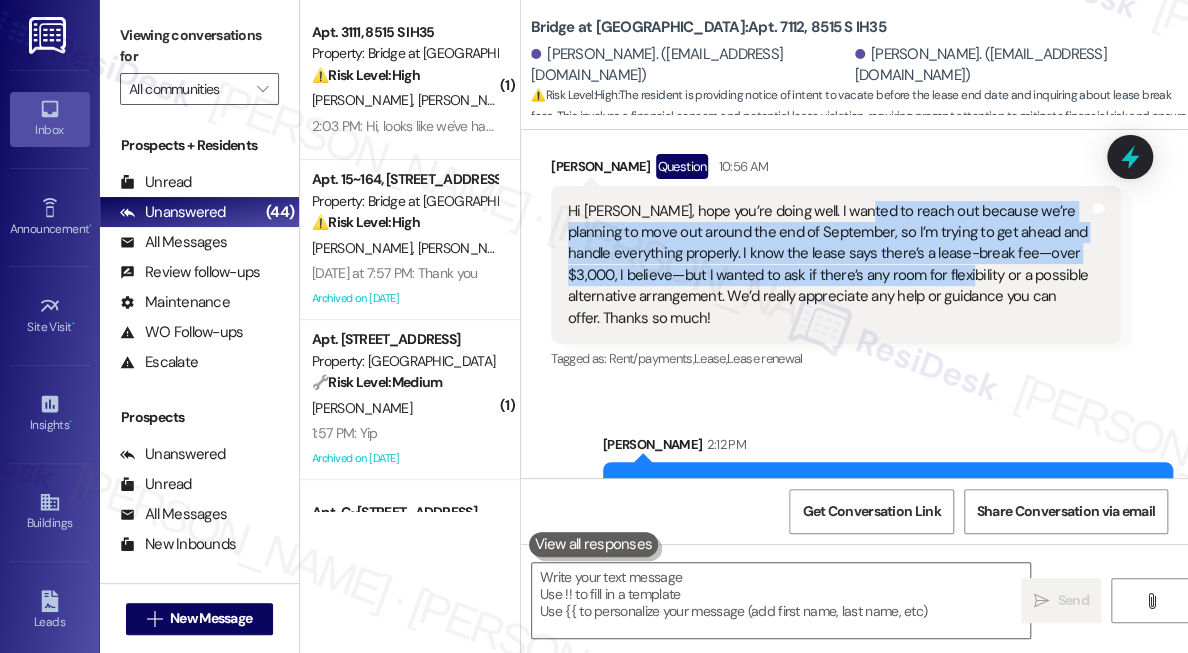 drag, startPoint x: 845, startPoint y: 204, endPoint x: 949, endPoint y: 266, distance: 121.07848 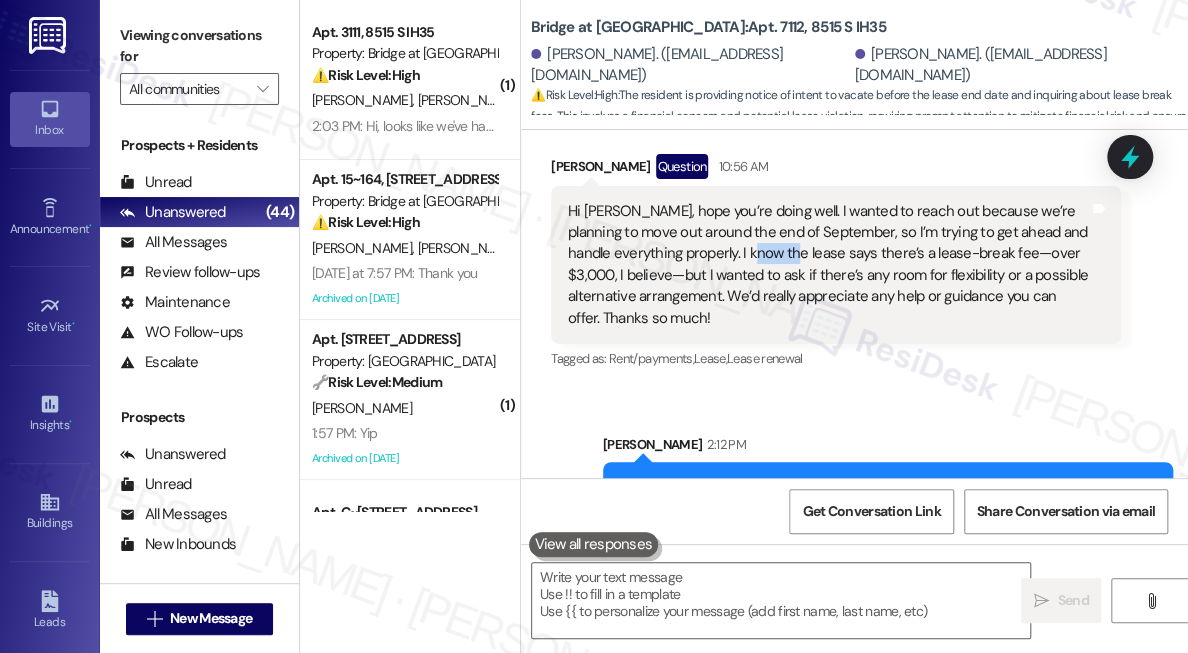 click on "Hi [PERSON_NAME], hope you’re doing well. I wanted to reach out because we’re planning to move out around the end of September, so I’m trying to get ahead and handle everything properly. I know the lease says there’s a lease-break fee—over $3,000, I believe—but I wanted to ask if there’s any room for flexibility or a possible alternative arrangement. We’d really appreciate any help or guidance you can offer. Thanks so much!" at bounding box center [828, 265] 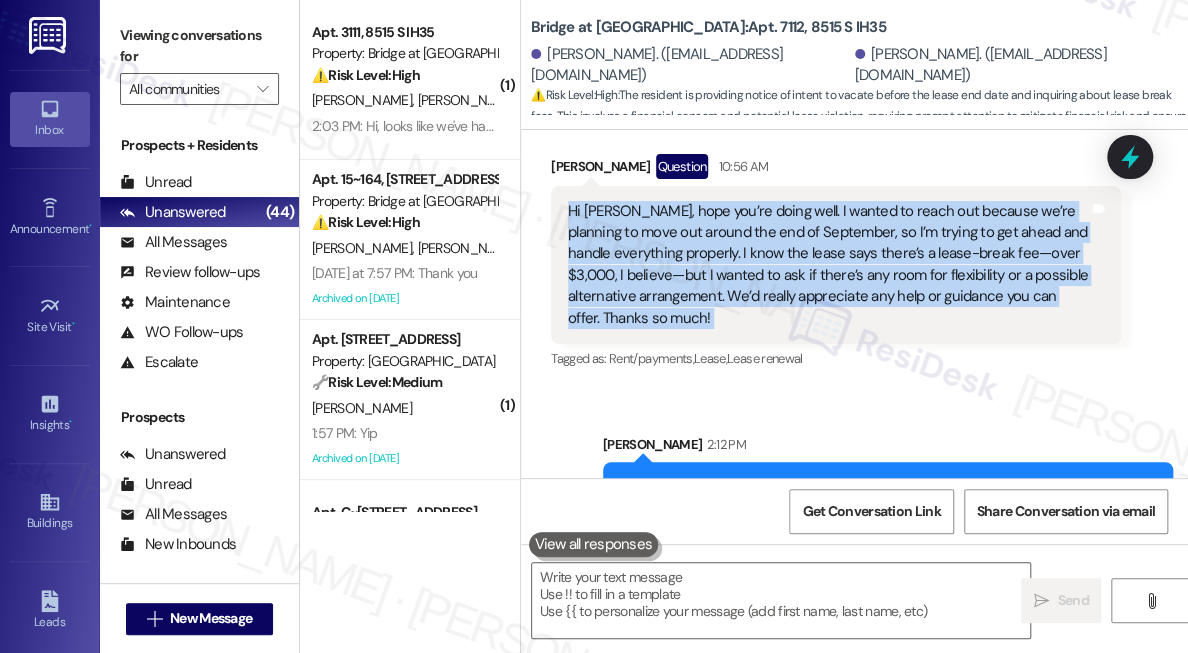 click on "Hi [PERSON_NAME], hope you’re doing well. I wanted to reach out because we’re planning to move out around the end of September, so I’m trying to get ahead and handle everything properly. I know the lease says there’s a lease-break fee—over $3,000, I believe—but I wanted to ask if there’s any room for flexibility or a possible alternative arrangement. We’d really appreciate any help or guidance you can offer. Thanks so much!" at bounding box center [828, 265] 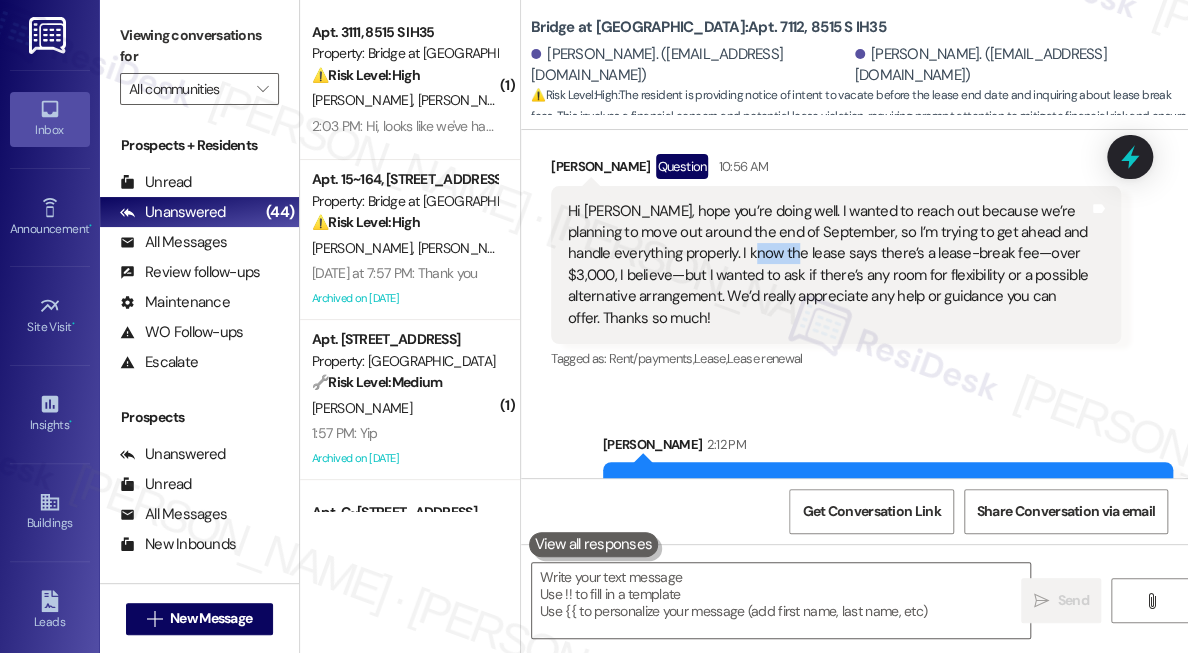 click on "Hi [PERSON_NAME], hope you’re doing well. I wanted to reach out because we’re planning to move out around the end of September, so I’m trying to get ahead and handle everything properly. I know the lease says there’s a lease-break fee—over $3,000, I believe—but I wanted to ask if there’s any room for flexibility or a possible alternative arrangement. We’d really appreciate any help or guidance you can offer. Thanks so much!" at bounding box center [828, 265] 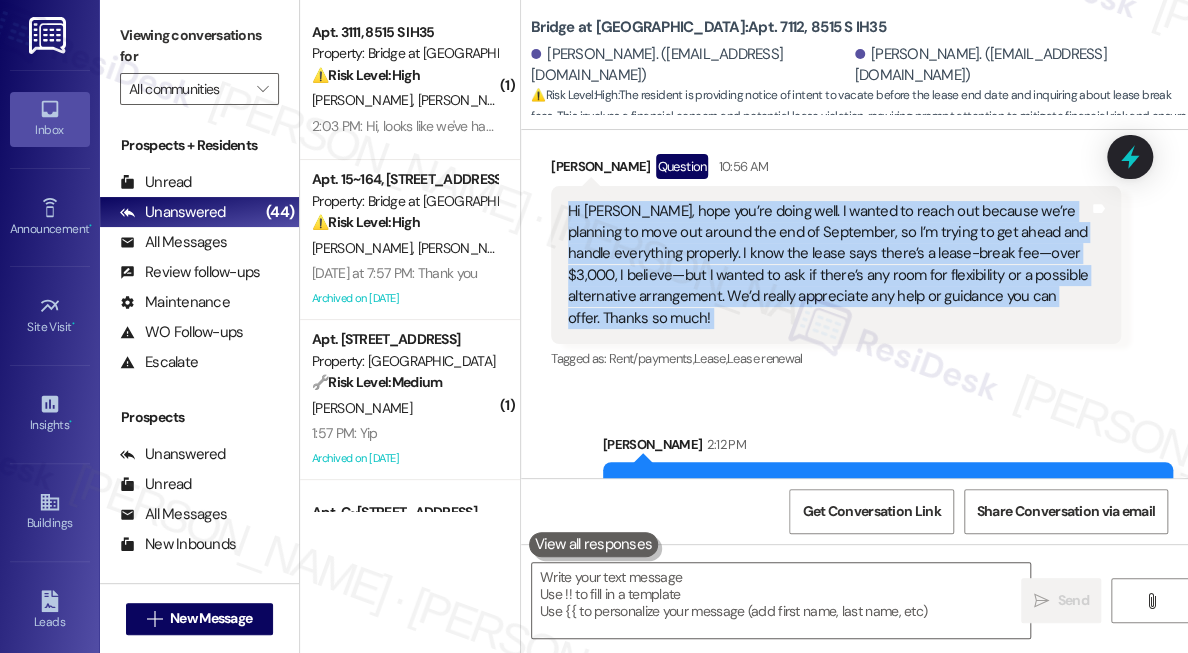 click on "Hi [PERSON_NAME], hope you’re doing well. I wanted to reach out because we’re planning to move out around the end of September, so I’m trying to get ahead and handle everything properly. I know the lease says there’s a lease-break fee—over $3,000, I believe—but I wanted to ask if there’s any room for flexibility or a possible alternative arrangement. We’d really appreciate any help or guidance you can offer. Thanks so much!" at bounding box center (828, 265) 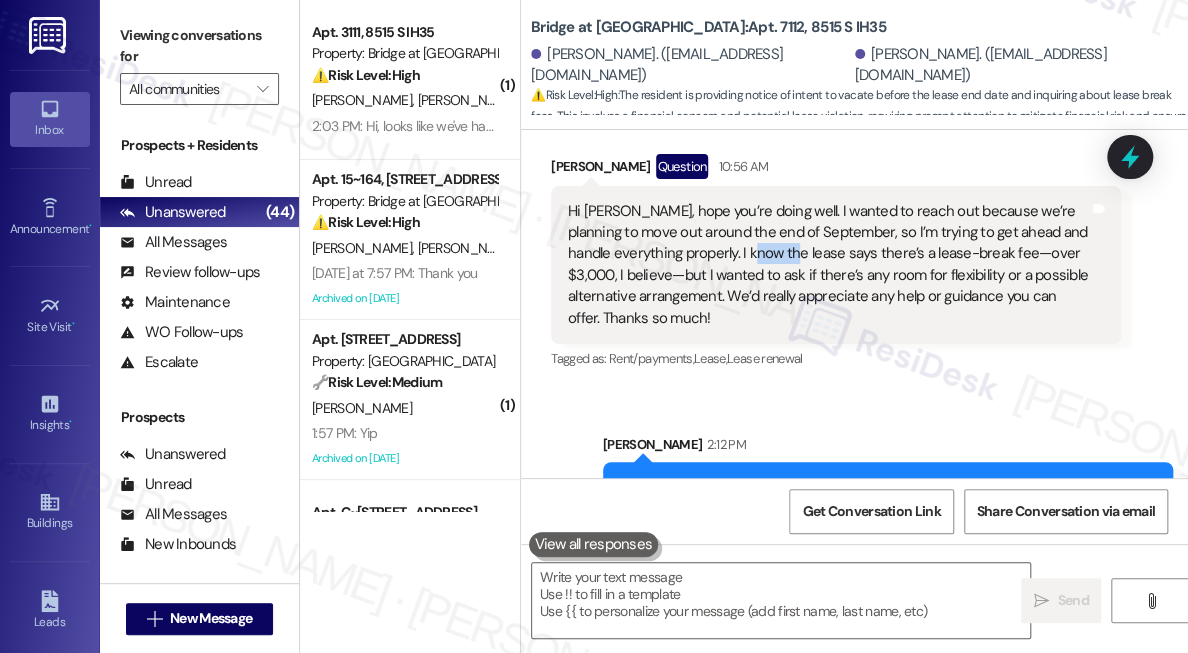 click on "Hi [PERSON_NAME], hope you’re doing well. I wanted to reach out because we’re planning to move out around the end of September, so I’m trying to get ahead and handle everything properly. I know the lease says there’s a lease-break fee—over $3,000, I believe—but I wanted to ask if there’s any room for flexibility or a possible alternative arrangement. We’d really appreciate any help or guidance you can offer. Thanks so much!" at bounding box center [828, 265] 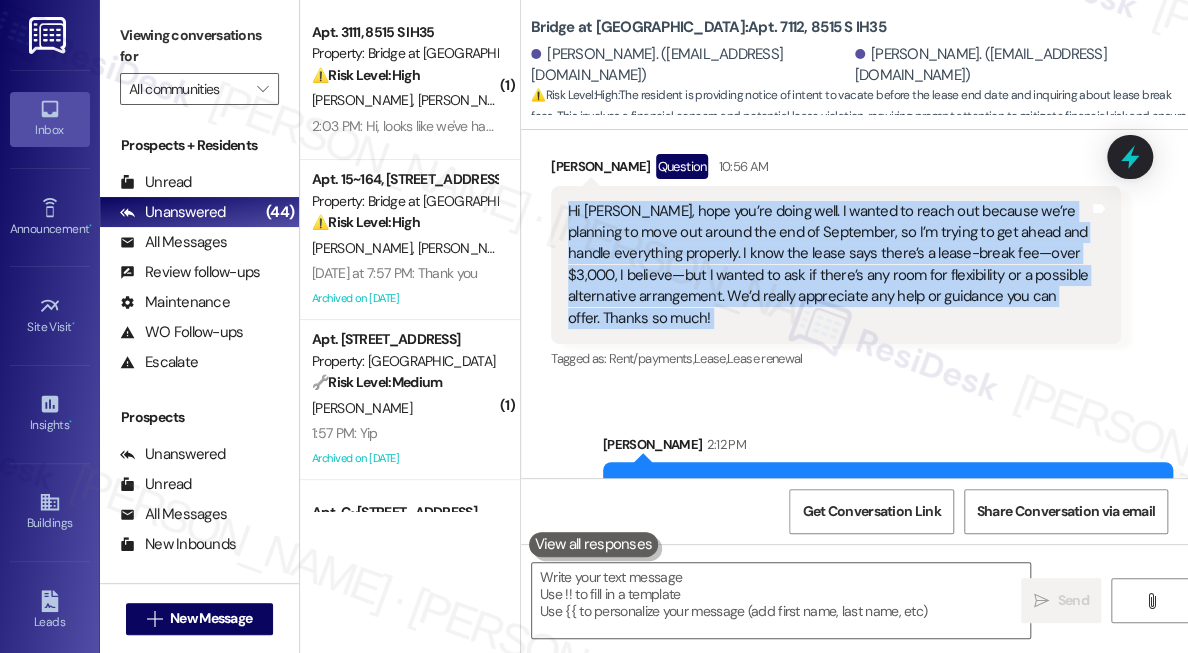 click on "Hi [PERSON_NAME], hope you’re doing well. I wanted to reach out because we’re planning to move out around the end of September, so I’m trying to get ahead and handle everything properly. I know the lease says there’s a lease-break fee—over $3,000, I believe—but I wanted to ask if there’s any room for flexibility or a possible alternative arrangement. We’d really appreciate any help or guidance you can offer. Thanks so much!" at bounding box center [828, 265] 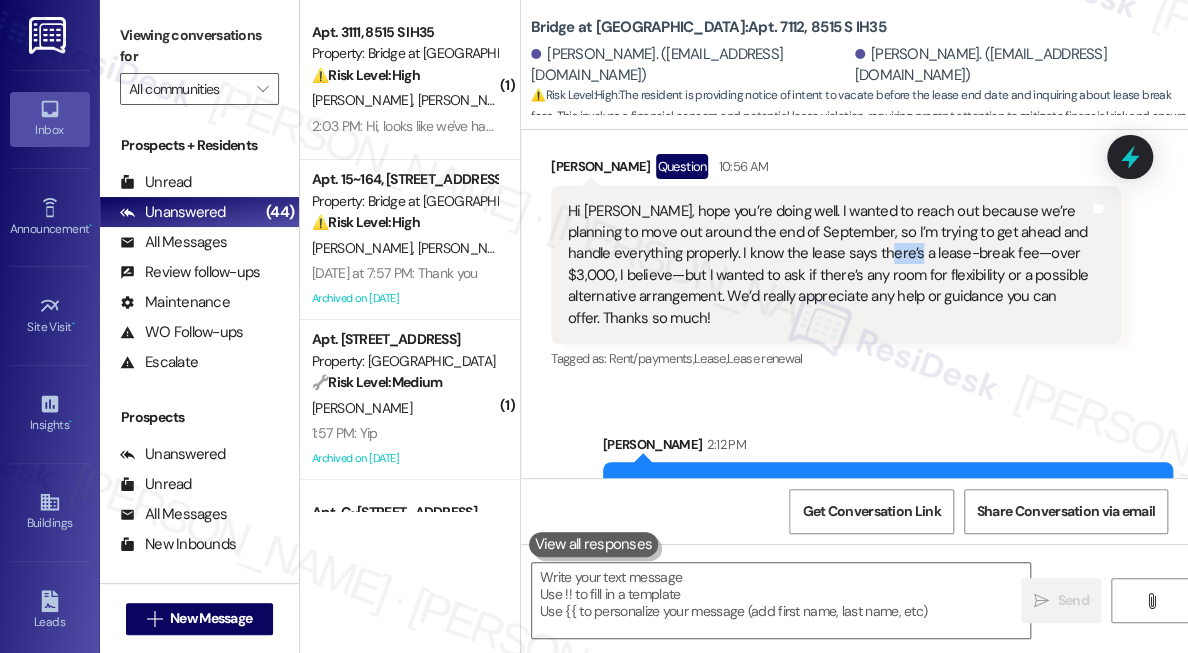 click on "Hi [PERSON_NAME], hope you’re doing well. I wanted to reach out because we’re planning to move out around the end of September, so I’m trying to get ahead and handle everything properly. I know the lease says there’s a lease-break fee—over $3,000, I believe—but I wanted to ask if there’s any room for flexibility or a possible alternative arrangement. We’d really appreciate any help or guidance you can offer. Thanks so much!" at bounding box center [828, 265] 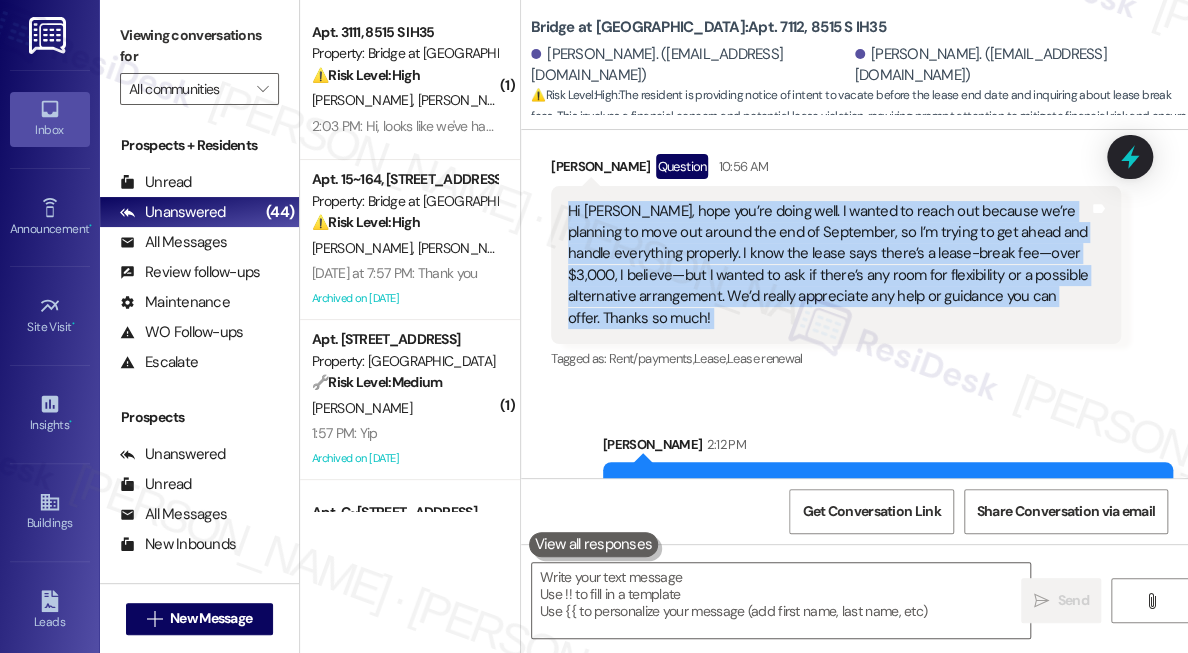 click on "Hi [PERSON_NAME], hope you’re doing well. I wanted to reach out because we’re planning to move out around the end of September, so I’m trying to get ahead and handle everything properly. I know the lease says there’s a lease-break fee—over $3,000, I believe—but I wanted to ask if there’s any room for flexibility or a possible alternative arrangement. We’d really appreciate any help or guidance you can offer. Thanks so much!" at bounding box center [828, 265] 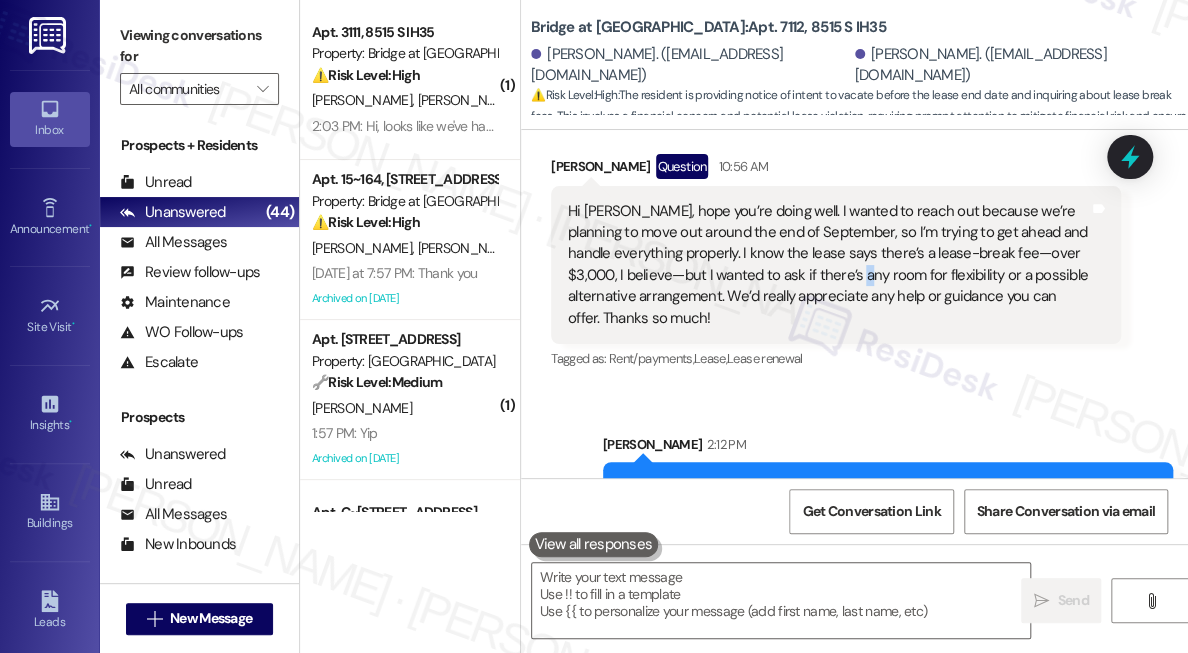 click on "Hi [PERSON_NAME], hope you’re doing well. I wanted to reach out because we’re planning to move out around the end of September, so I’m trying to get ahead and handle everything properly. I know the lease says there’s a lease-break fee—over $3,000, I believe—but I wanted to ask if there’s any room for flexibility or a possible alternative arrangement. We’d really appreciate any help or guidance you can offer. Thanks so much!" at bounding box center [828, 265] 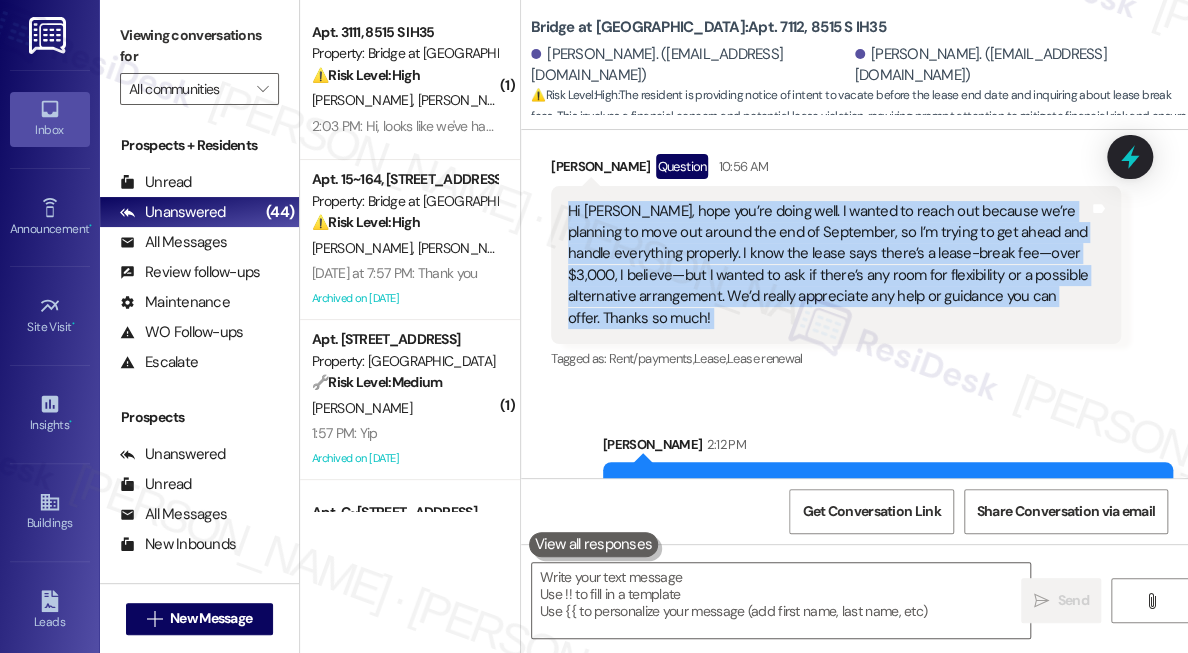 click on "Hi [PERSON_NAME], hope you’re doing well. I wanted to reach out because we’re planning to move out around the end of September, so I’m trying to get ahead and handle everything properly. I know the lease says there’s a lease-break fee—over $3,000, I believe—but I wanted to ask if there’s any room for flexibility or a possible alternative arrangement. We’d really appreciate any help or guidance you can offer. Thanks so much!" at bounding box center [828, 265] 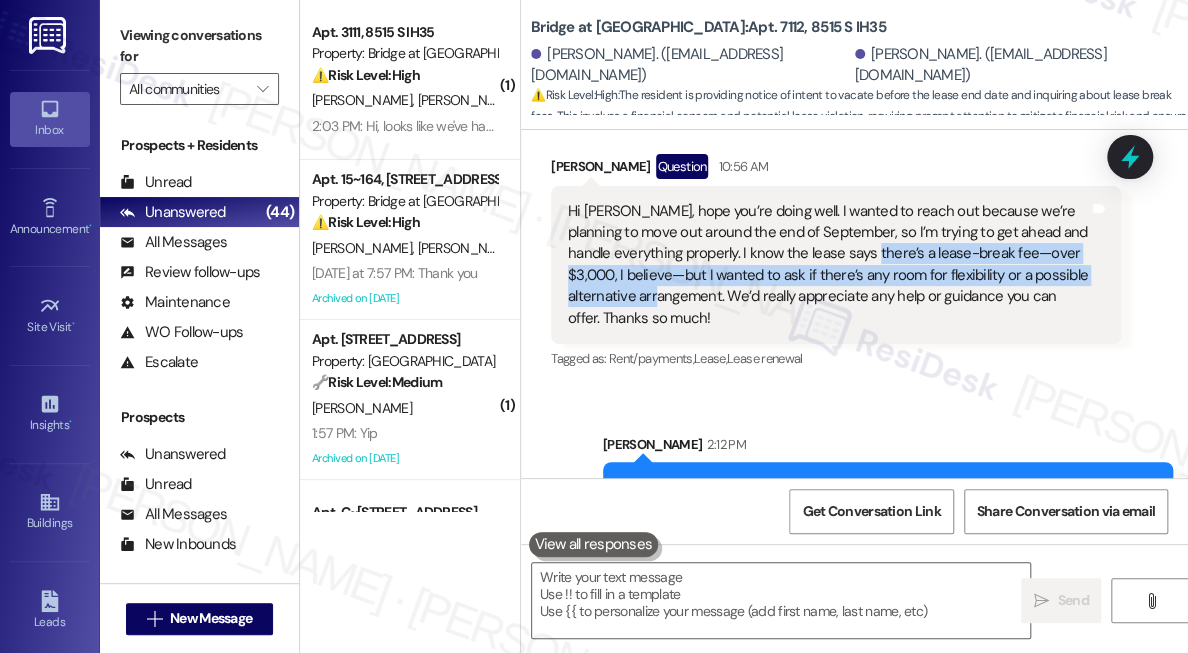 drag, startPoint x: 717, startPoint y: 291, endPoint x: 870, endPoint y: 253, distance: 157.64835 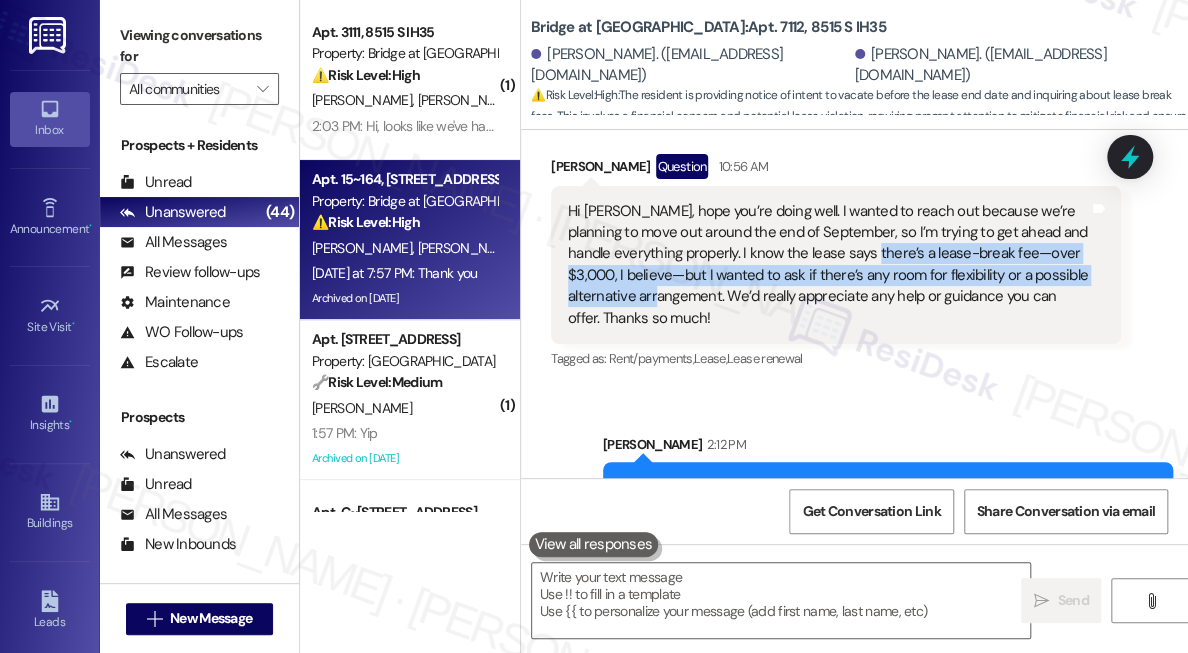 copy on "a lease-break fee—over $3,000, I believe—but I wanted to ask if there’s any room for flexibility or a possible alternative arrangement" 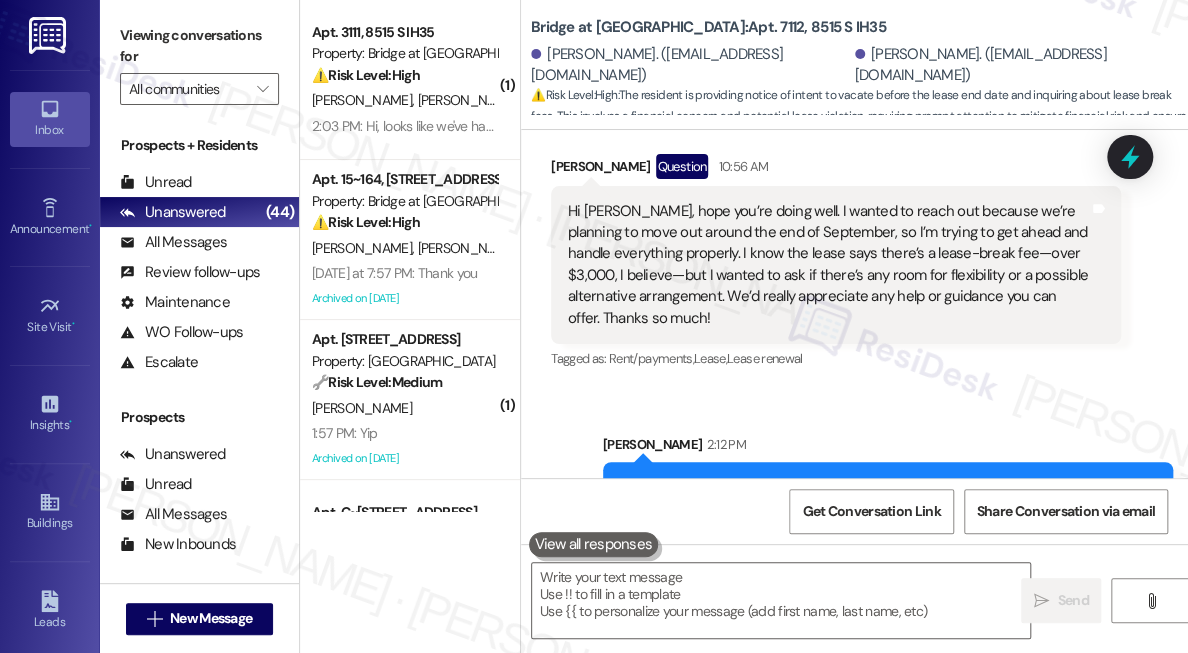 click on "Hi [PERSON_NAME], hope you’re doing well. I wanted to reach out because we’re planning to move out around the end of September, so I’m trying to get ahead and handle everything properly. I know the lease says there’s a lease-break fee—over $3,000, I believe—but I wanted to ask if there’s any room for flexibility or a possible alternative arrangement. We’d really appreciate any help or guidance you can offer. Thanks so much!" at bounding box center (828, 265) 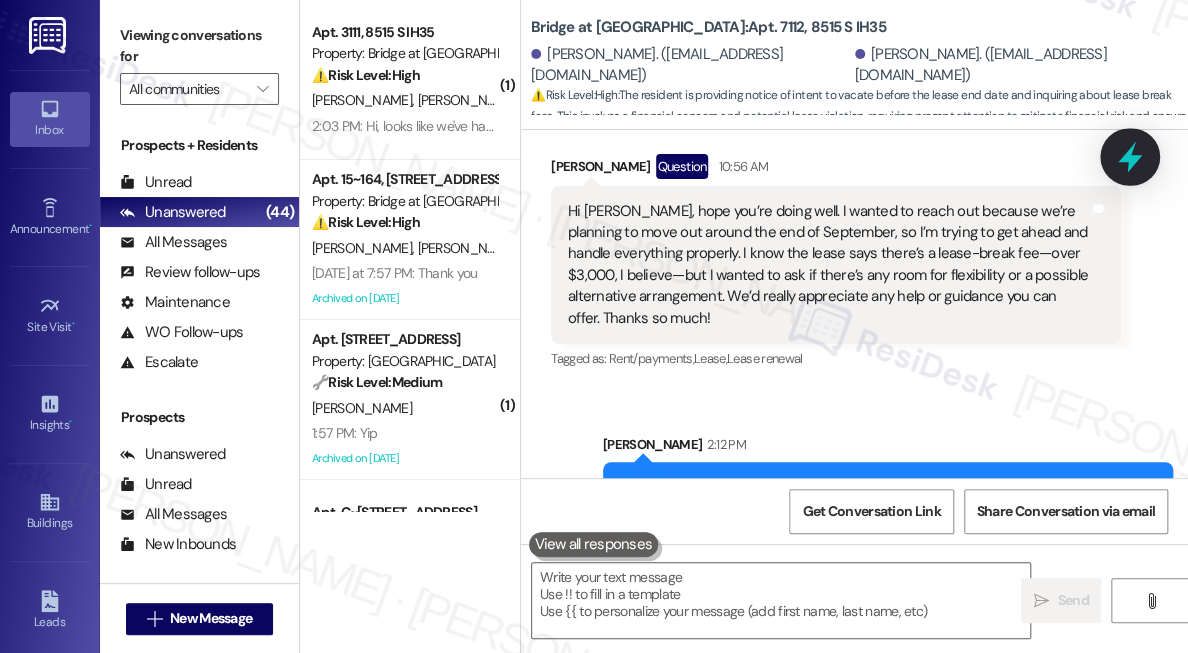 click at bounding box center (1130, 156) 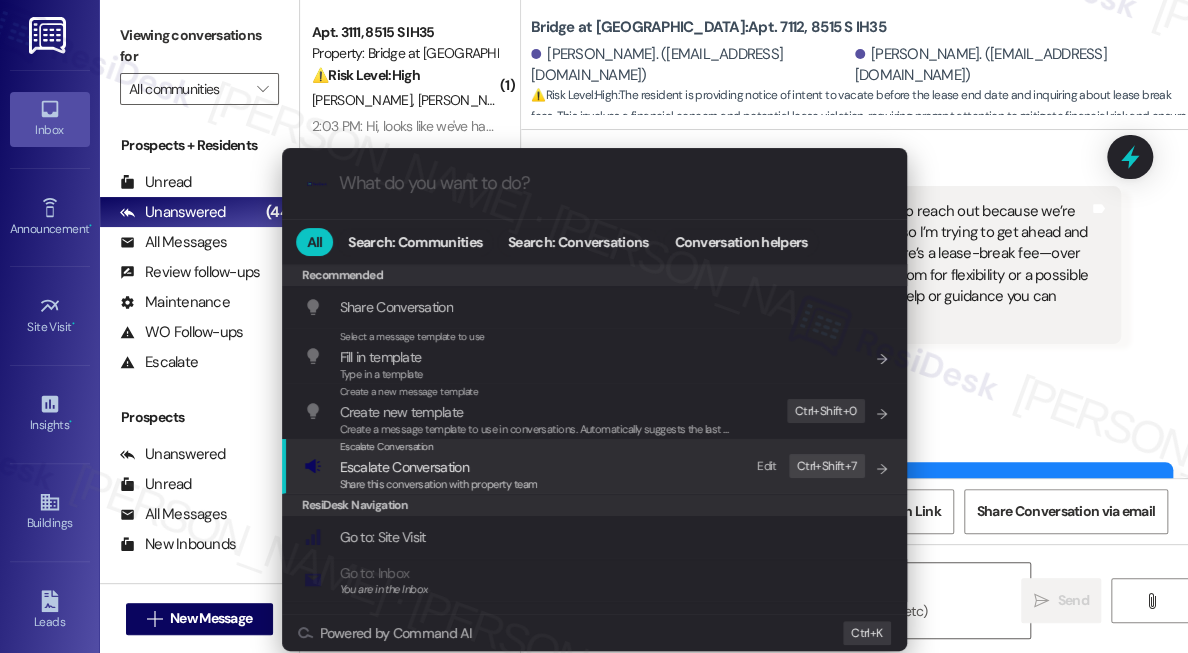 click on "Share this conversation with property team" at bounding box center [439, 484] 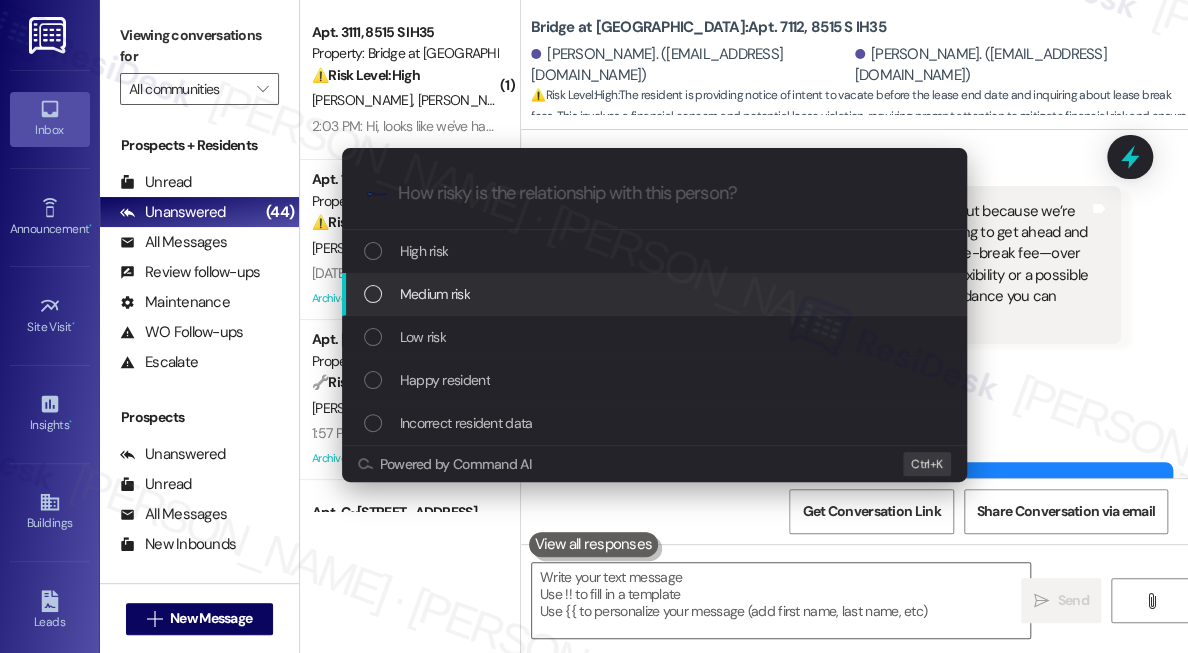 click on "Medium risk" at bounding box center (654, 294) 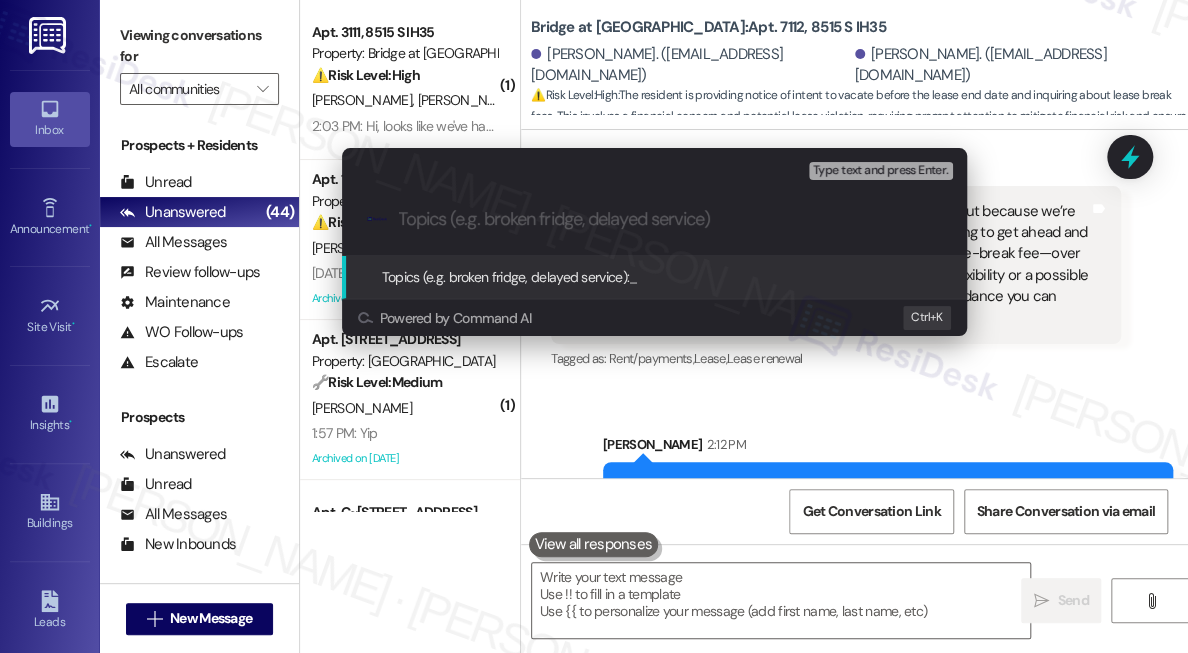 paste on "Request for Flexibility on Lease-Break Fee or Alternative Options" 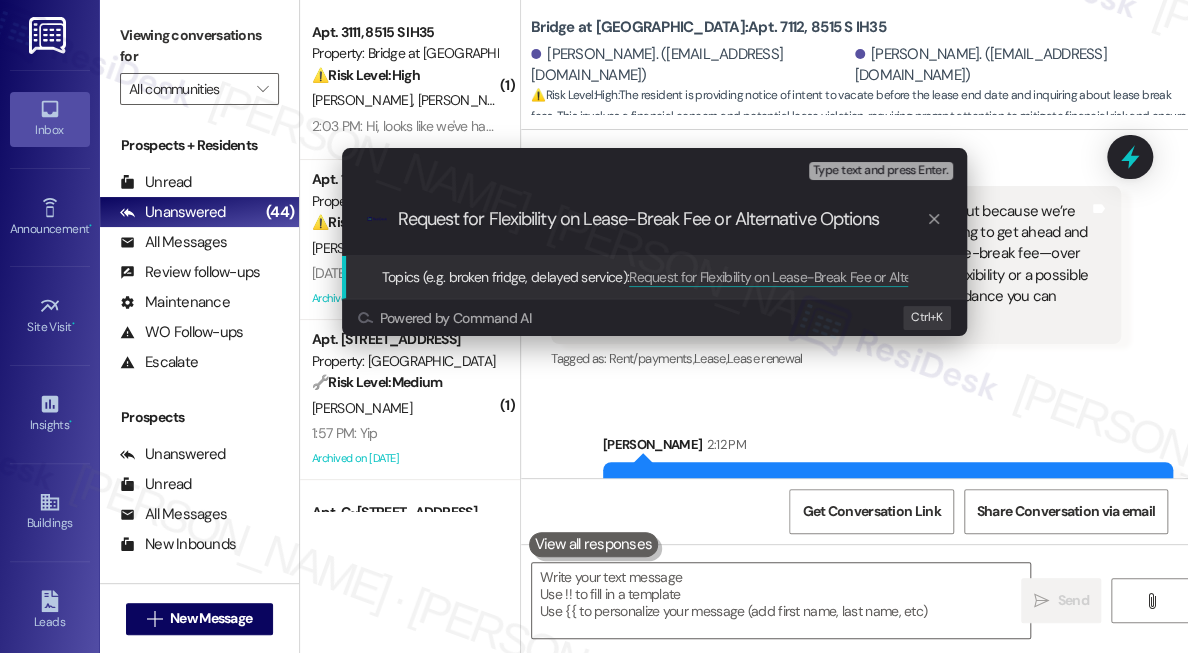 click on "Request for Flexibility on Lease-Break Fee or Alternative Options" at bounding box center [662, 219] 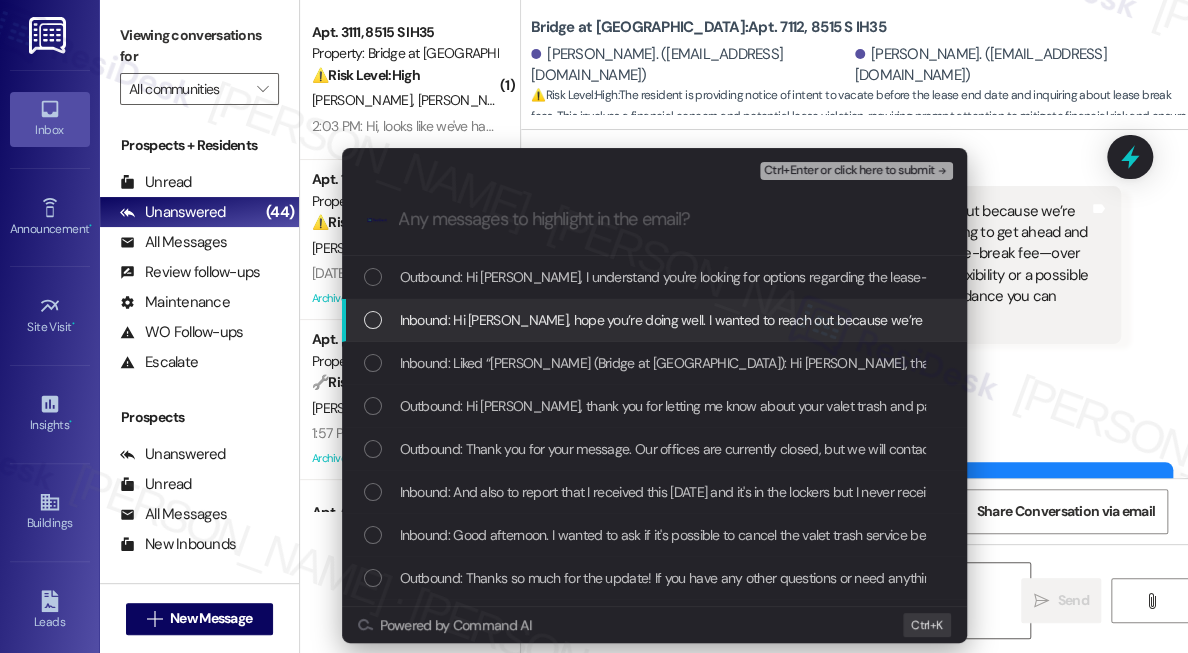 click on "Inbound: Hi [PERSON_NAME], hope you’re doing well. I wanted to reach out because we’re planning to move out around the end of September, so I’m trying to get ahead and handle everything properly. I know the lease says there’s a lease-break fee—over $3,000, I believe—but I wanted to ask if there’s any room for flexibility or a possible alternative arrangement. We’d really appreciate any help or guidance you can offer. Thanks so much!" at bounding box center (1674, 320) 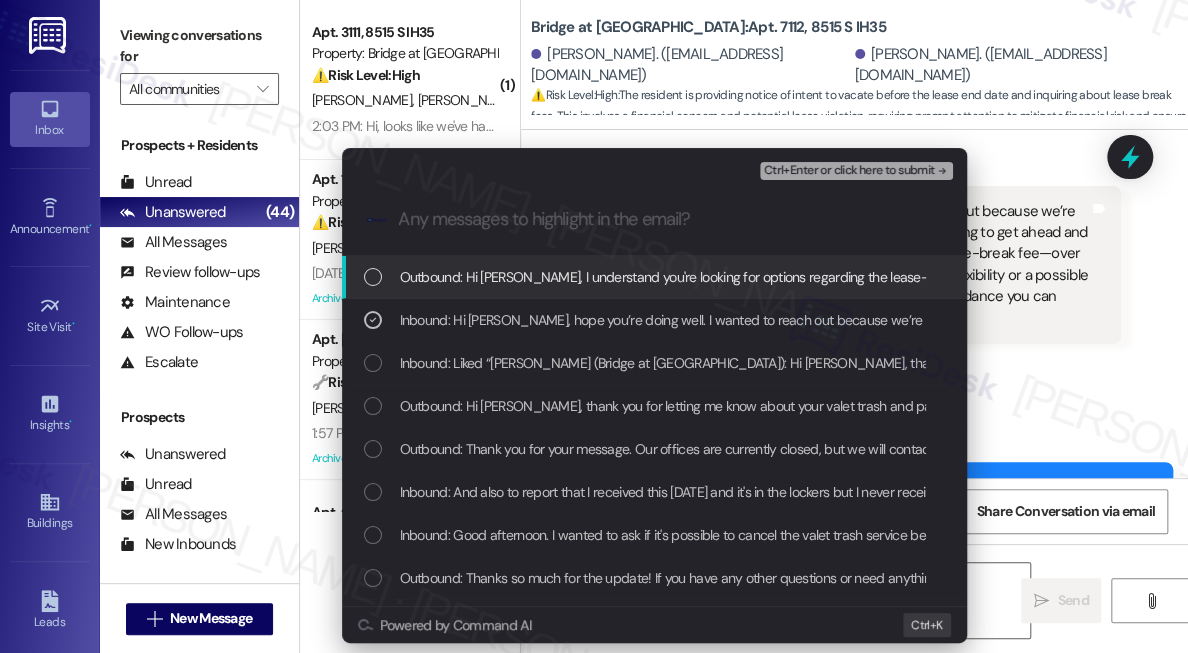 click on "Ctrl+Enter or click here to submit" at bounding box center [849, 171] 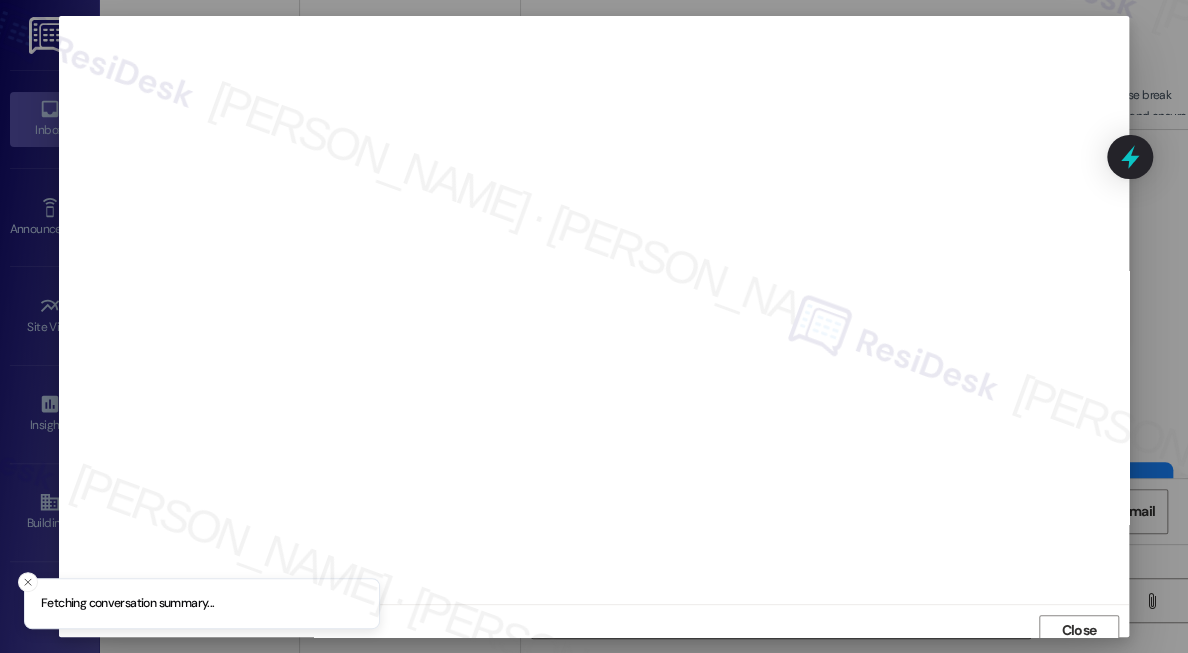 scroll, scrollTop: 9, scrollLeft: 0, axis: vertical 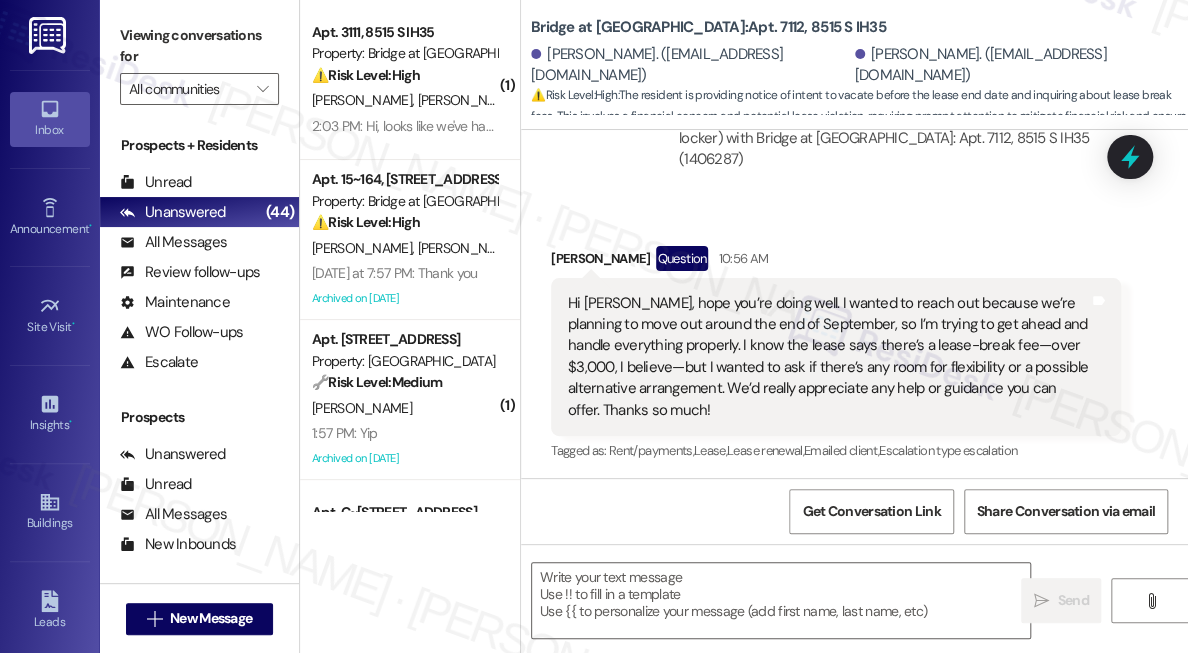 type on "Fetching suggested responses. Please feel free to read through the conversation in the meantime." 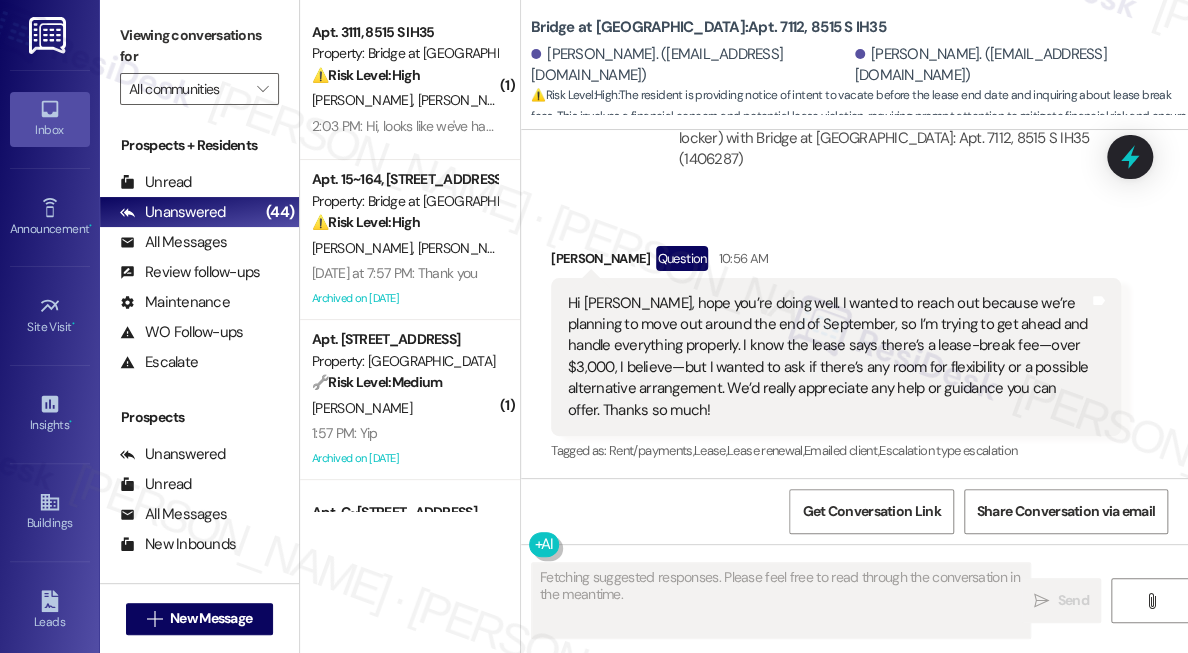 scroll, scrollTop: 6138, scrollLeft: 0, axis: vertical 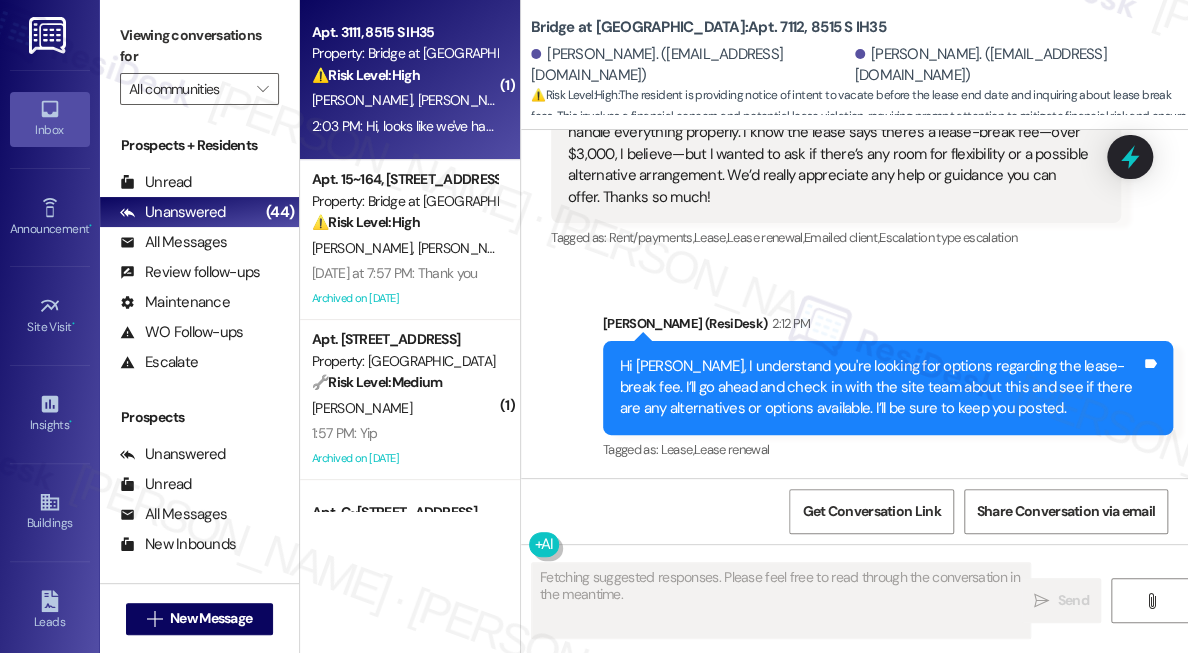 click on "Apt. 3111, 8515 S IH35 Property: Bridge at [GEOGRAPHIC_DATA] ⚠️  Risk Level:  High The resident reports ongoing A/C issues and that a previous work order was not completed to their satisfaction. The resident has opened a new ticket, indicating the issue persists. This requires urgent maintenance to resolve the A/C problem." at bounding box center [404, 54] 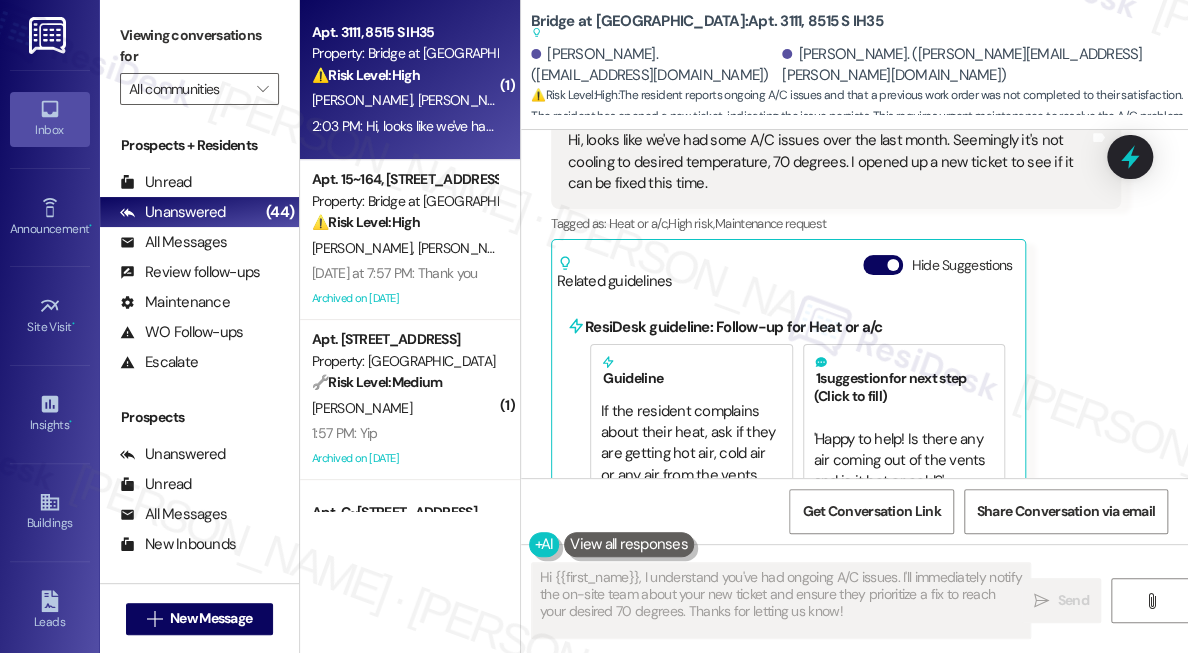 scroll, scrollTop: 1293, scrollLeft: 0, axis: vertical 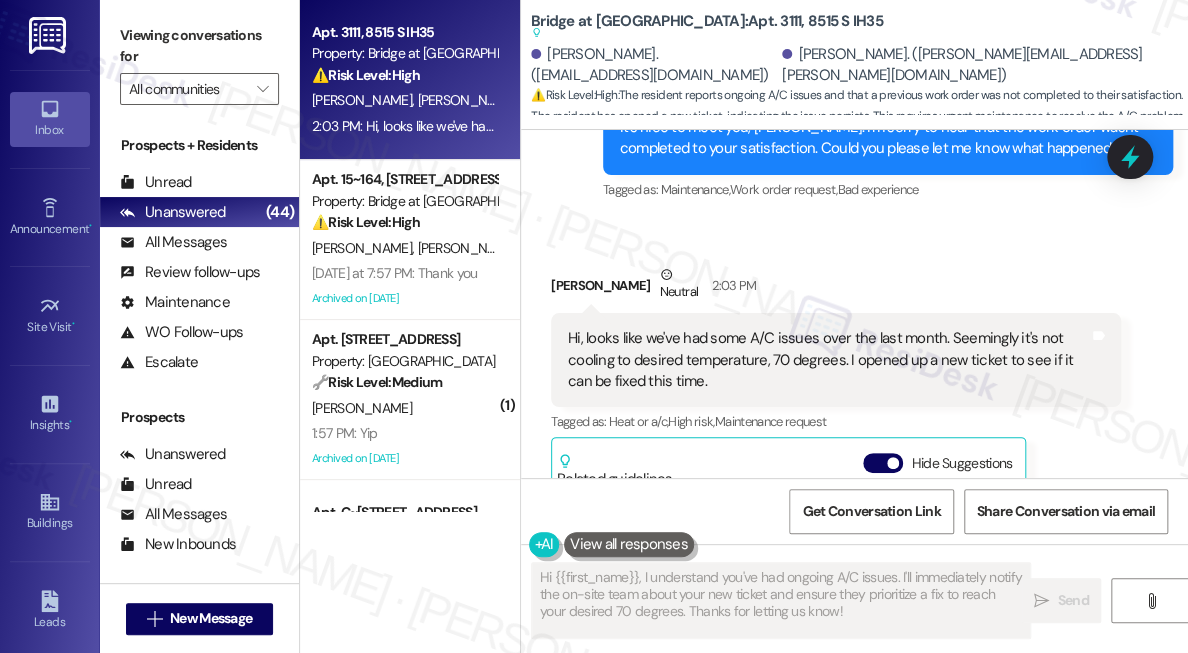 click on "Hi, looks like we've had some A/C issues over the last month. Seemingly it's not cooling to desired temperature, 70 degrees. I opened up a new ticket to see if it can be fixed this time." at bounding box center (828, 360) 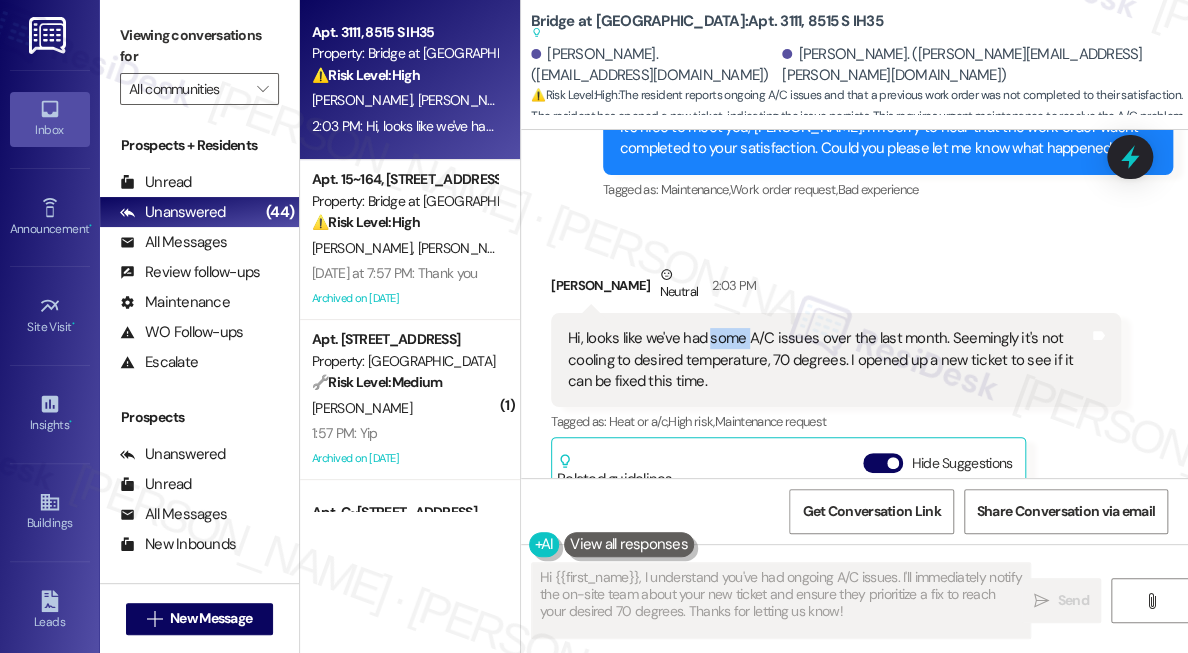 click on "Hi, looks like we've had some A/C issues over the last month. Seemingly it's not cooling to desired temperature, 70 degrees. I opened up a new ticket to see if it can be fixed this time." at bounding box center [828, 360] 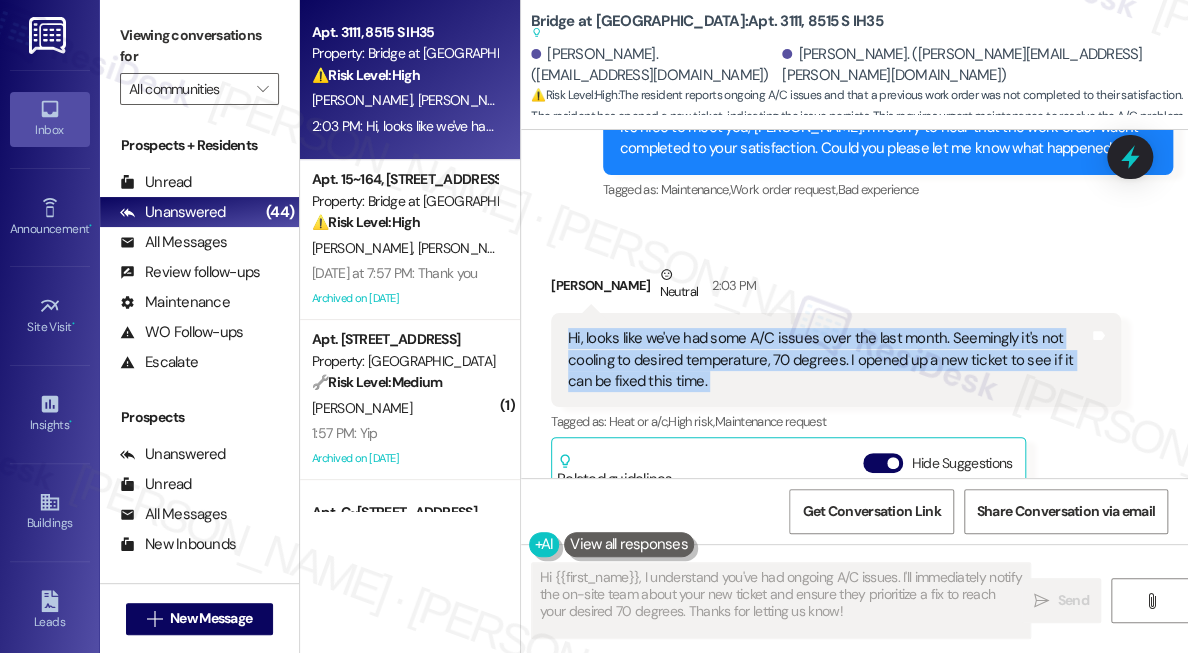 click on "Hi, looks like we've had some A/C issues over the last month. Seemingly it's not cooling to desired temperature, 70 degrees. I opened up a new ticket to see if it can be fixed this time." at bounding box center [828, 360] 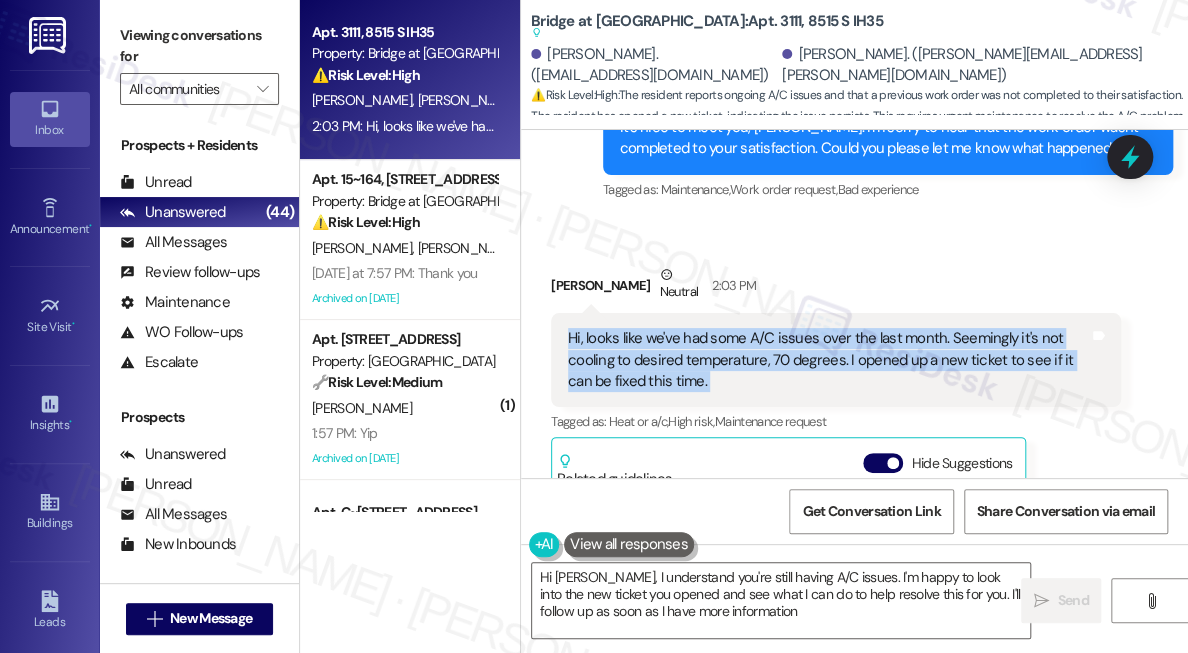 type on "Hi [PERSON_NAME], I understand you're still having A/C issues. I'm happy to look into the new ticket you opened and see what I can do to help resolve this for you. I'll follow up as soon as I have more information!" 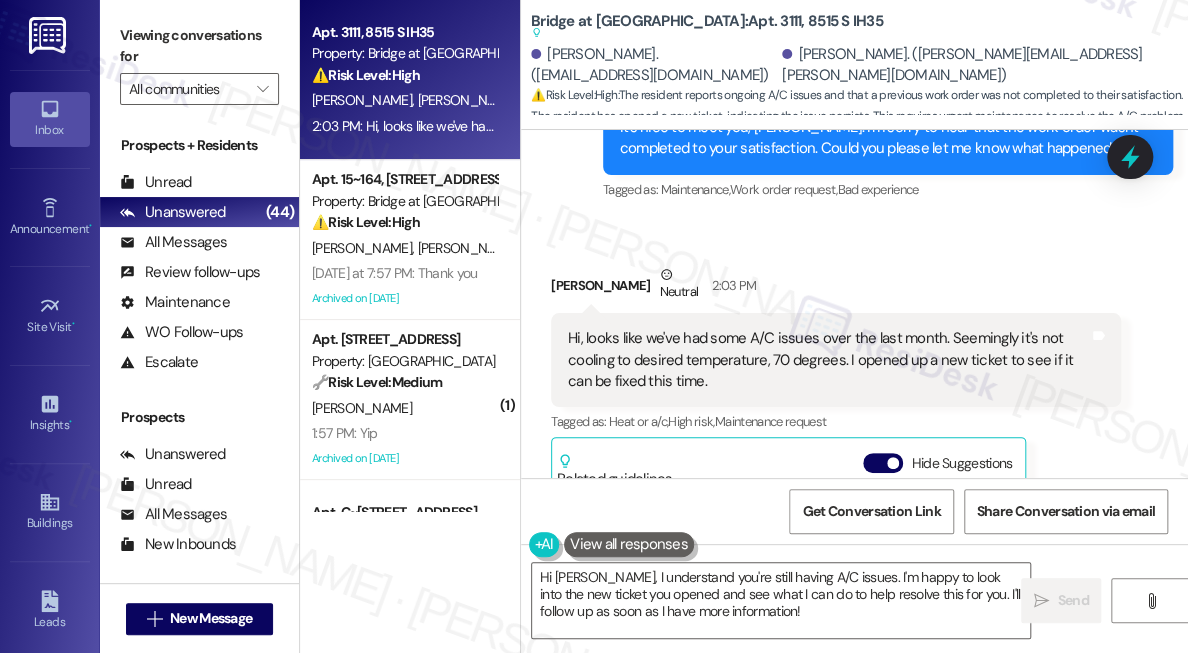 click on "Related guidelines Hide Suggestions" at bounding box center (788, 466) 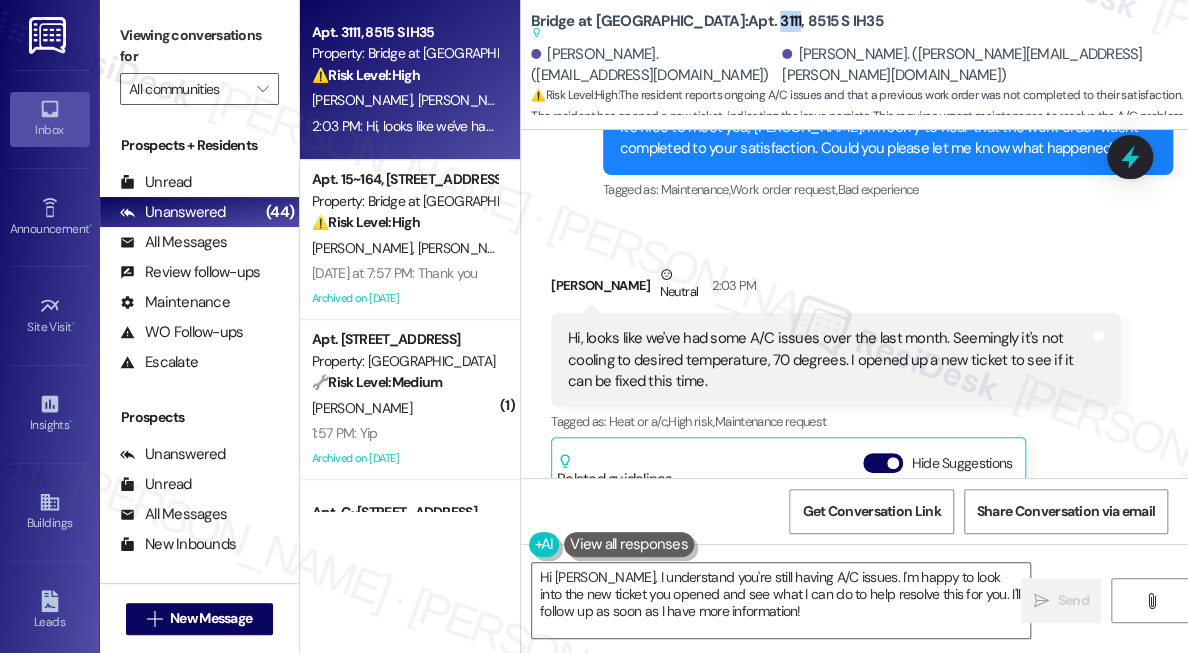 click on "Bridge at [GEOGRAPHIC_DATA]:  Apt. 3111, 8515 S IH35   Suggested actions and notes available for this message and will show as you scroll through." at bounding box center [707, 27] 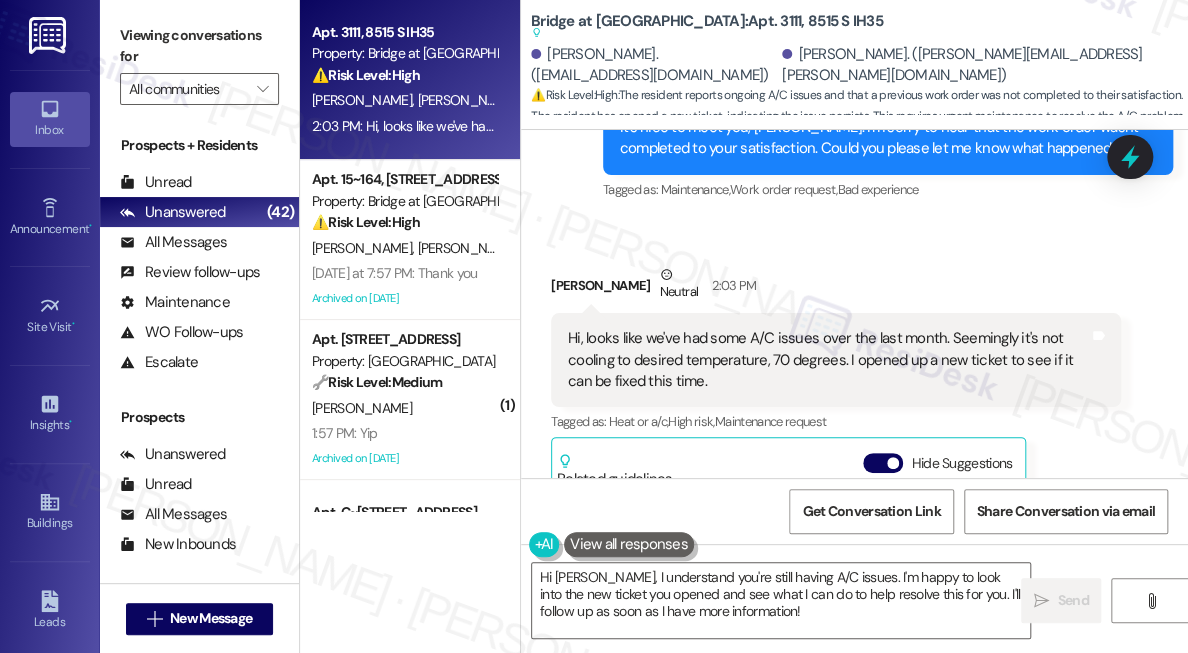 drag, startPoint x: 1066, startPoint y: 251, endPoint x: 1050, endPoint y: 242, distance: 18.35756 